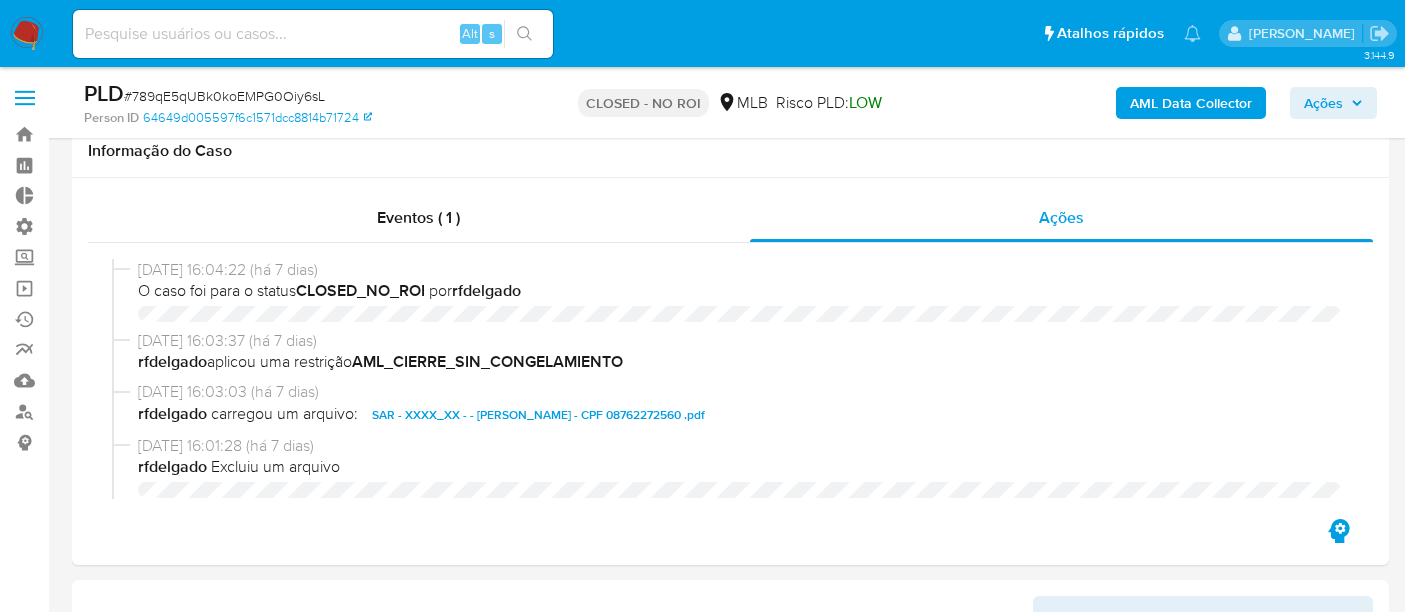 select on "10" 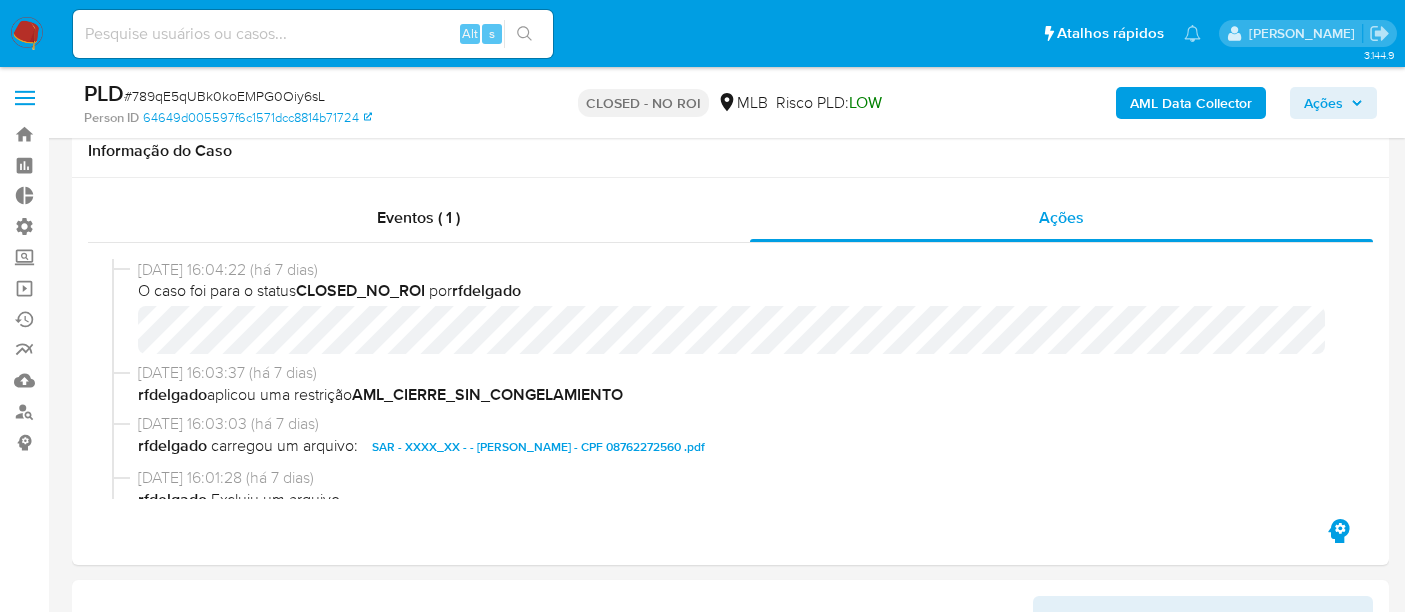 scroll, scrollTop: 1444, scrollLeft: 0, axis: vertical 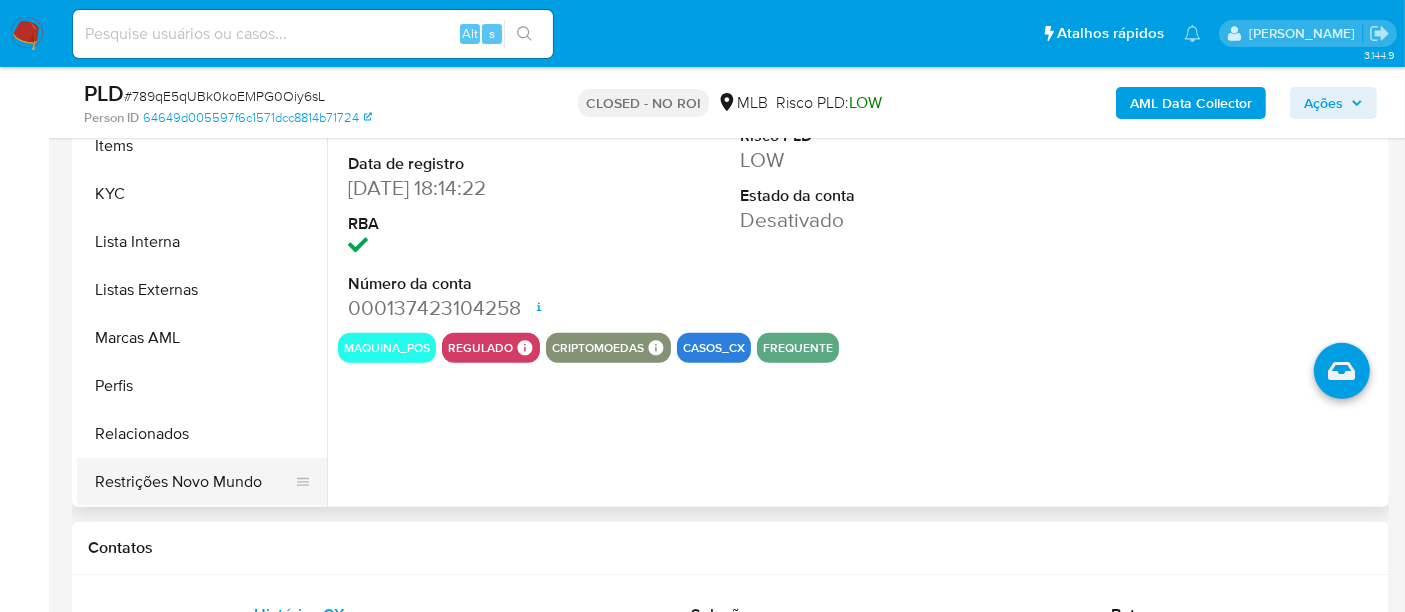 click on "Restrições Novo Mundo" at bounding box center (194, 482) 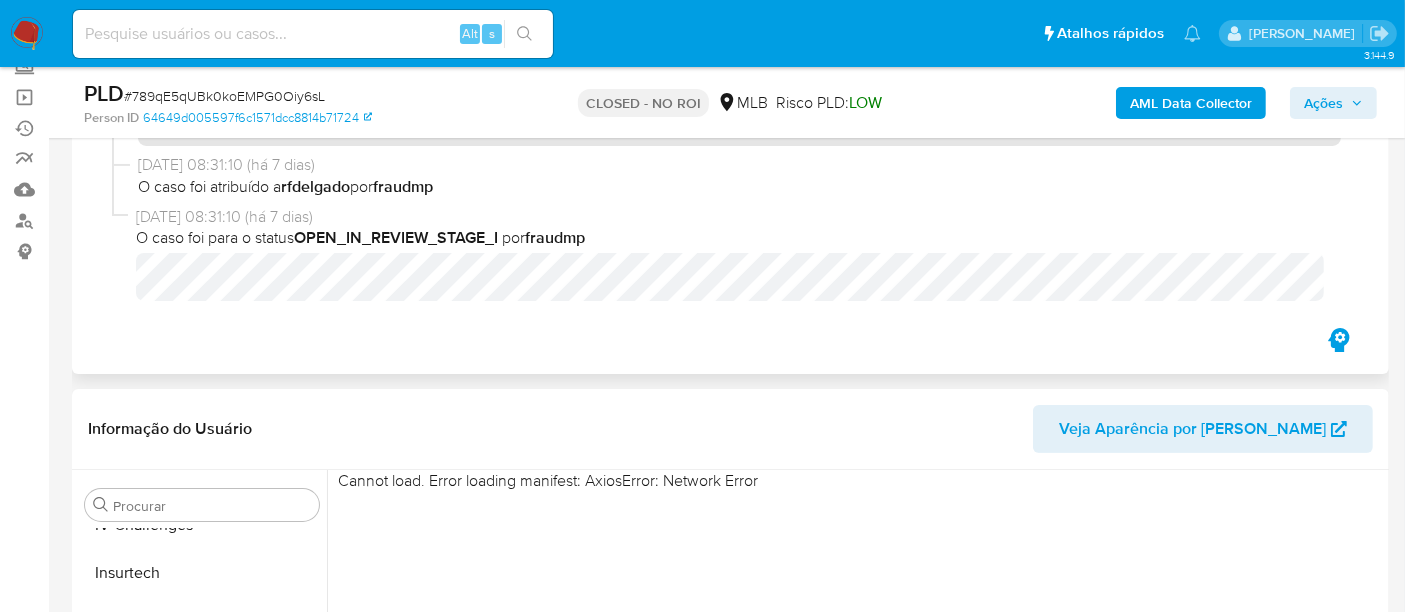 scroll, scrollTop: 111, scrollLeft: 0, axis: vertical 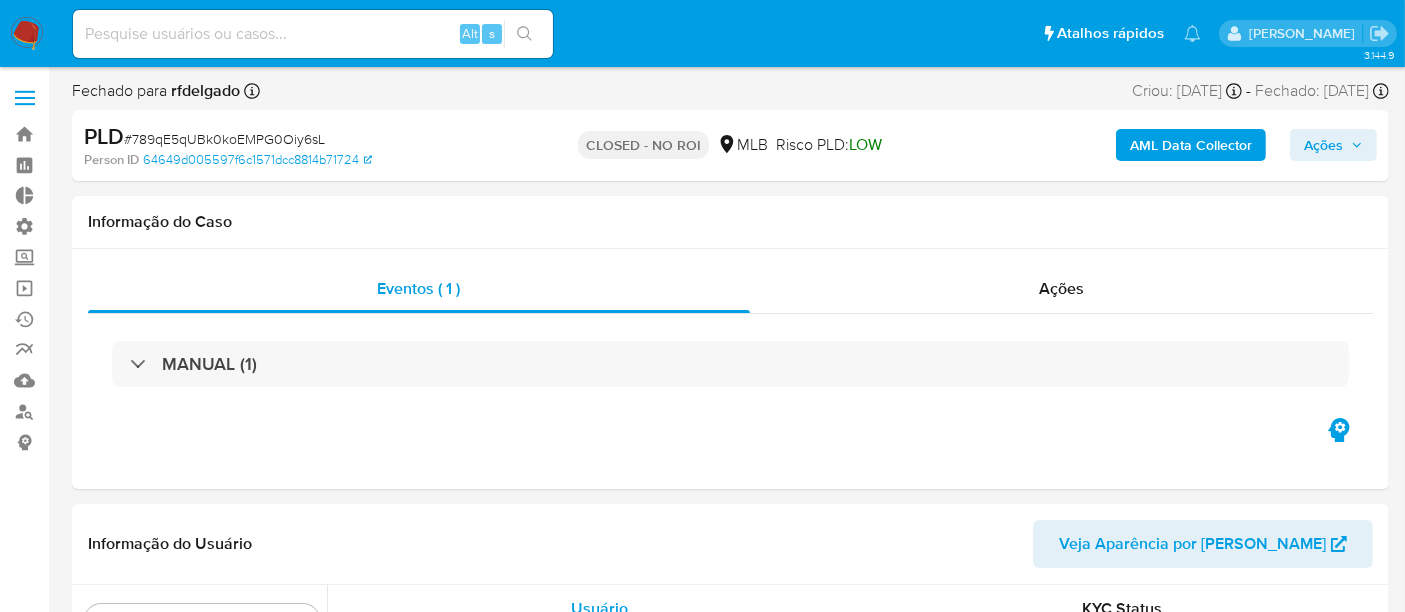 select on "10" 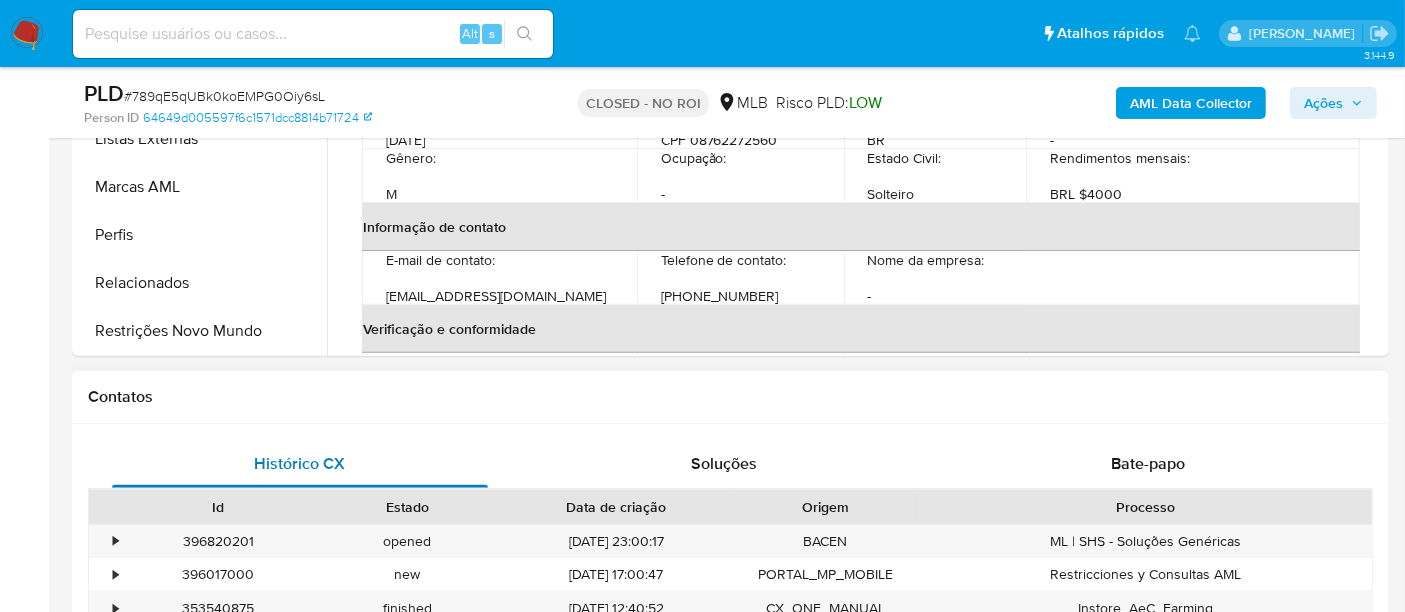 scroll, scrollTop: 777, scrollLeft: 0, axis: vertical 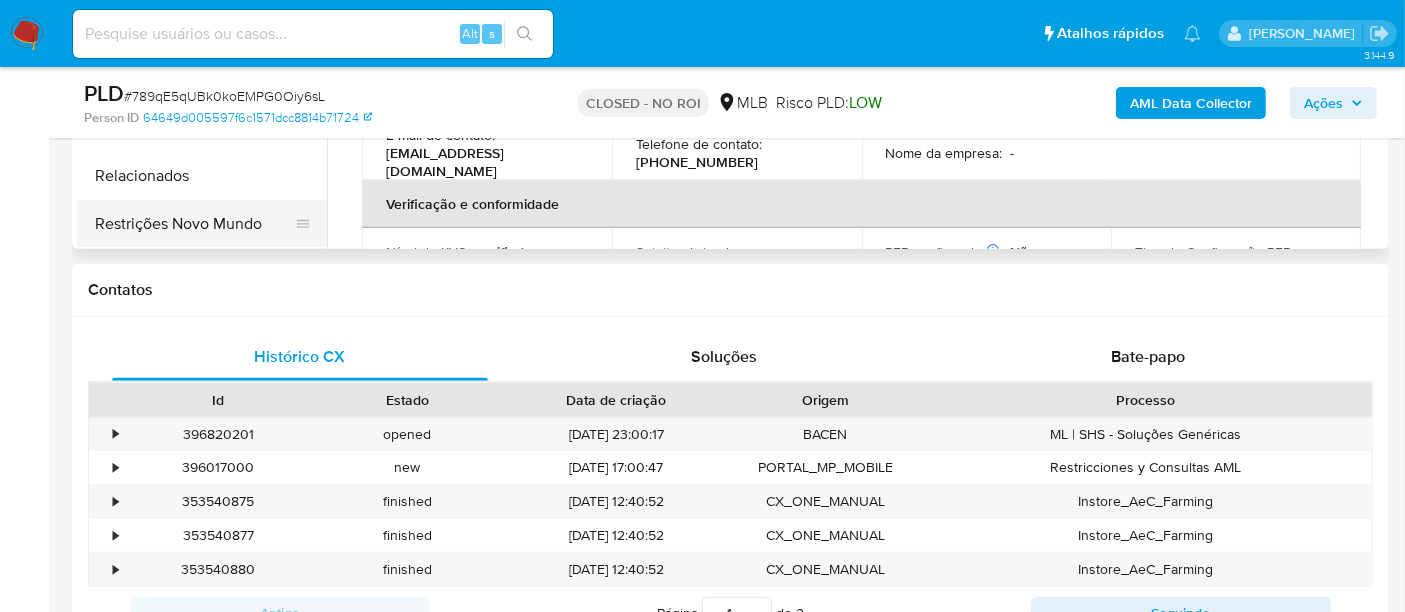 click on "Restrições Novo Mundo" at bounding box center [194, 224] 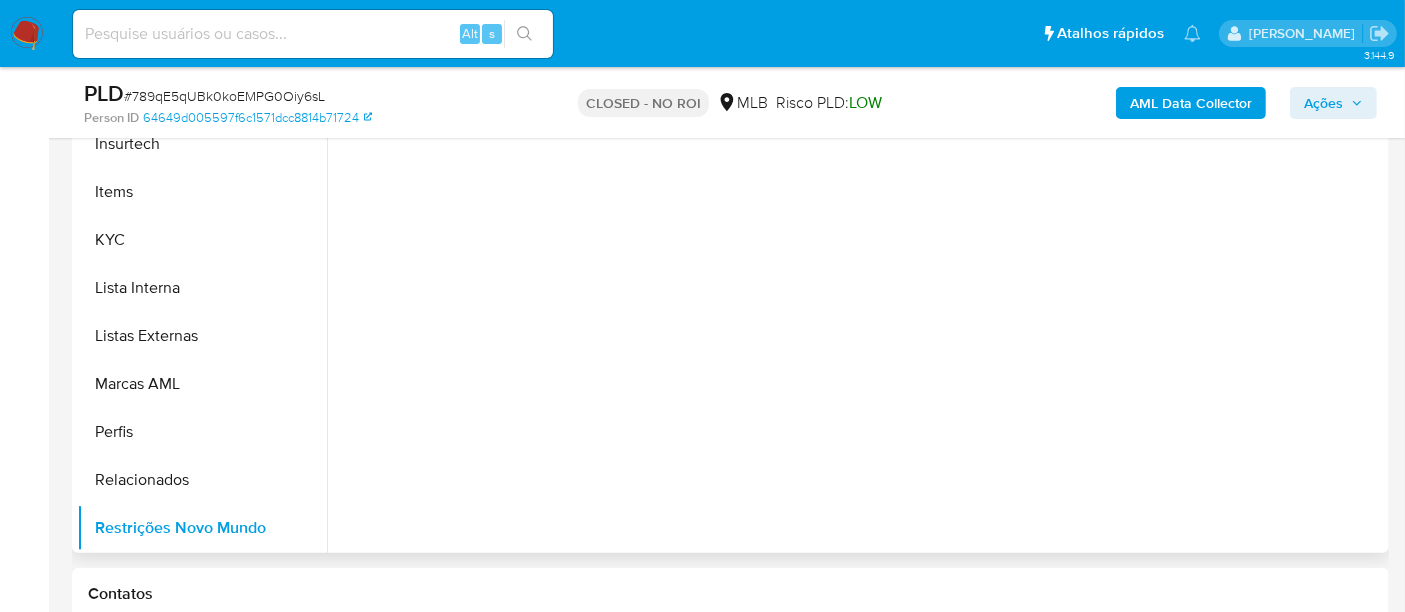scroll, scrollTop: 444, scrollLeft: 0, axis: vertical 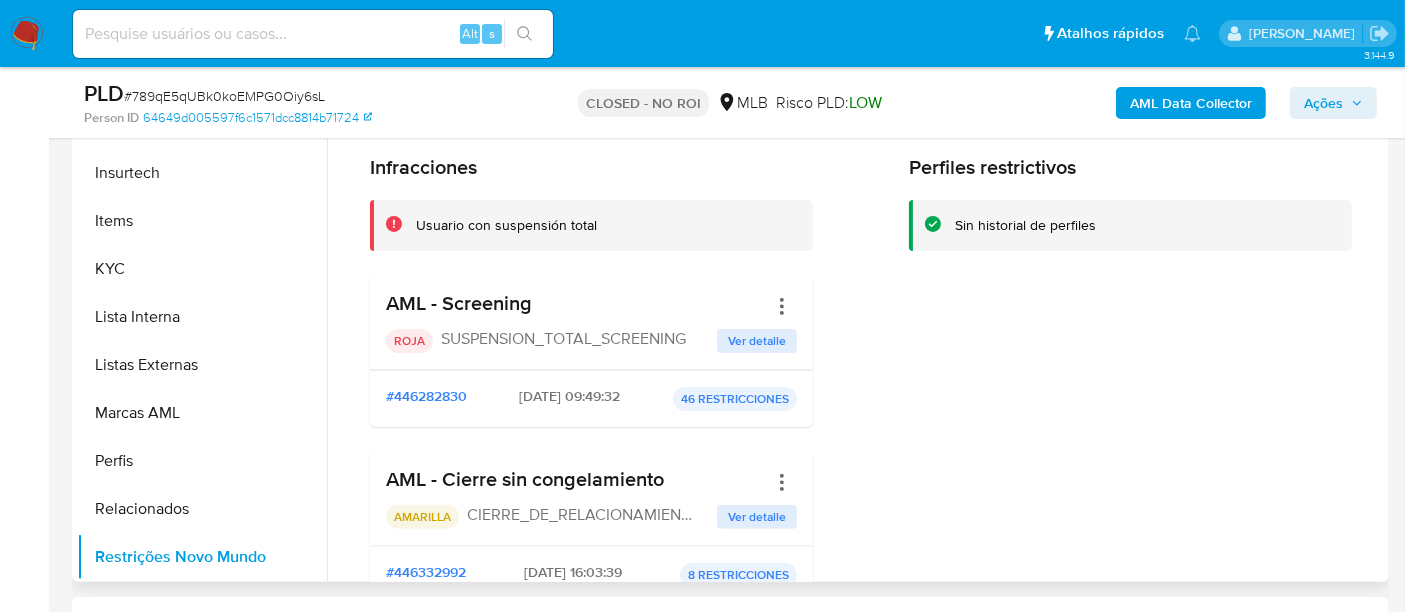click on "Ver detalle" at bounding box center [757, 341] 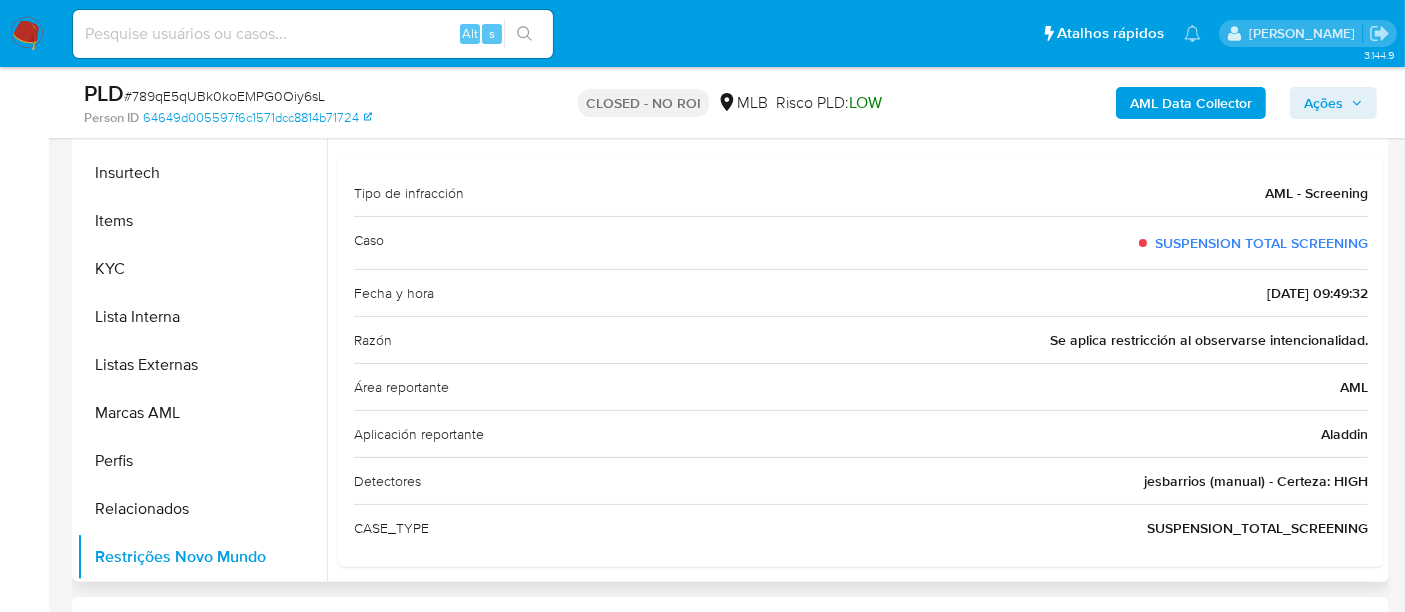 scroll, scrollTop: 26, scrollLeft: 0, axis: vertical 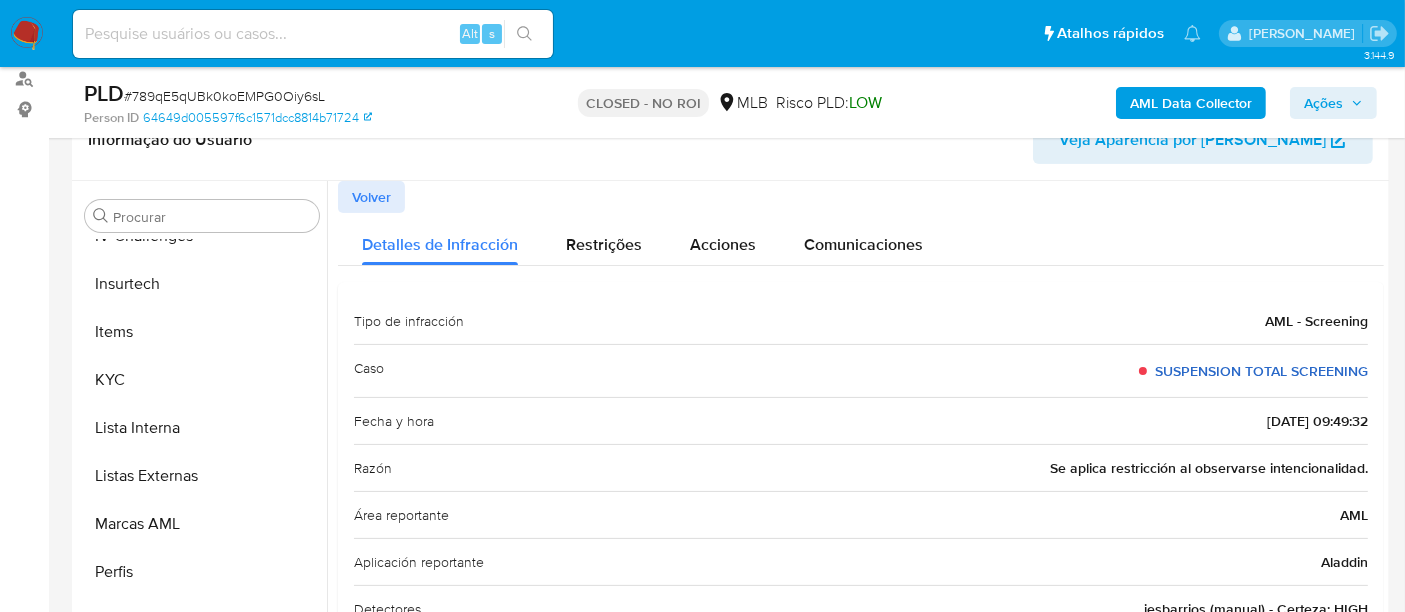 click on "SUSPENSION TOTAL SCREENING" at bounding box center [1261, 371] 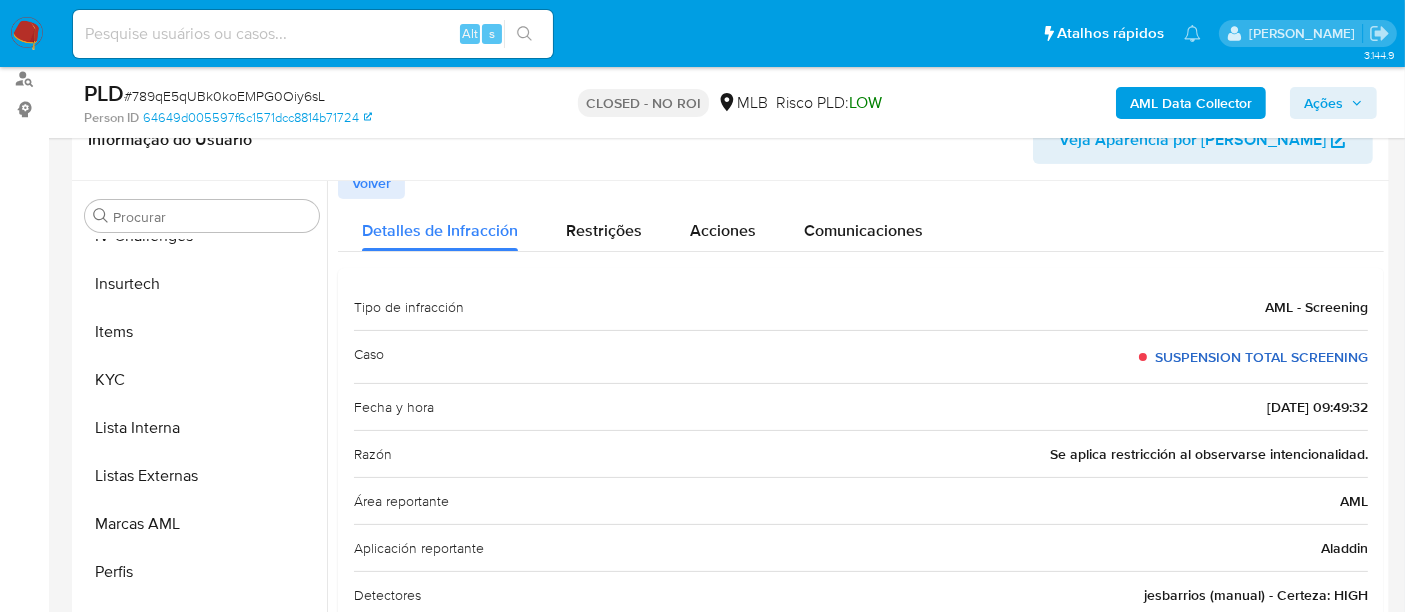 scroll, scrollTop: 26, scrollLeft: 0, axis: vertical 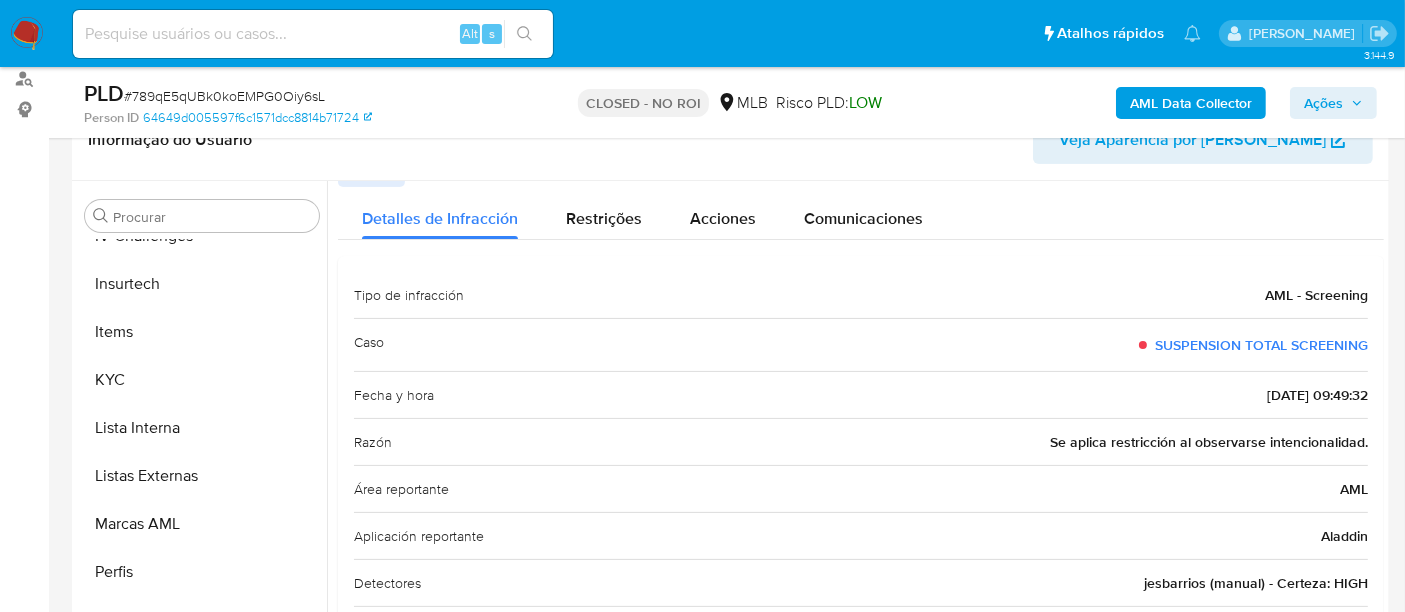 drag, startPoint x: 1129, startPoint y: 590, endPoint x: 1202, endPoint y: 581, distance: 73.552704 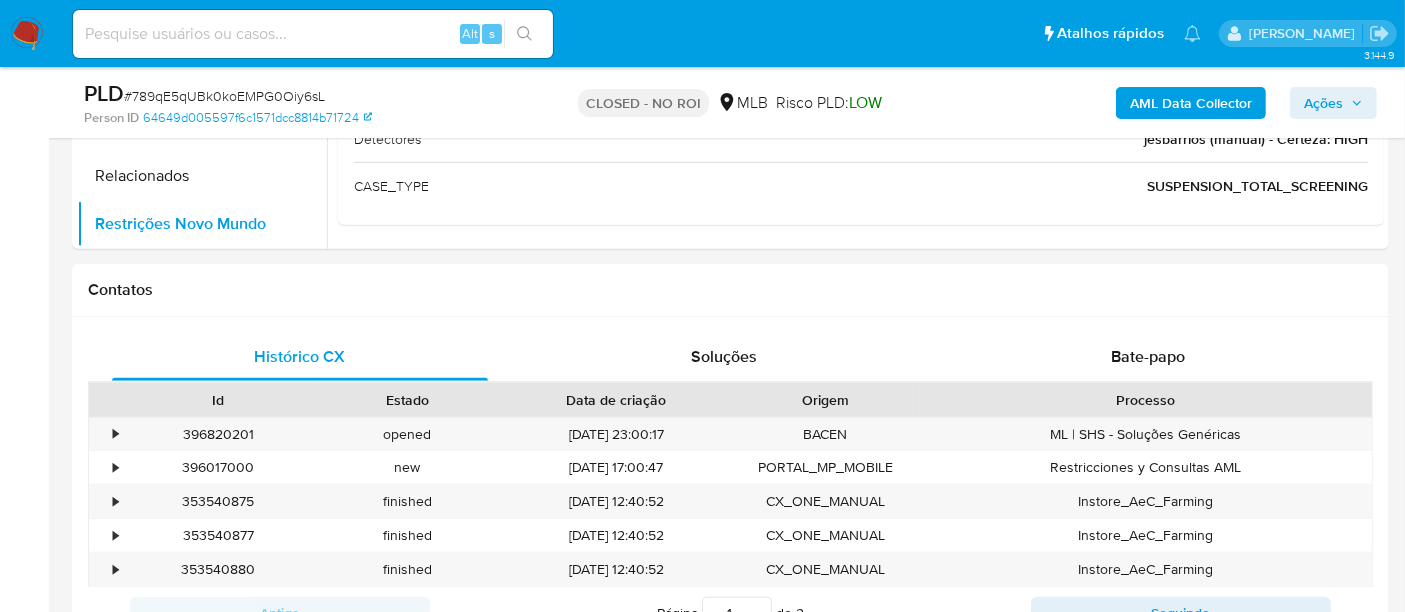 scroll, scrollTop: 555, scrollLeft: 0, axis: vertical 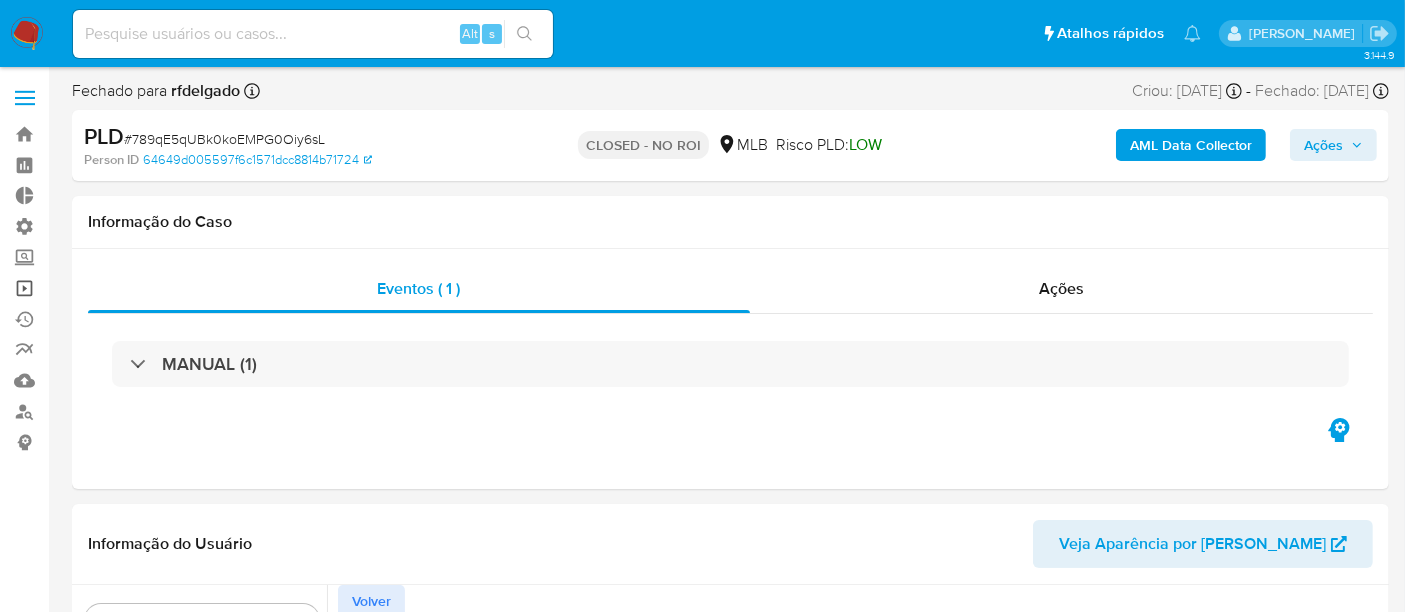 click on "Operações em massa" at bounding box center [119, 288] 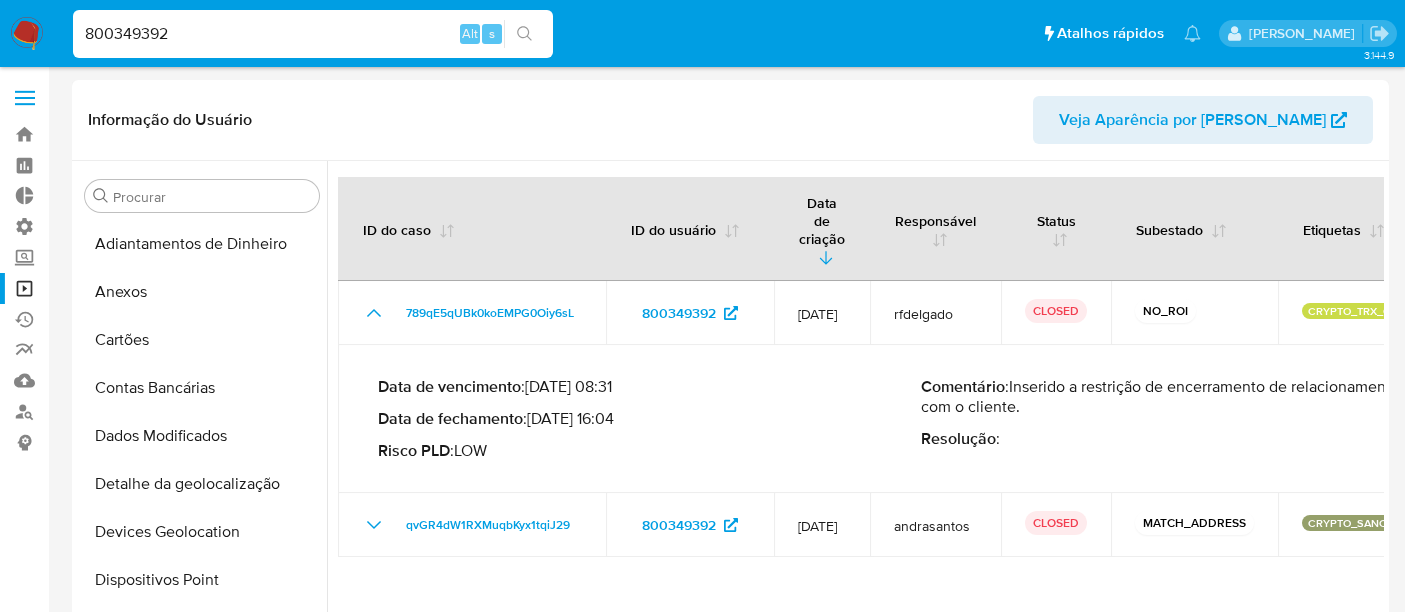 select on "10" 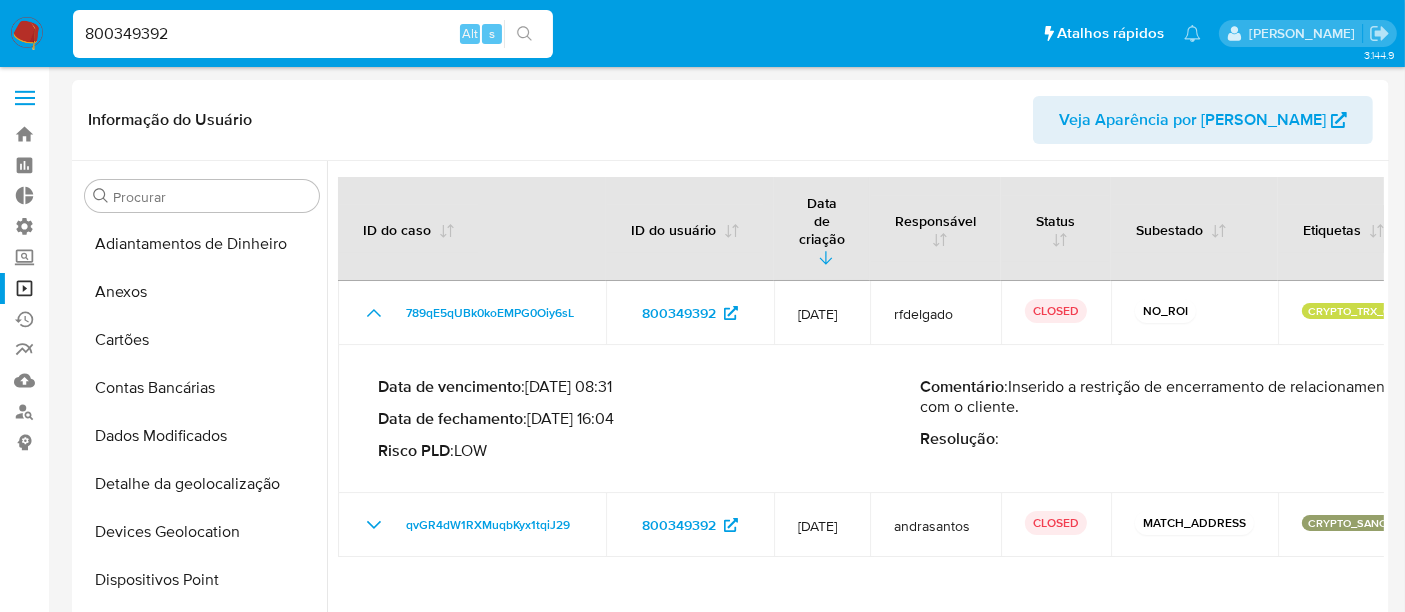 scroll, scrollTop: 511, scrollLeft: 0, axis: vertical 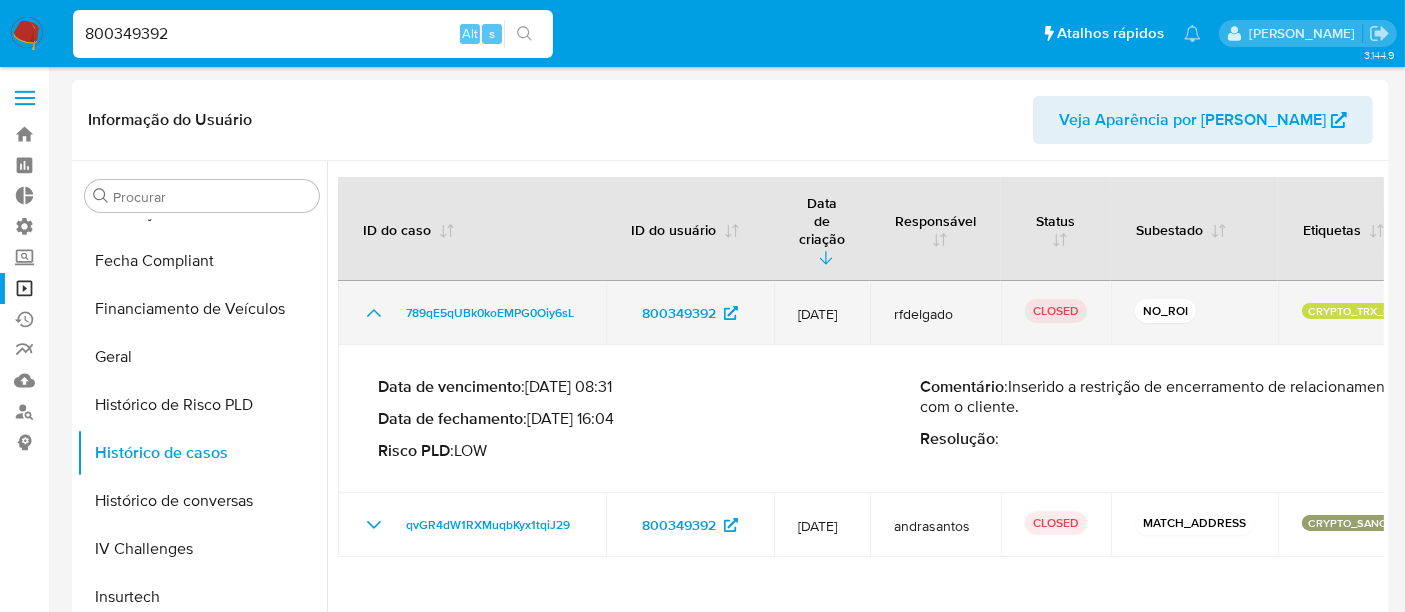 click on "789qE5qUBk0koEMPG0Oiy6sL" at bounding box center [472, 313] 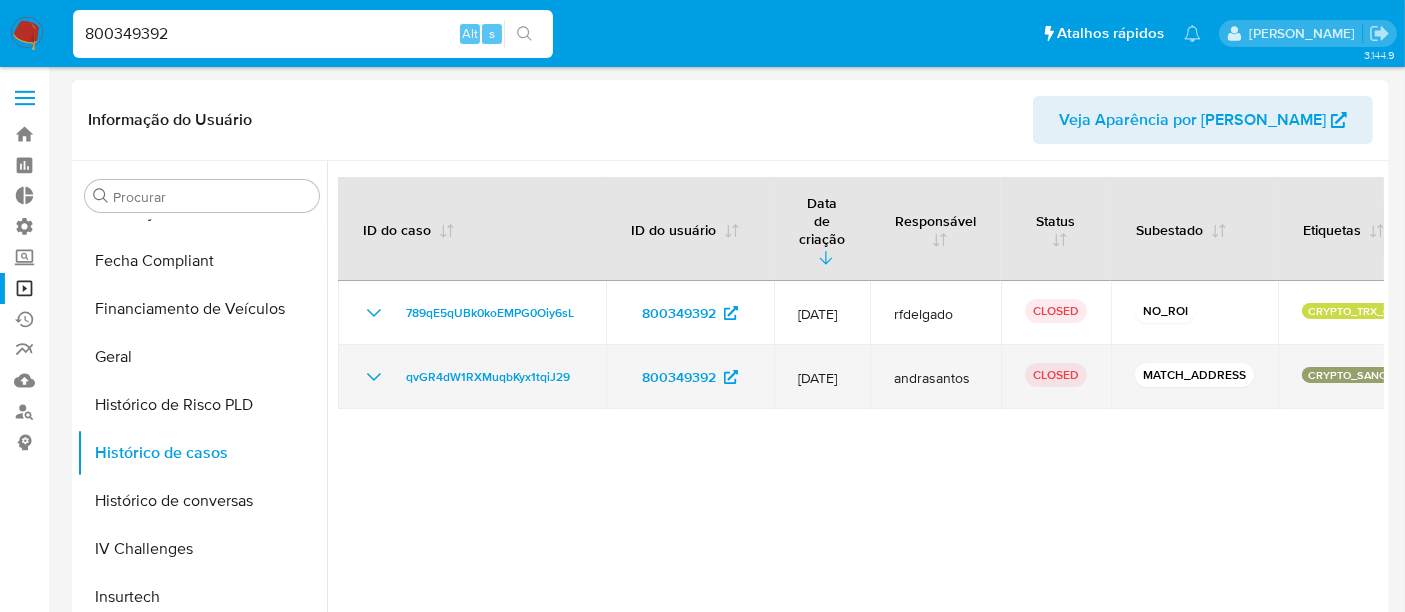 click 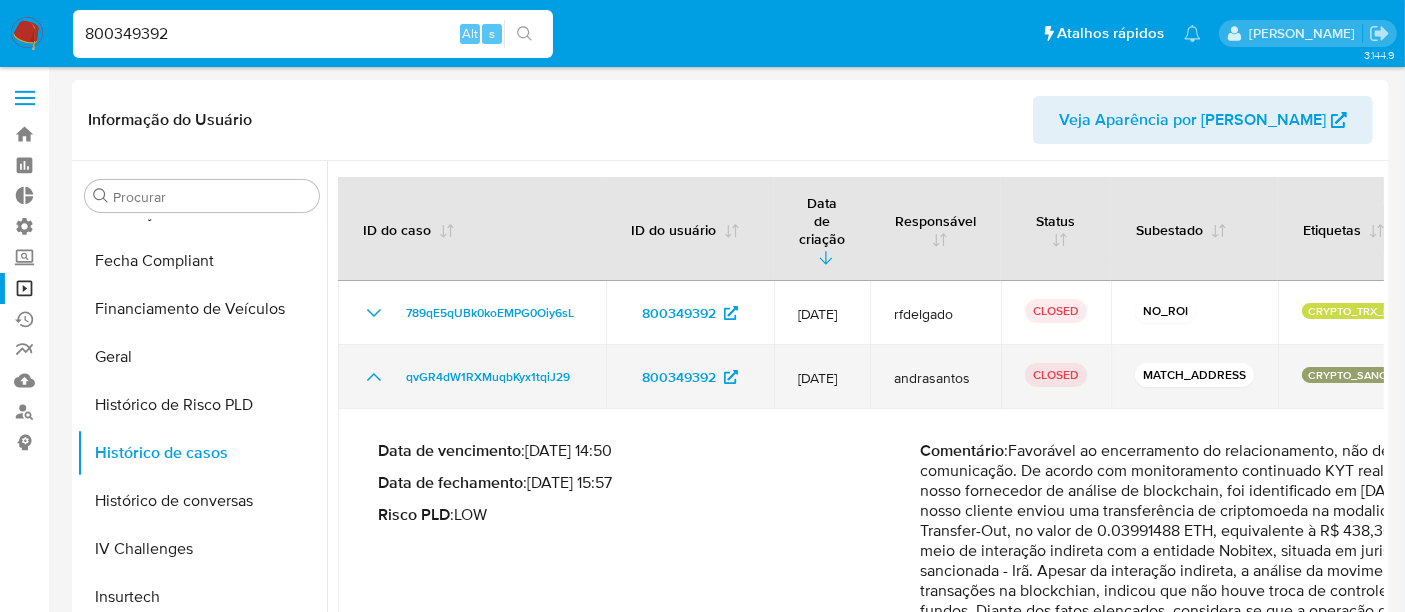 click 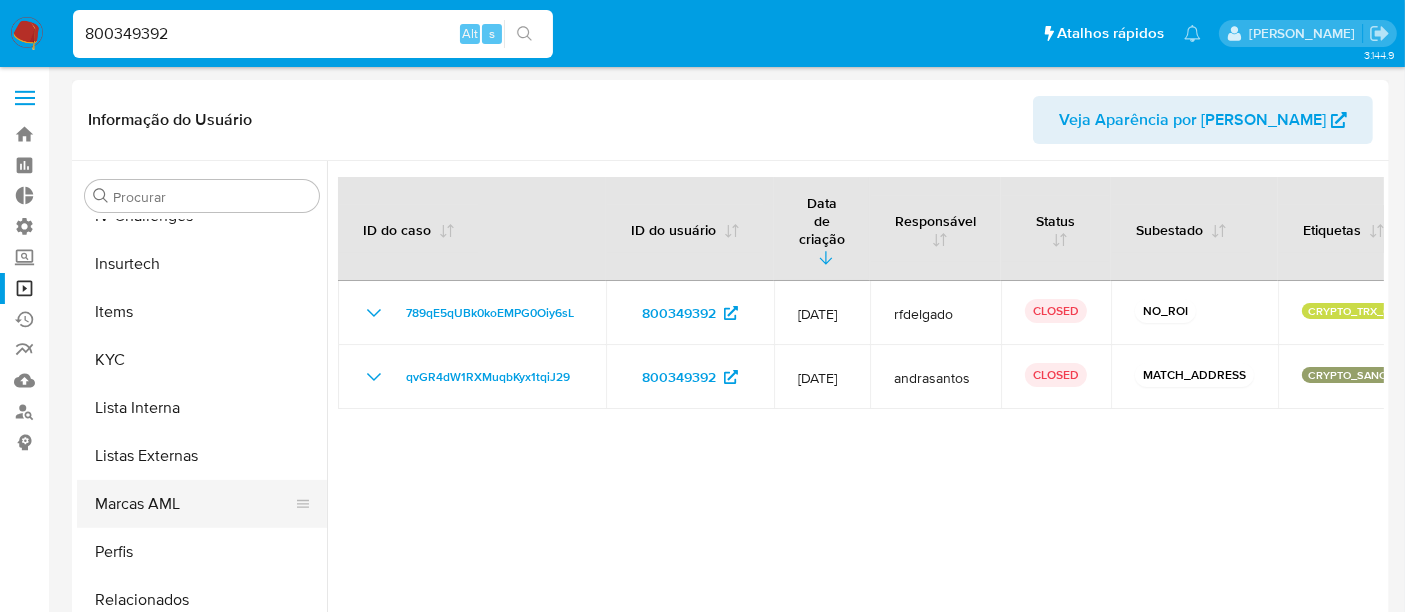 scroll, scrollTop: 844, scrollLeft: 0, axis: vertical 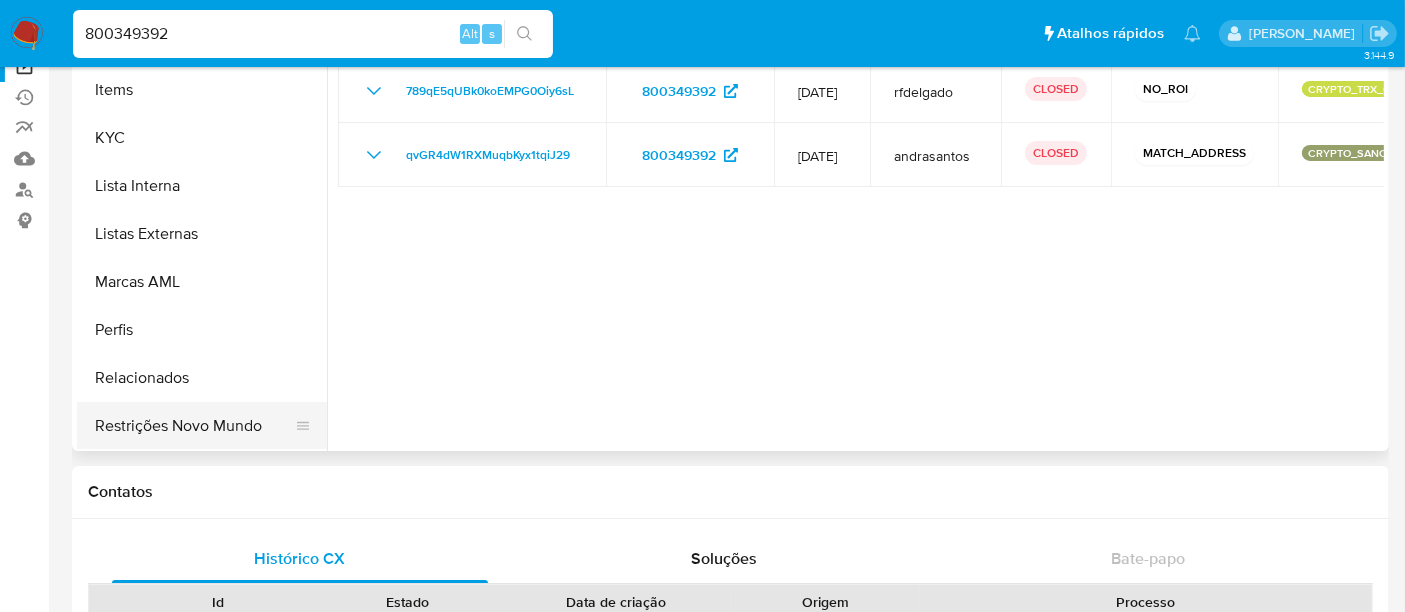 click on "Restrições Novo Mundo" at bounding box center (194, 426) 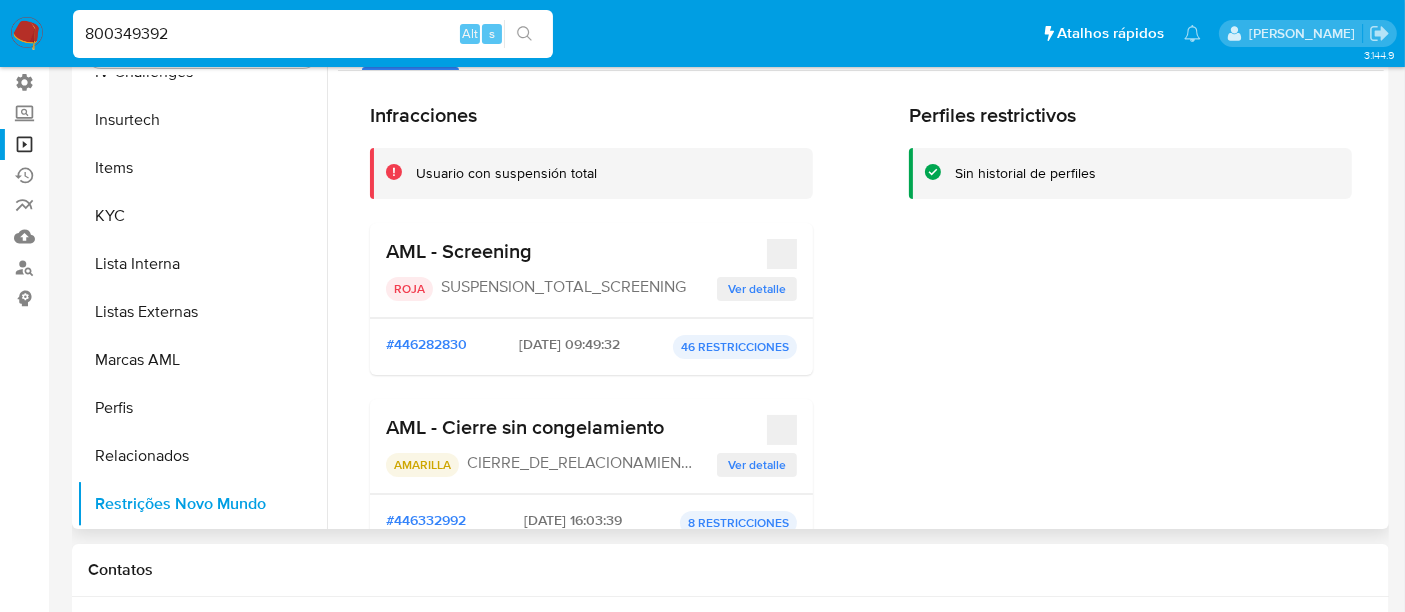 scroll, scrollTop: 111, scrollLeft: 0, axis: vertical 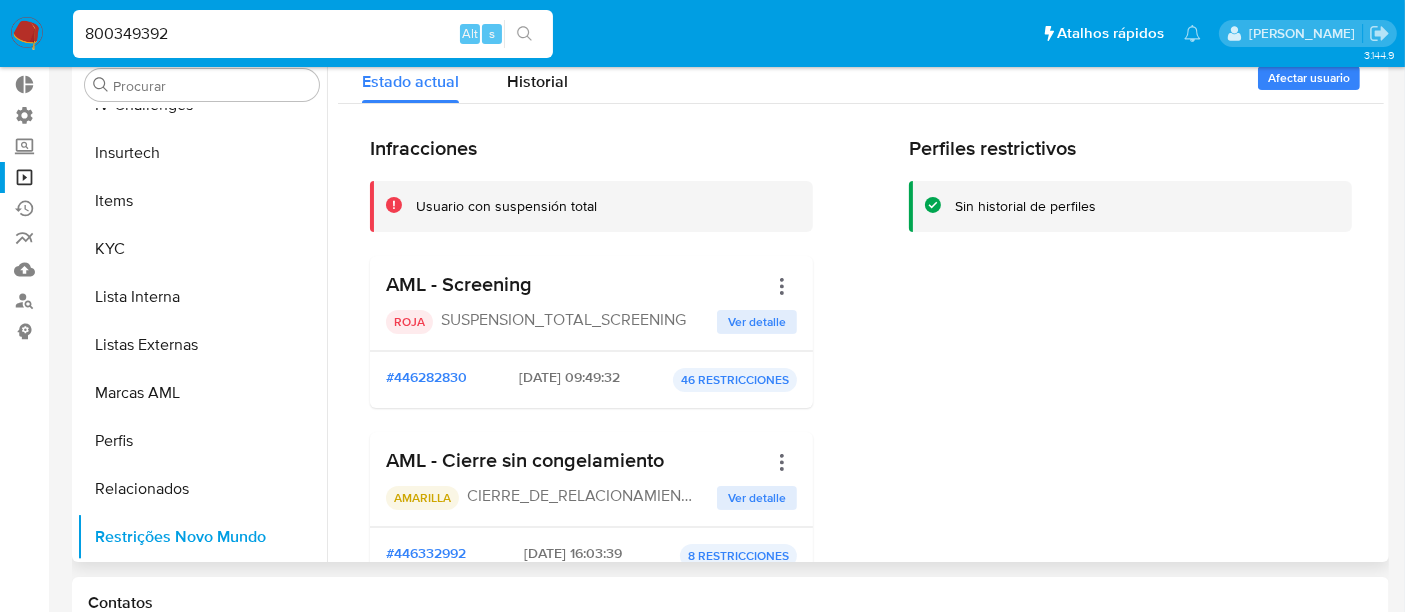 type 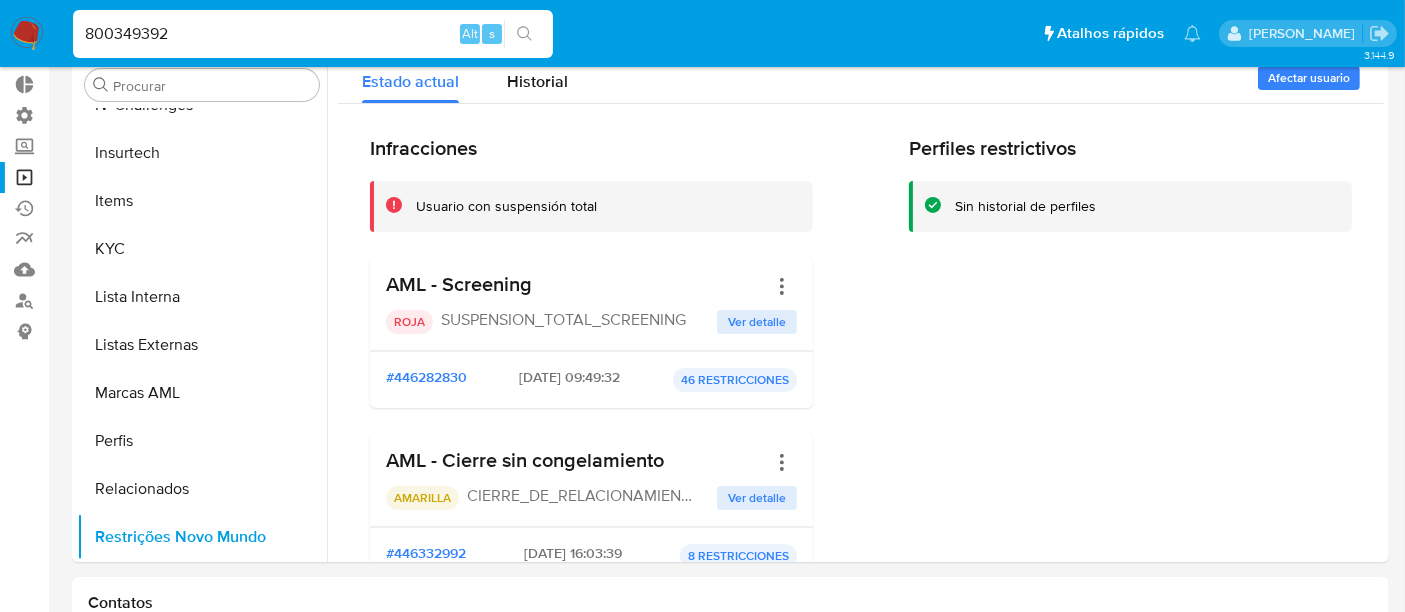 drag, startPoint x: 222, startPoint y: 34, endPoint x: 42, endPoint y: 18, distance: 180.70972 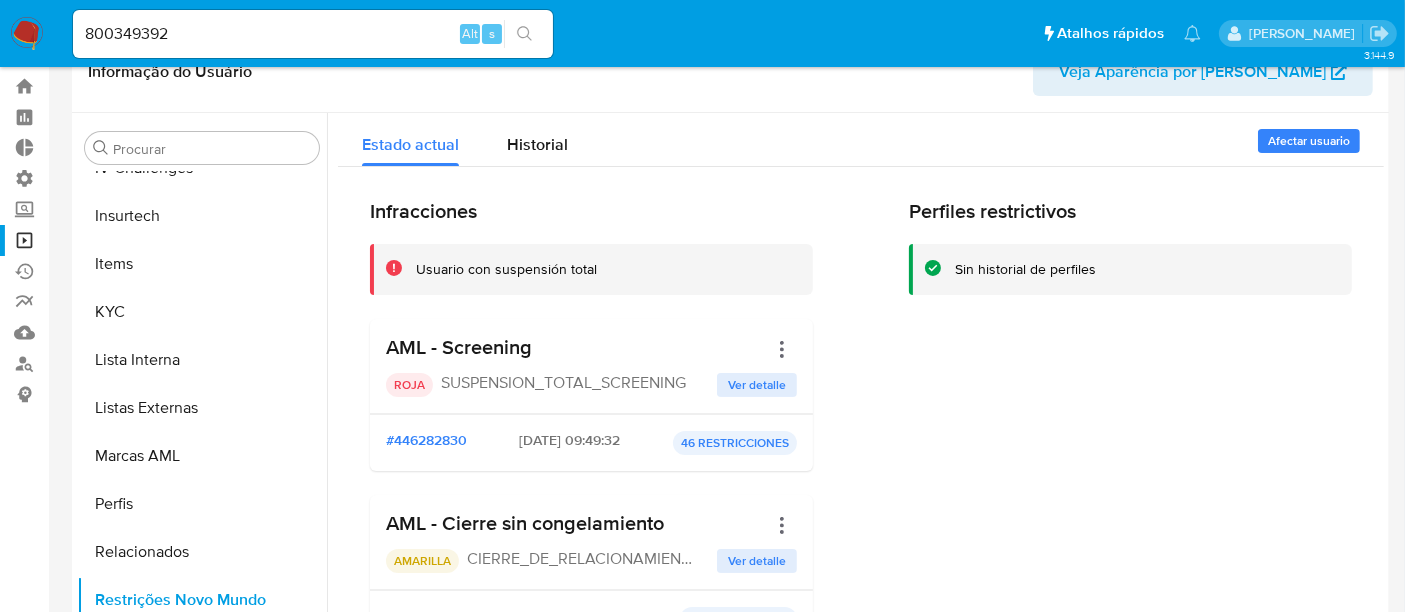 scroll, scrollTop: 0, scrollLeft: 0, axis: both 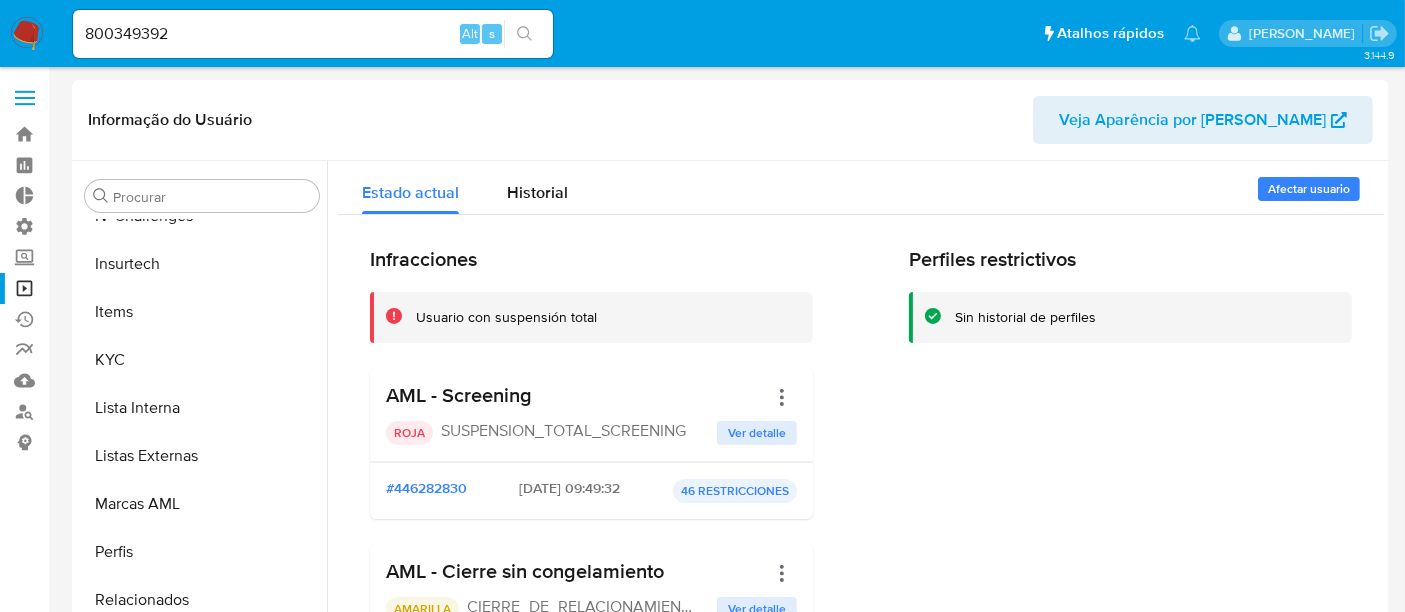 click on "800349392 Alt s" at bounding box center (313, 34) 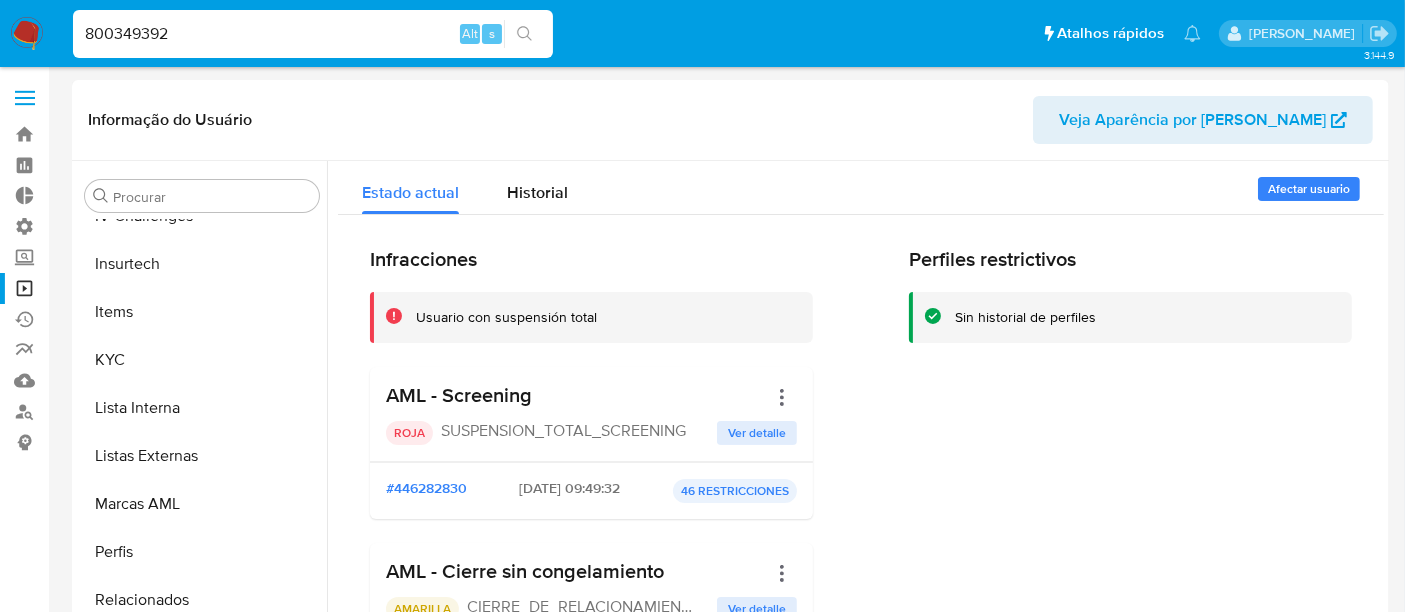 click on "800349392" at bounding box center (313, 34) 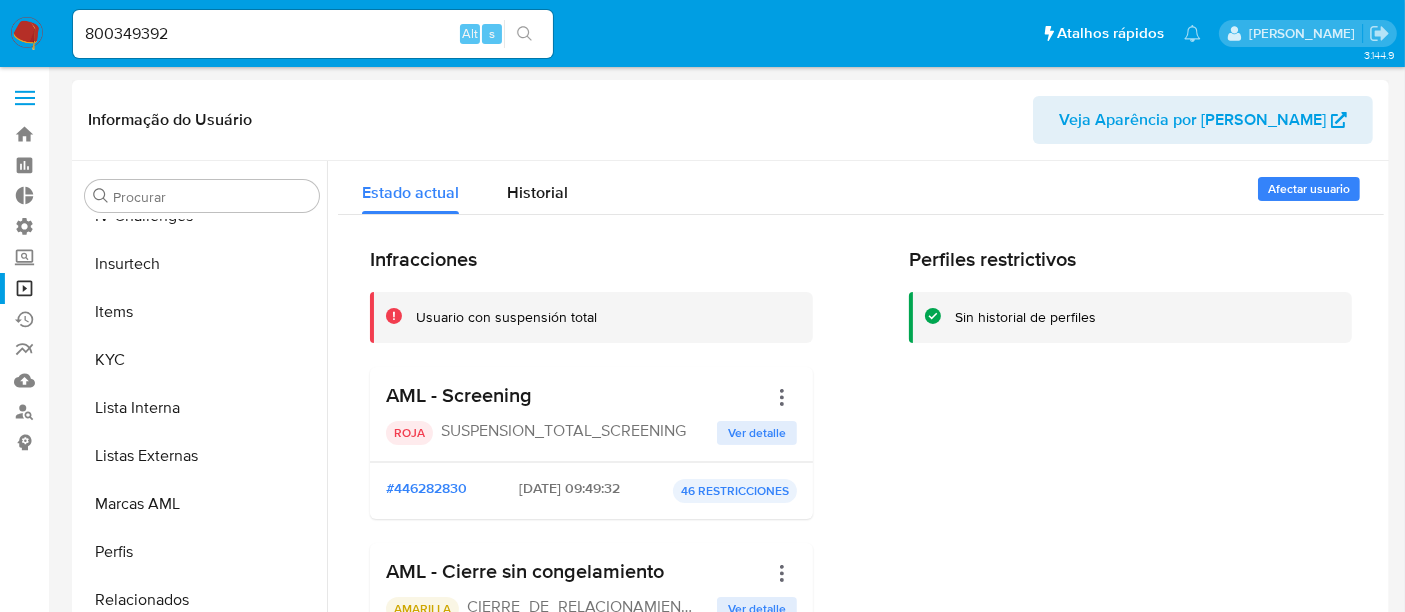 drag, startPoint x: 434, startPoint y: 432, endPoint x: 689, endPoint y: 432, distance: 255 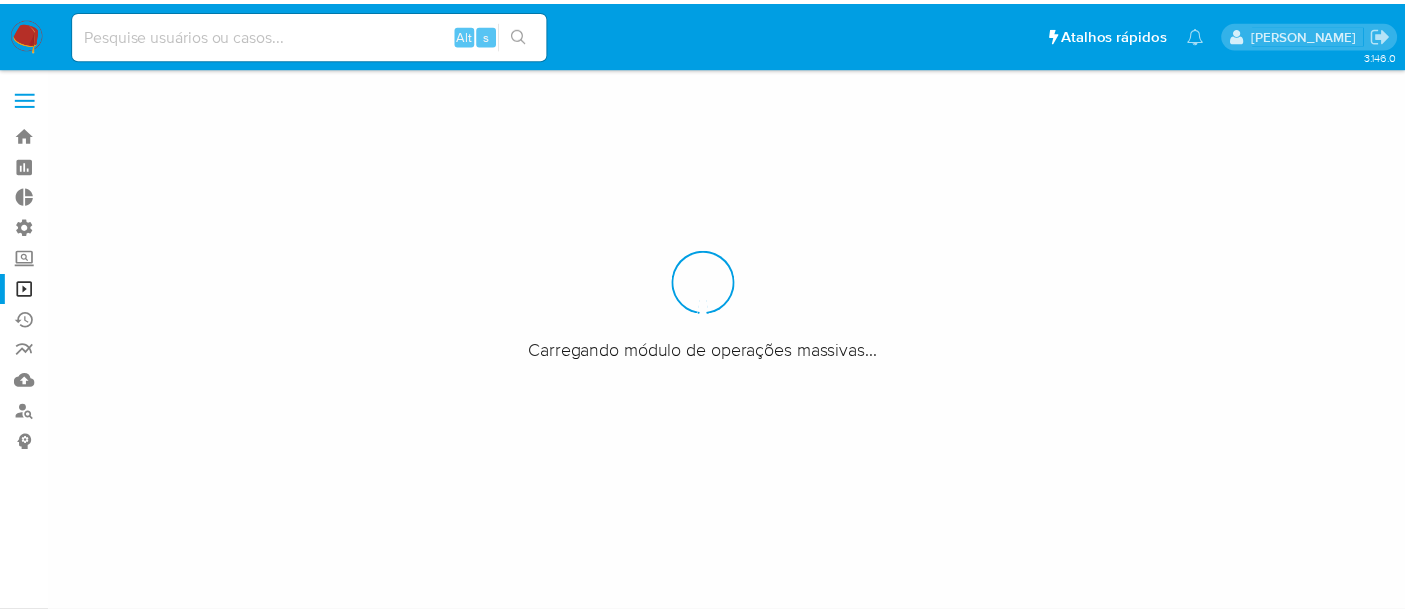 scroll, scrollTop: 0, scrollLeft: 0, axis: both 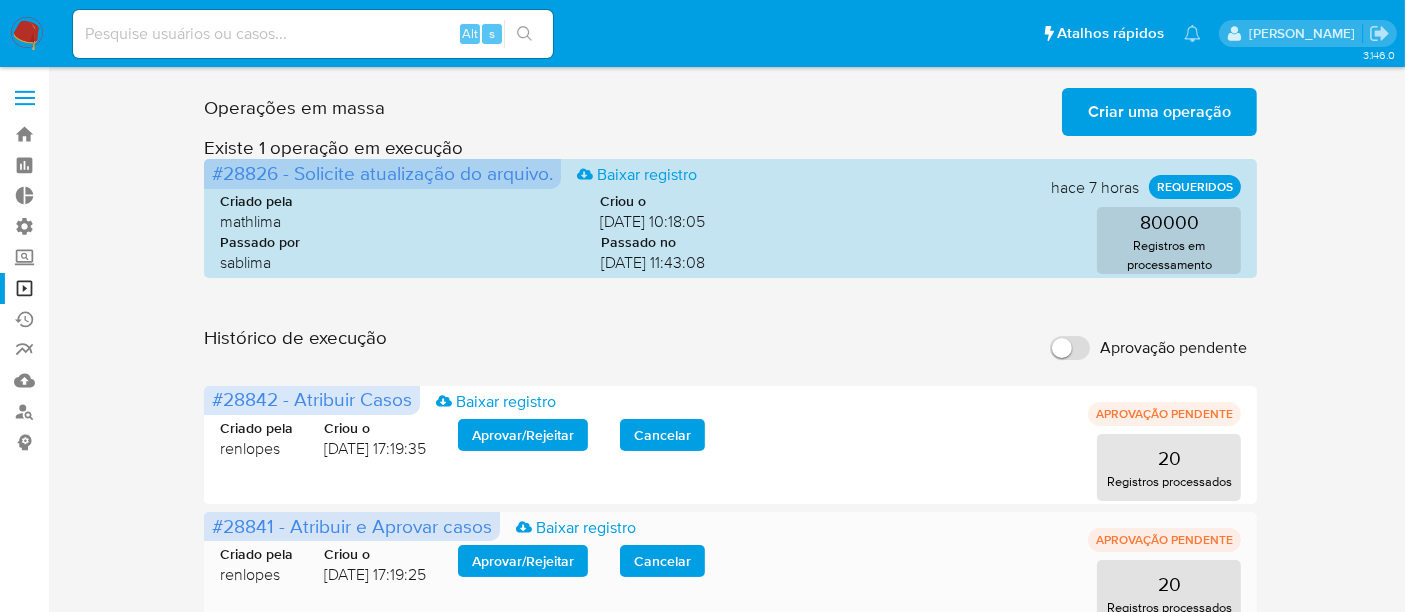 click on "Aprovar  /  Rejeitar" at bounding box center [523, 561] 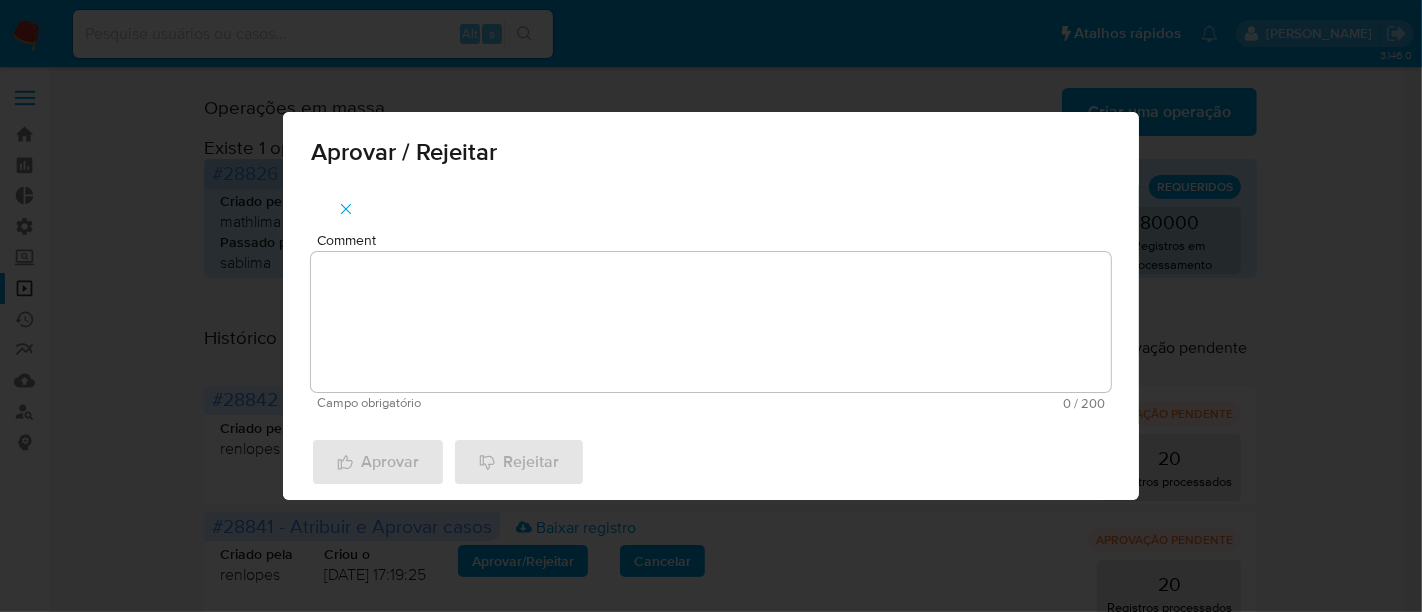 click on "Comment" at bounding box center [711, 322] 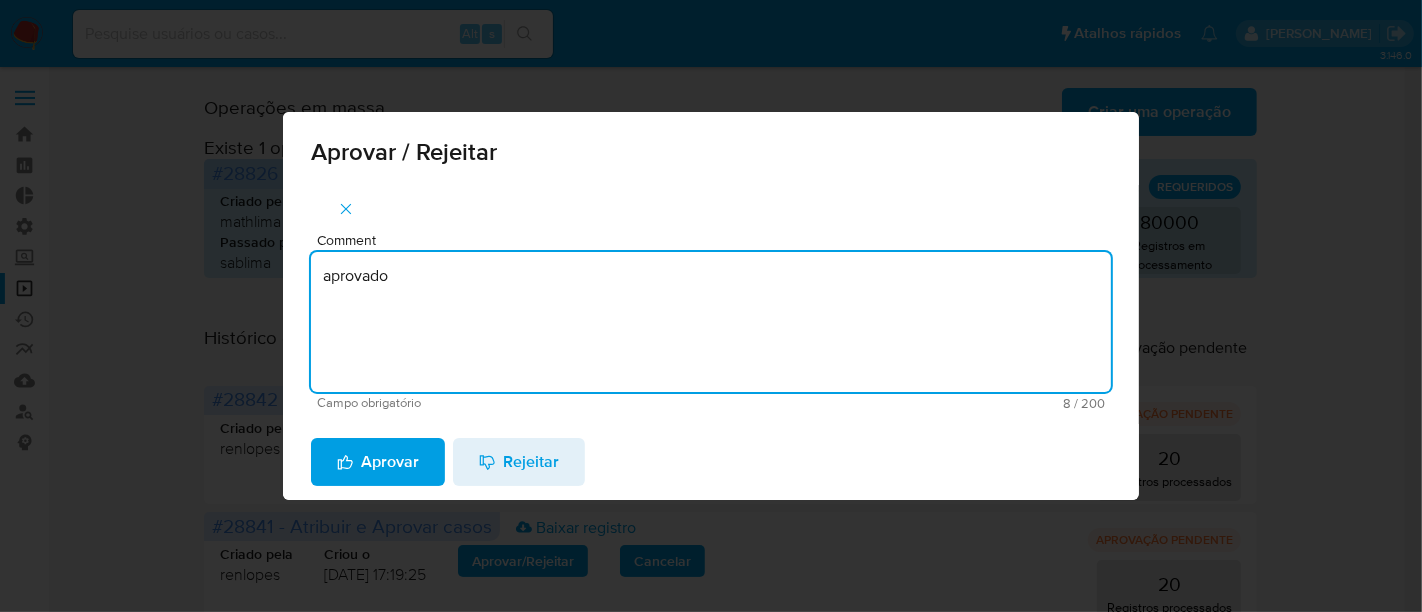 drag, startPoint x: 420, startPoint y: 272, endPoint x: 257, endPoint y: 272, distance: 163 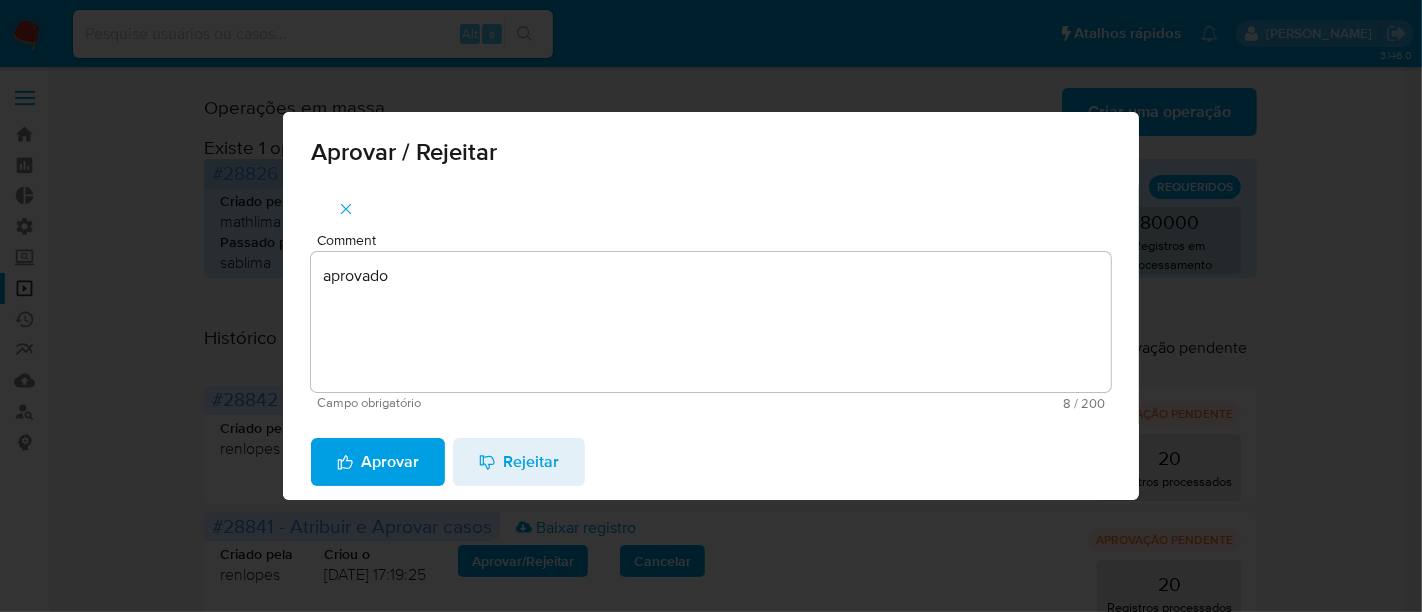 click on "Aprovar     Rejeitar" at bounding box center (711, 462) 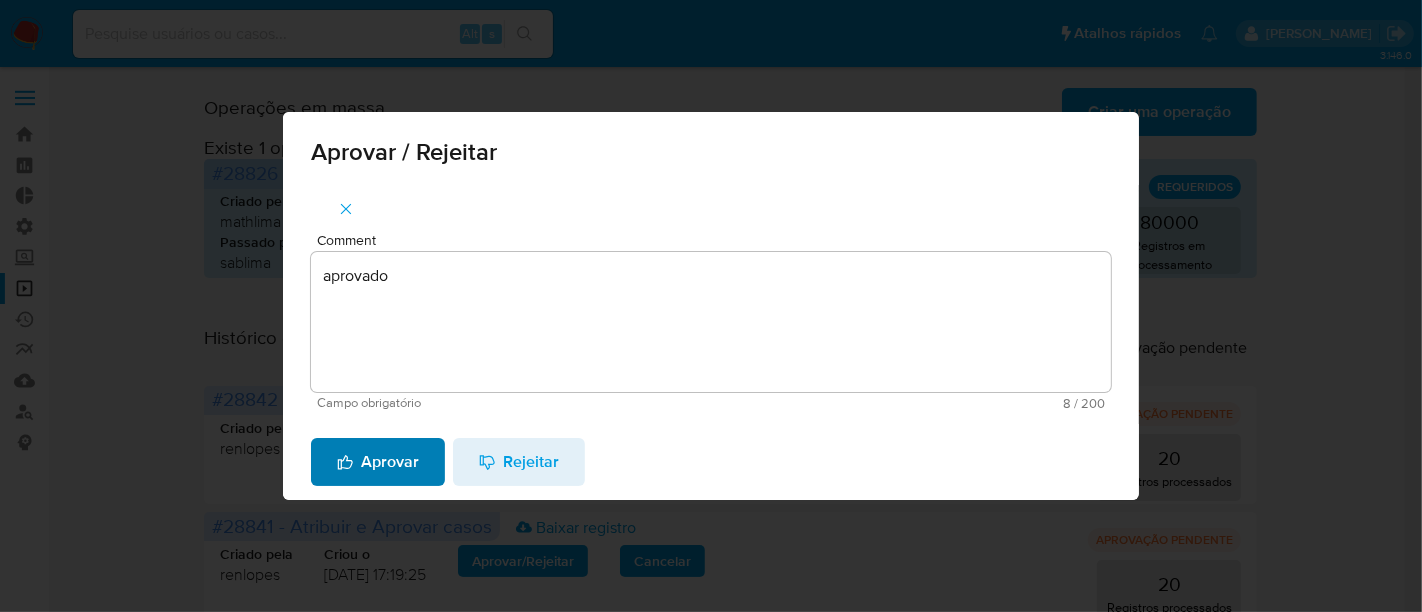 type 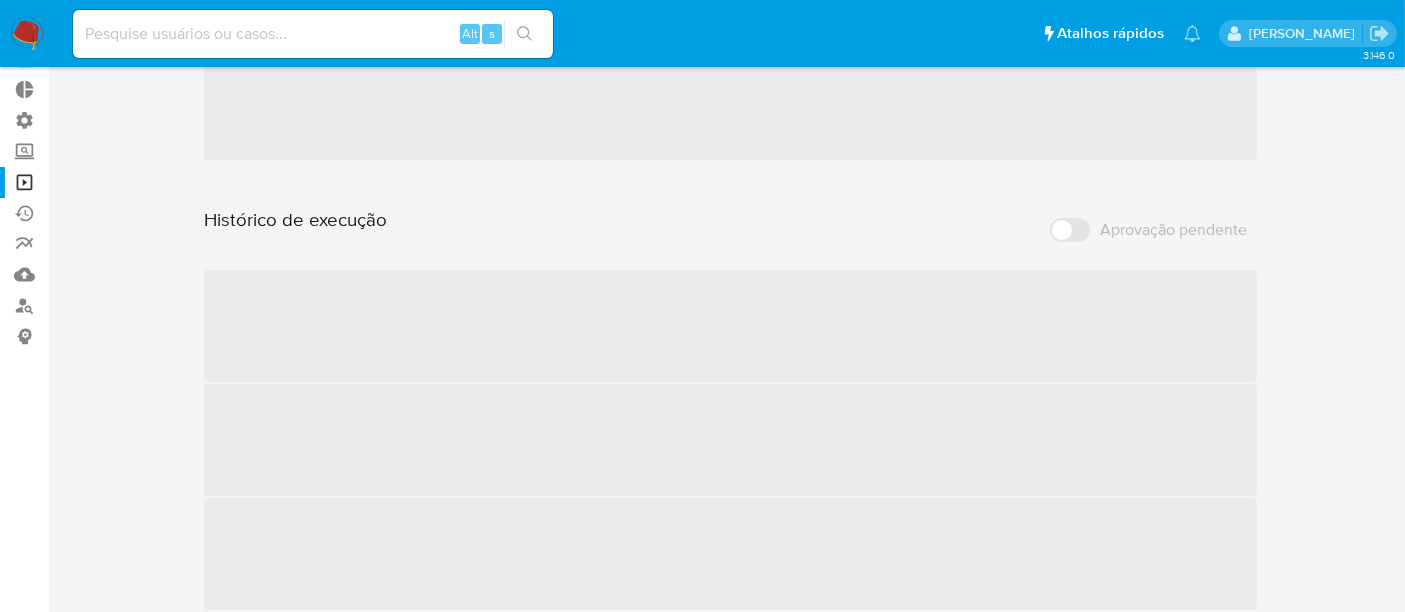 scroll, scrollTop: 0, scrollLeft: 0, axis: both 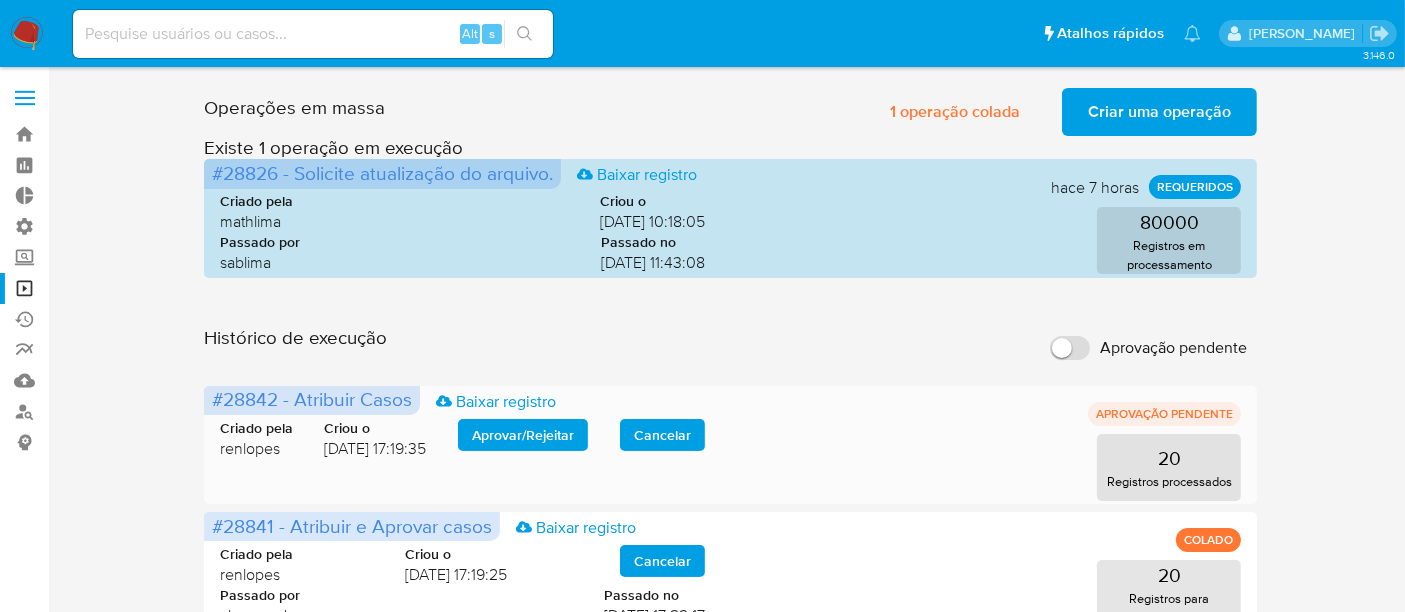 click on "Aprovar  /  Rejeitar" at bounding box center (523, 435) 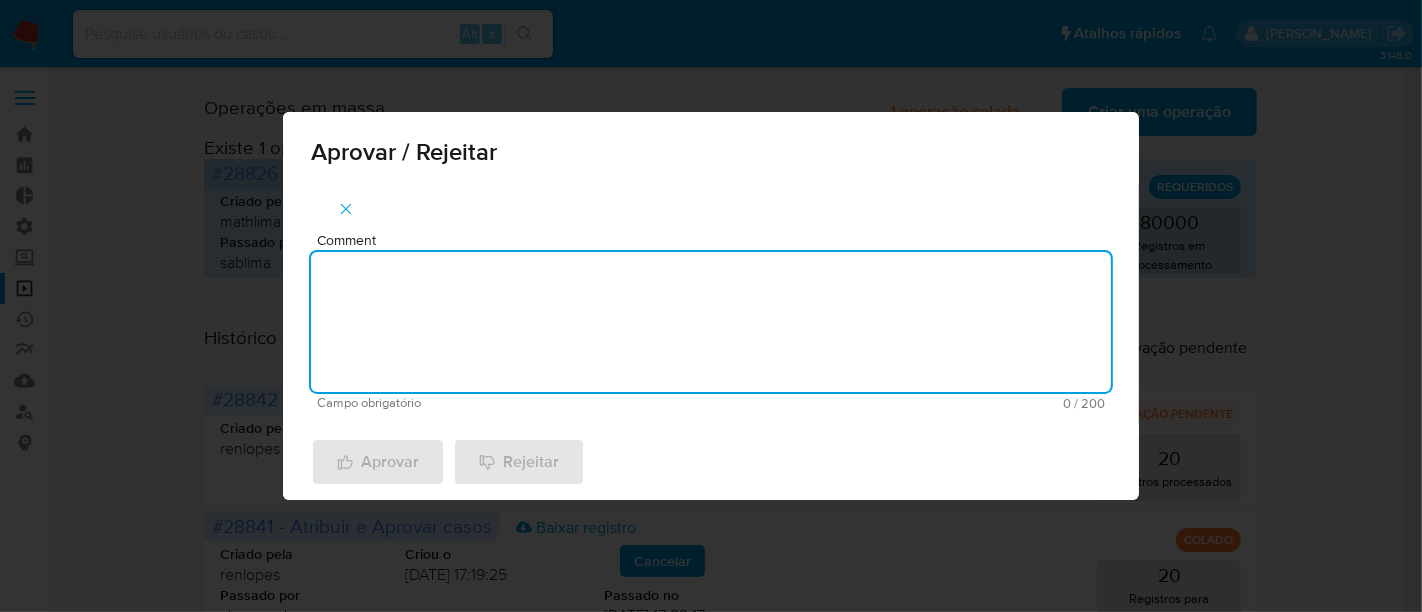 click on "Comment" at bounding box center (711, 322) 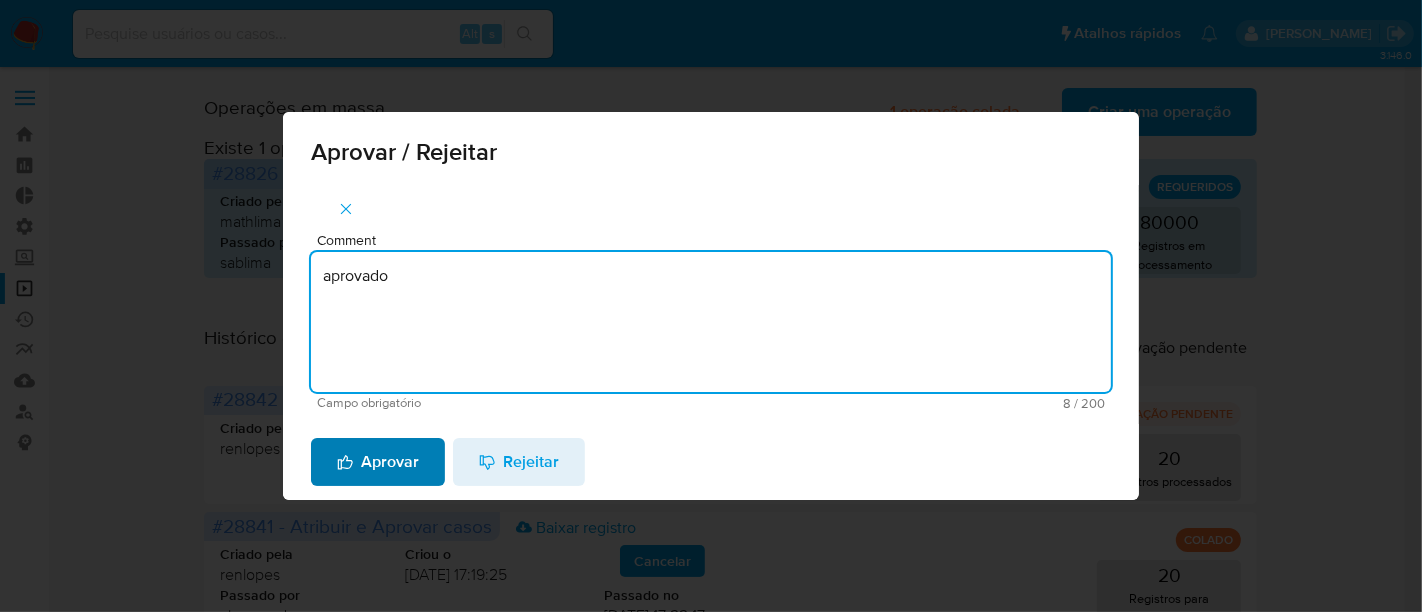type on "aprovado" 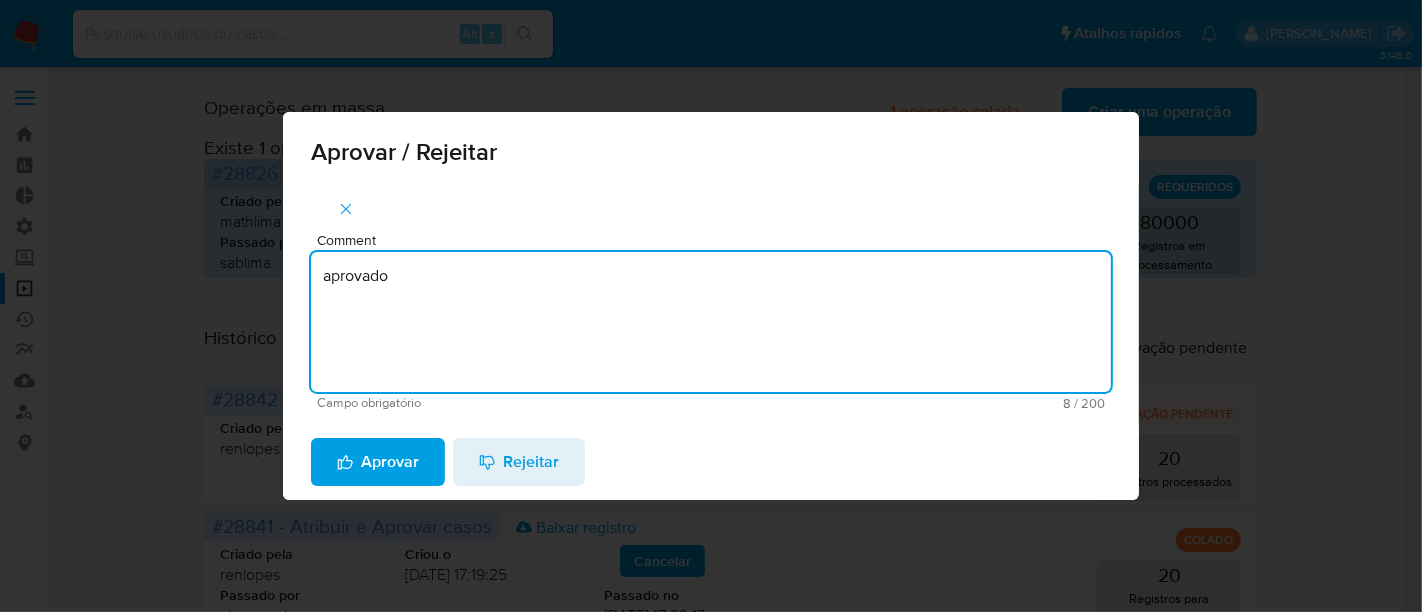 click on "Aprovar" at bounding box center (378, 462) 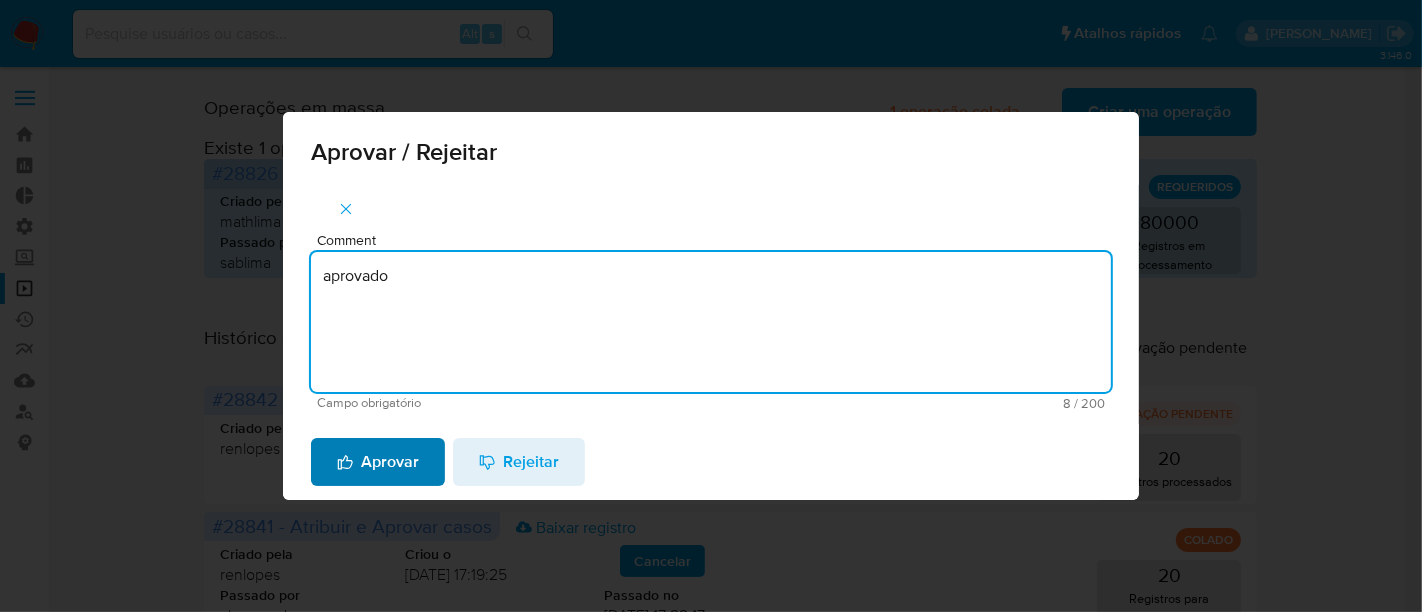 type 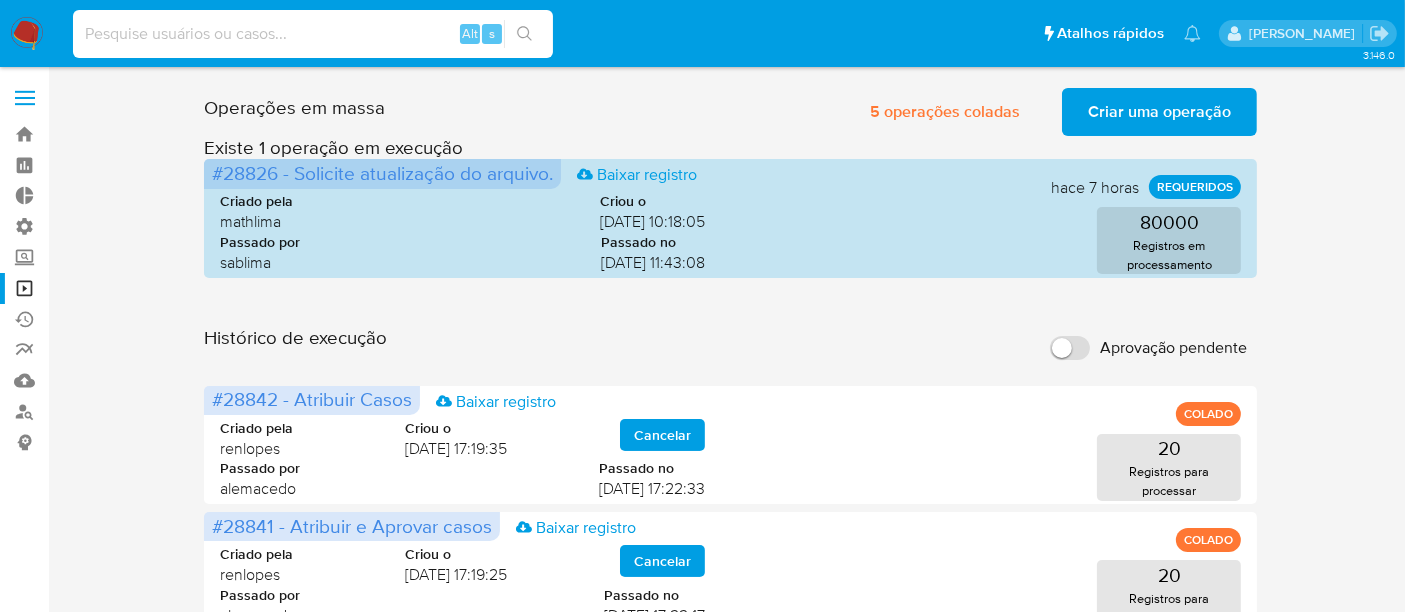 click at bounding box center [313, 34] 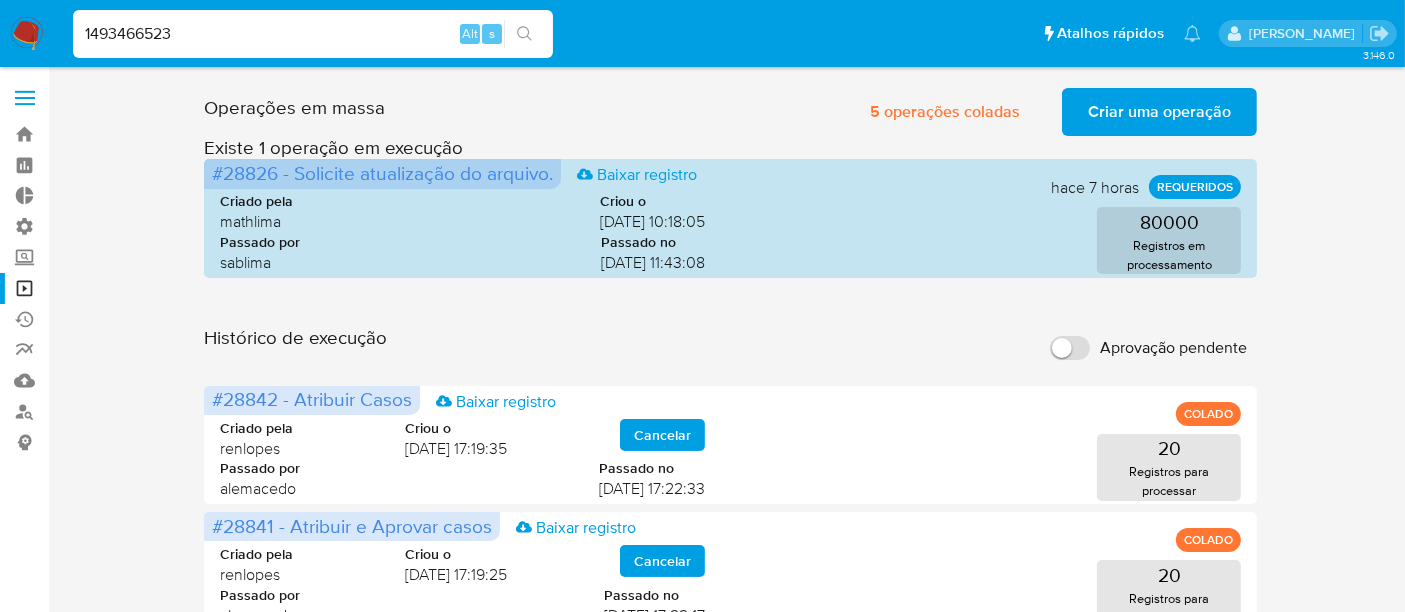 type on "1493466523" 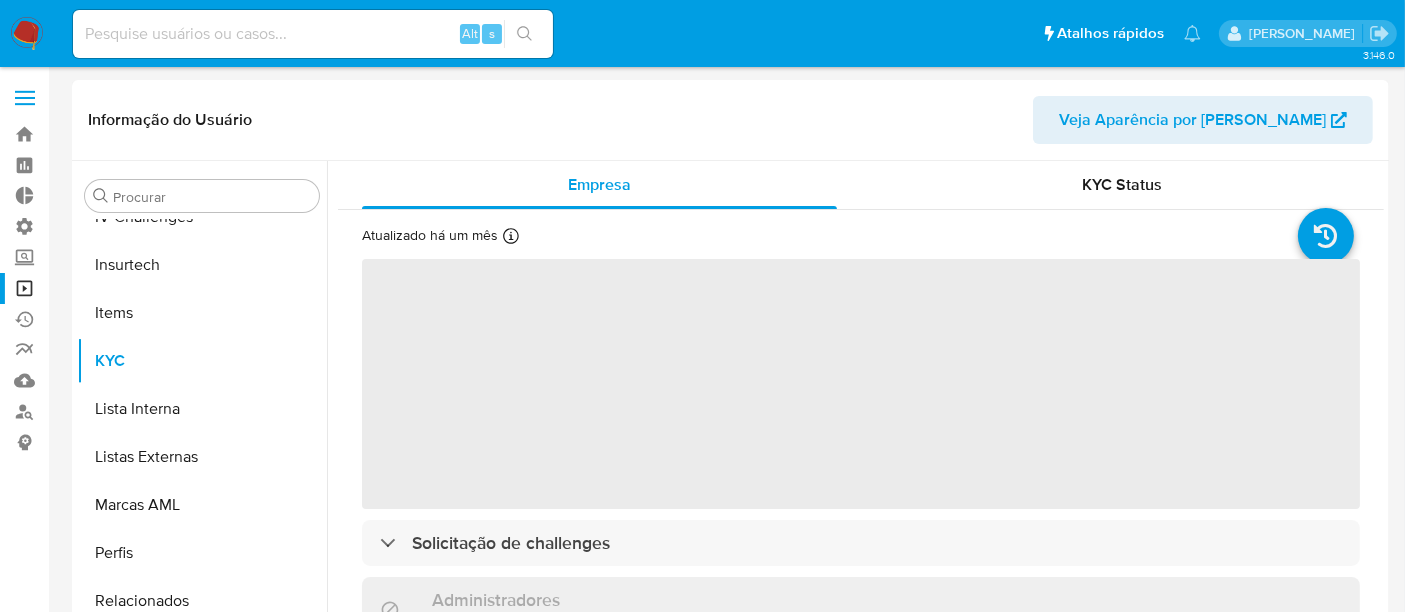 scroll, scrollTop: 844, scrollLeft: 0, axis: vertical 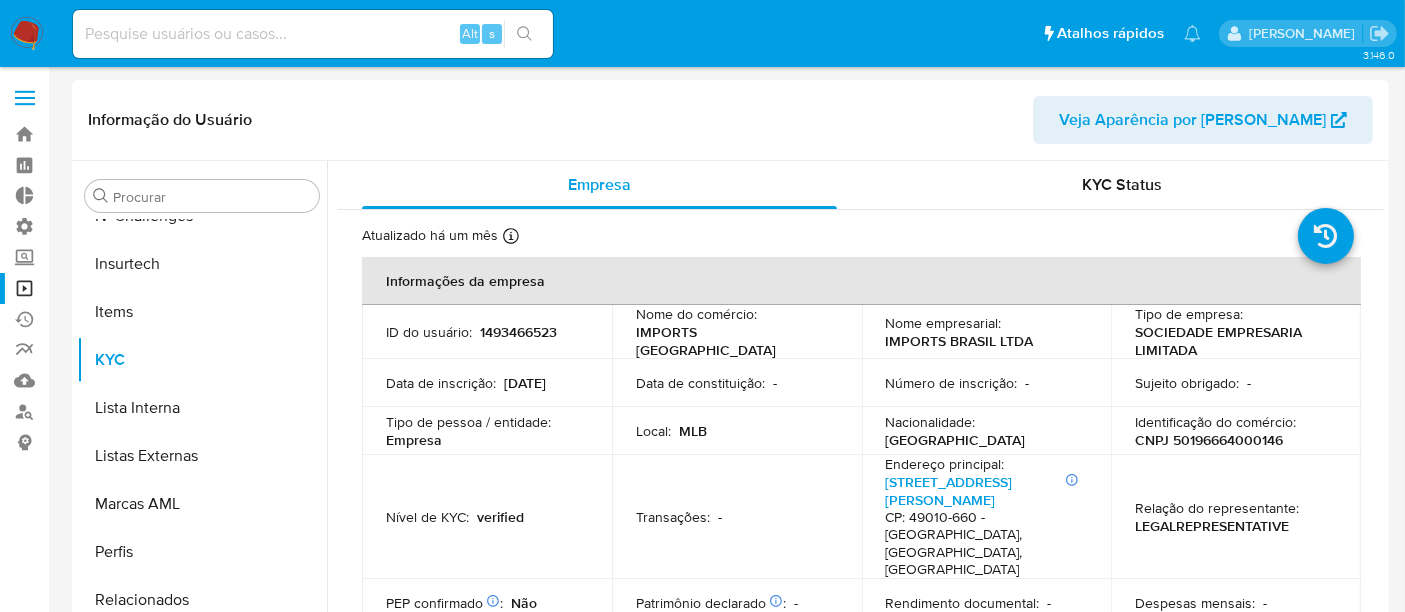 select on "10" 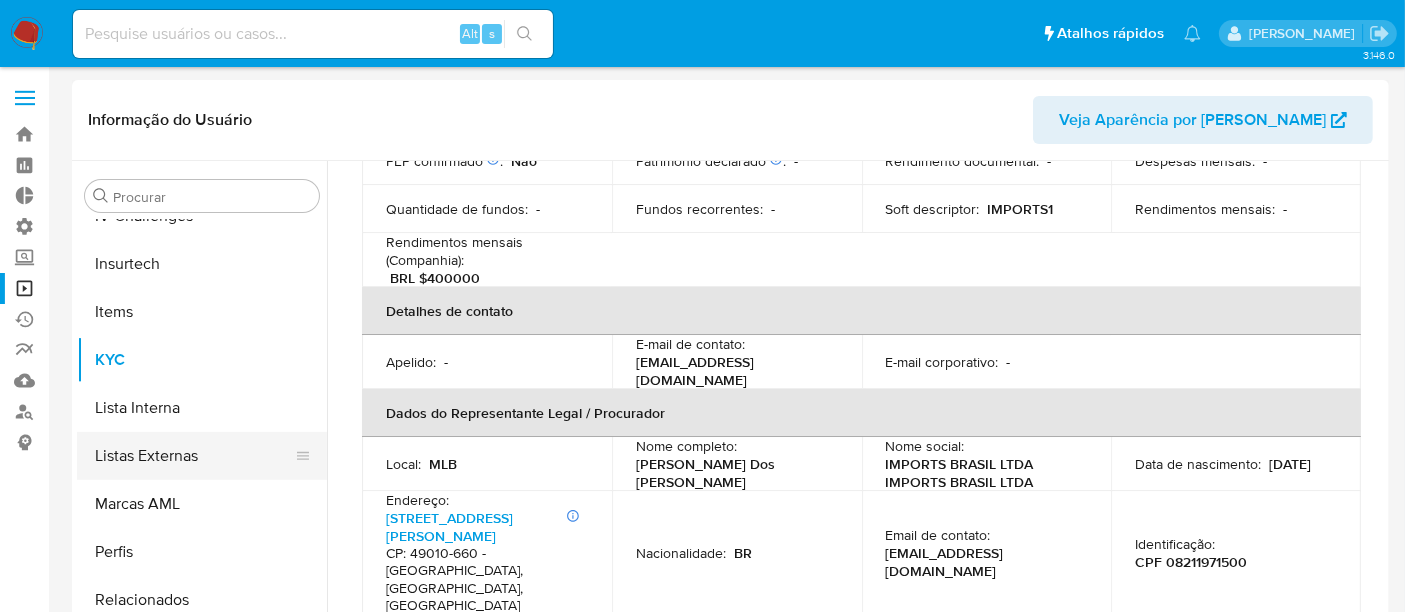 scroll, scrollTop: 444, scrollLeft: 0, axis: vertical 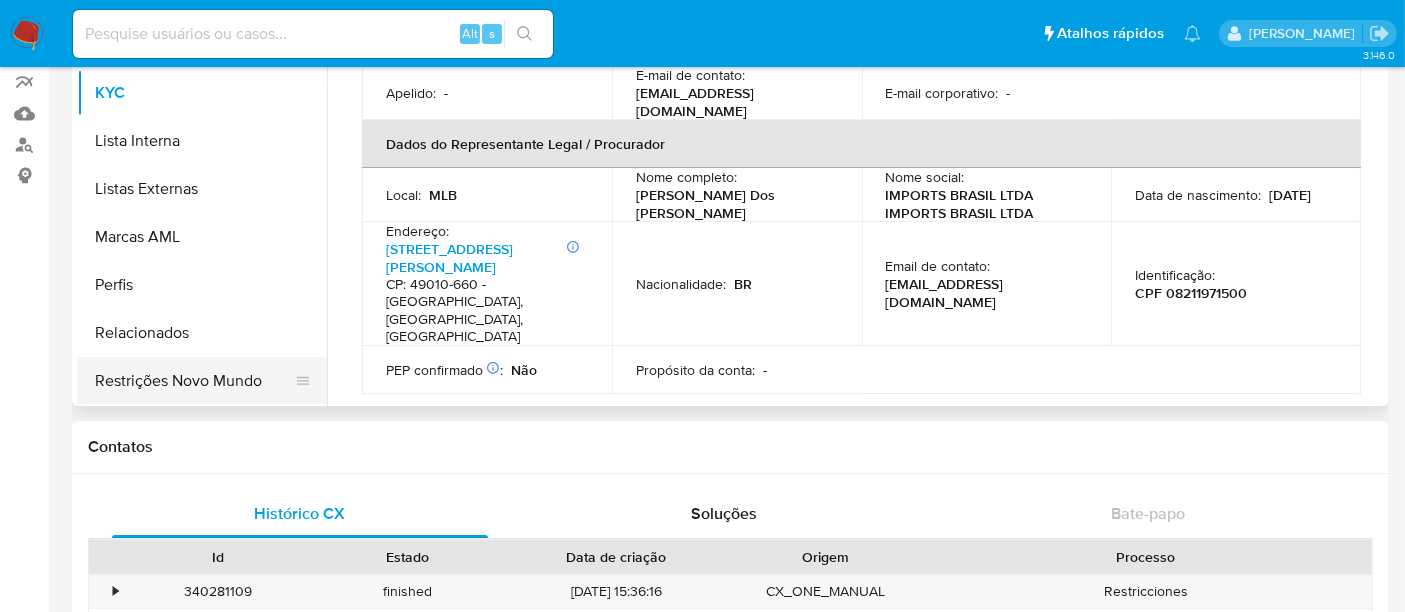 click on "Restrições Novo Mundo" at bounding box center [194, 381] 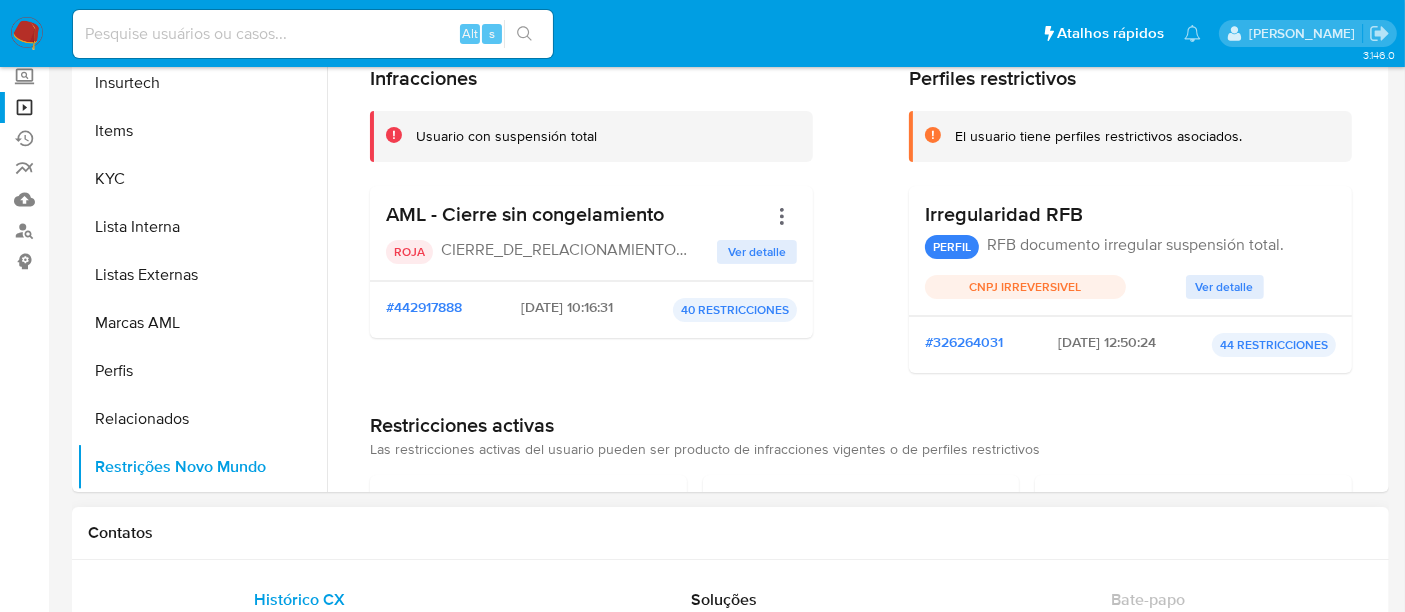 scroll, scrollTop: 45, scrollLeft: 0, axis: vertical 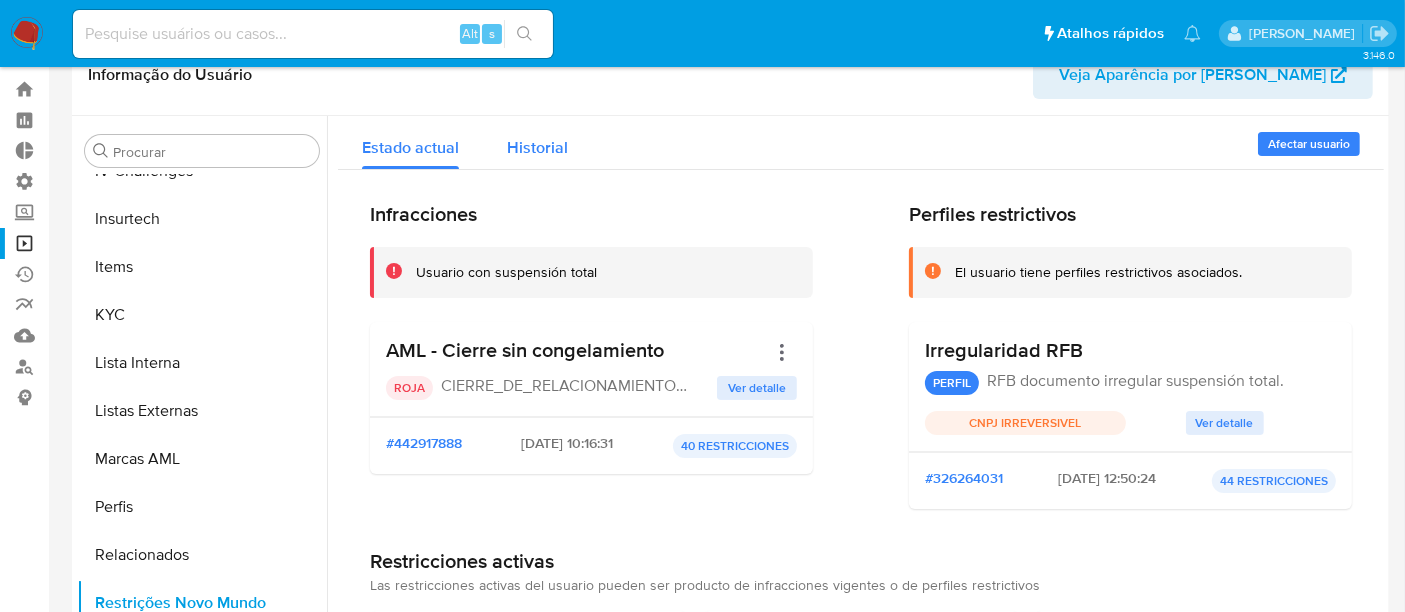 click on "Historial" at bounding box center [537, 147] 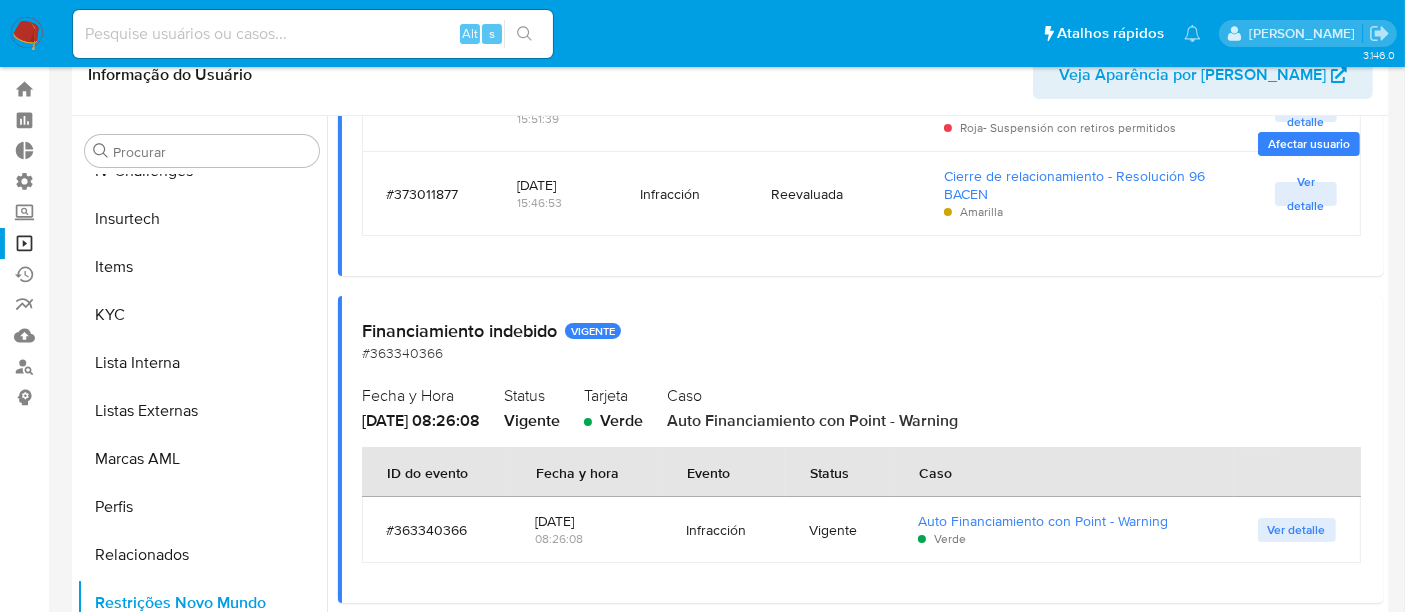 scroll, scrollTop: 1272, scrollLeft: 0, axis: vertical 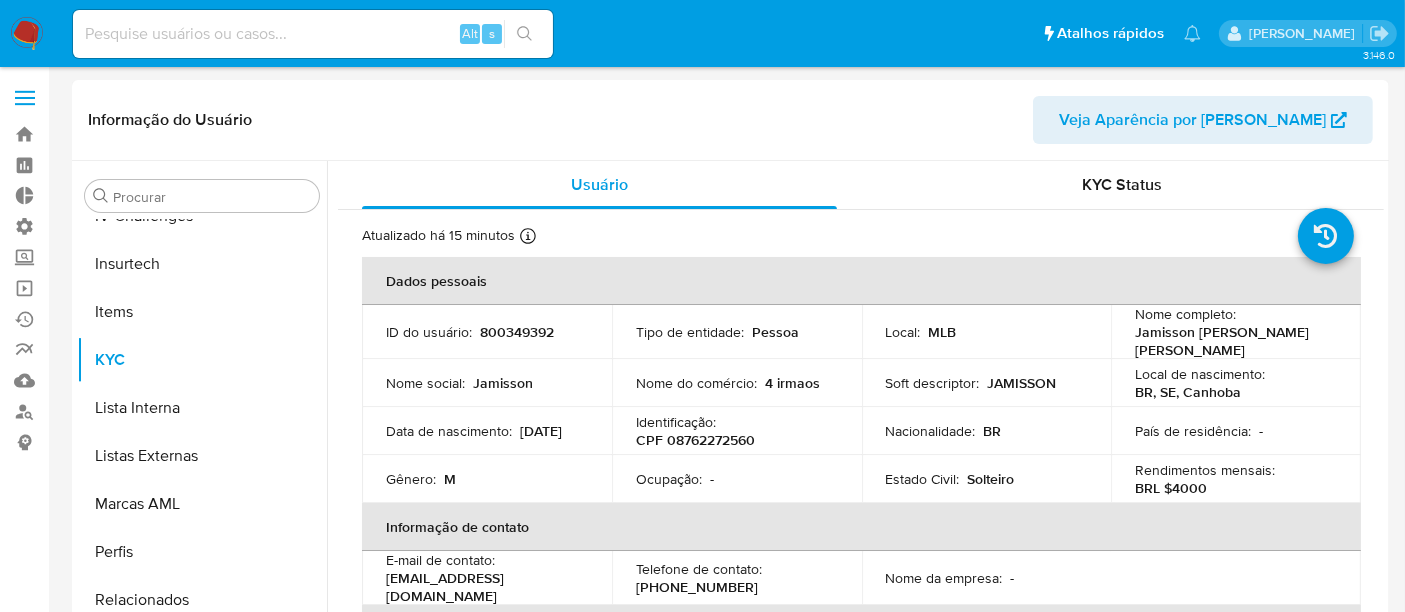select on "10" 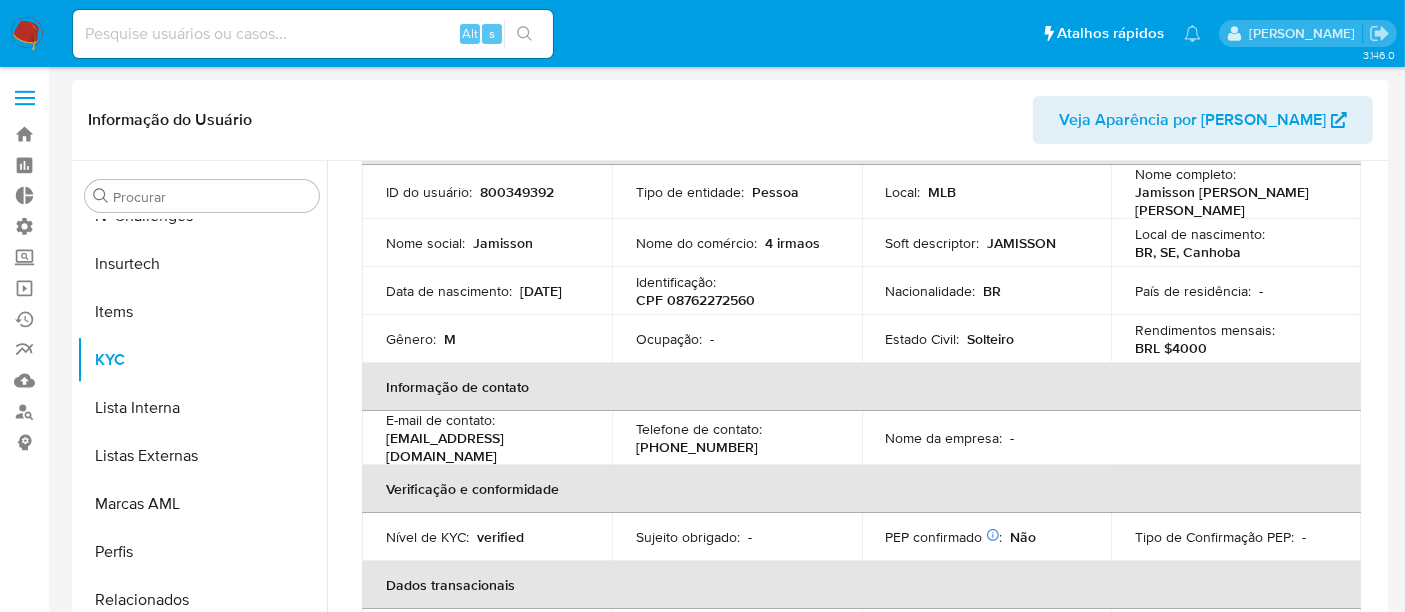 scroll, scrollTop: 222, scrollLeft: 0, axis: vertical 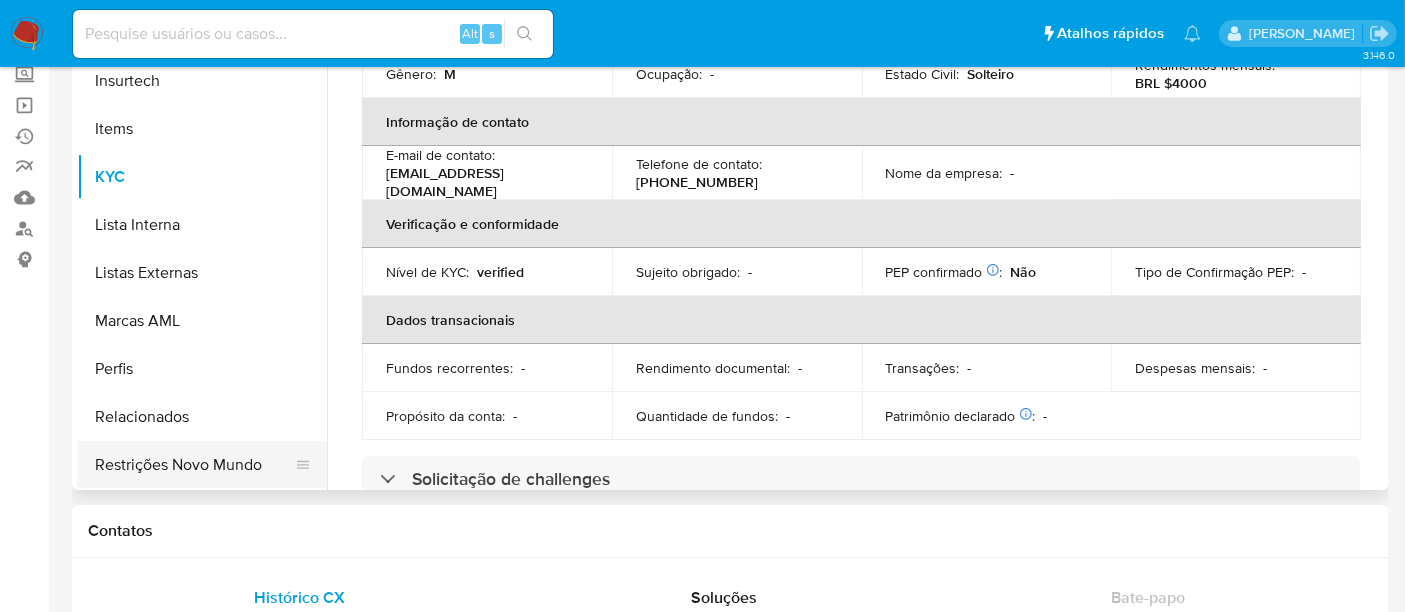 click on "Restrições Novo Mundo" at bounding box center (194, 465) 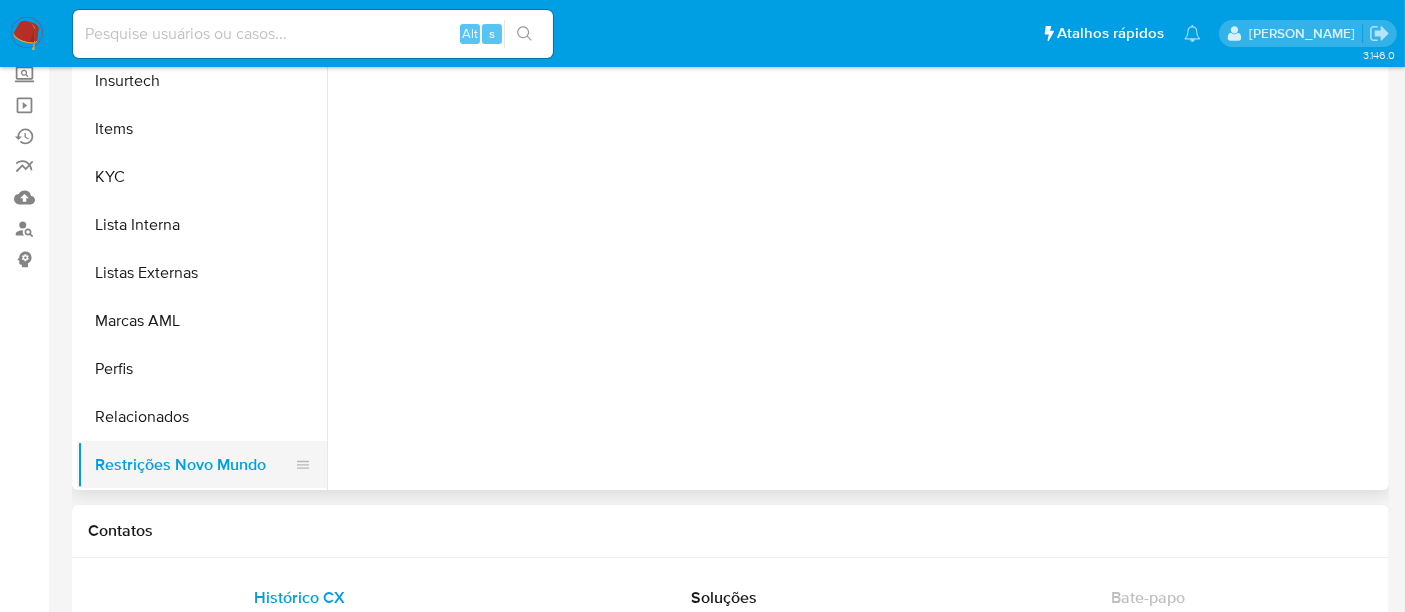 scroll, scrollTop: 0, scrollLeft: 0, axis: both 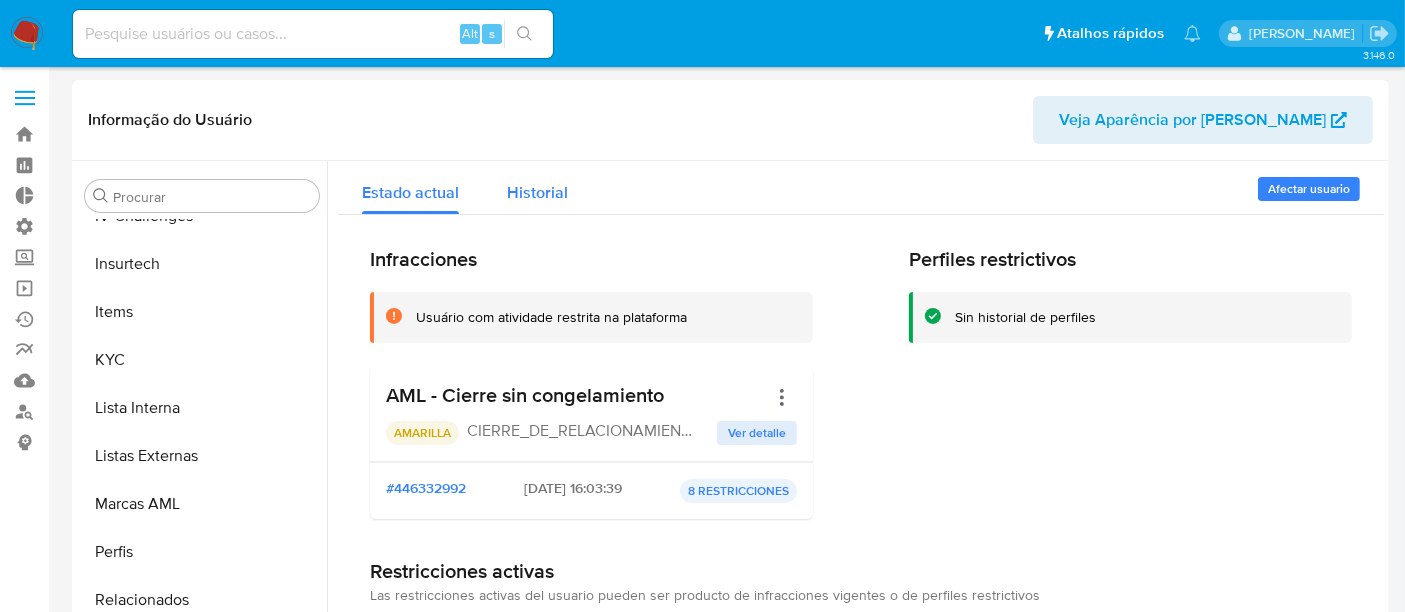 click on "Historial" at bounding box center [537, 192] 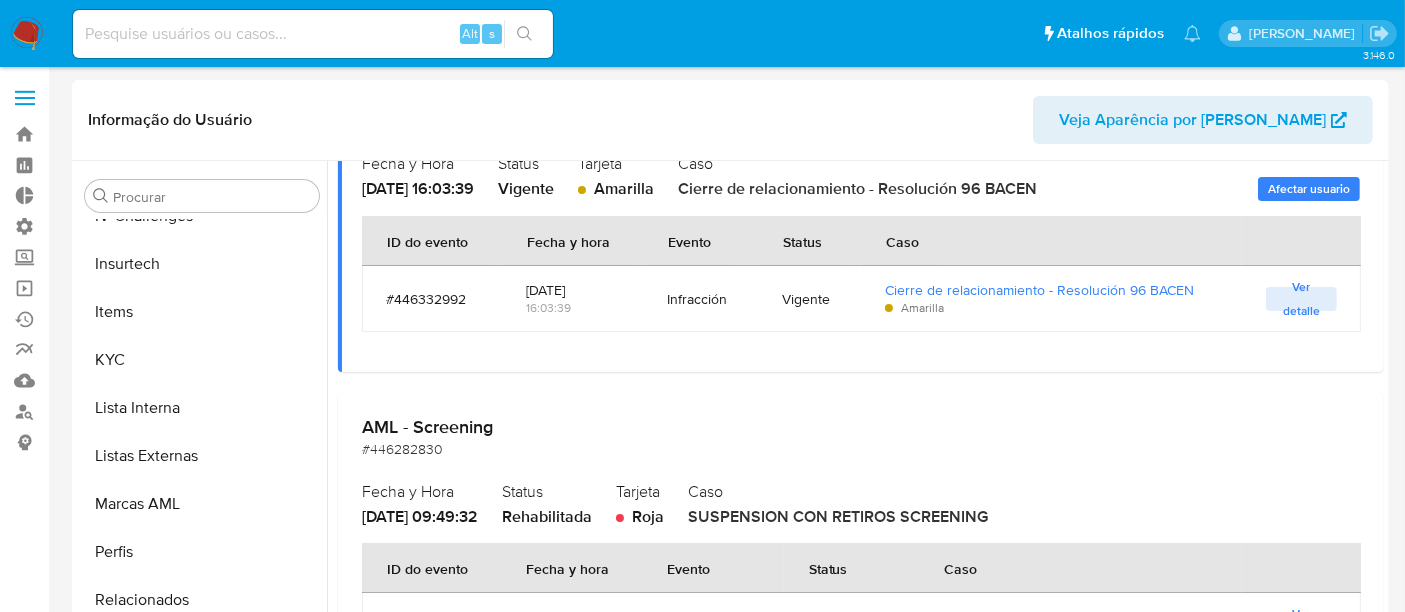 scroll, scrollTop: 111, scrollLeft: 0, axis: vertical 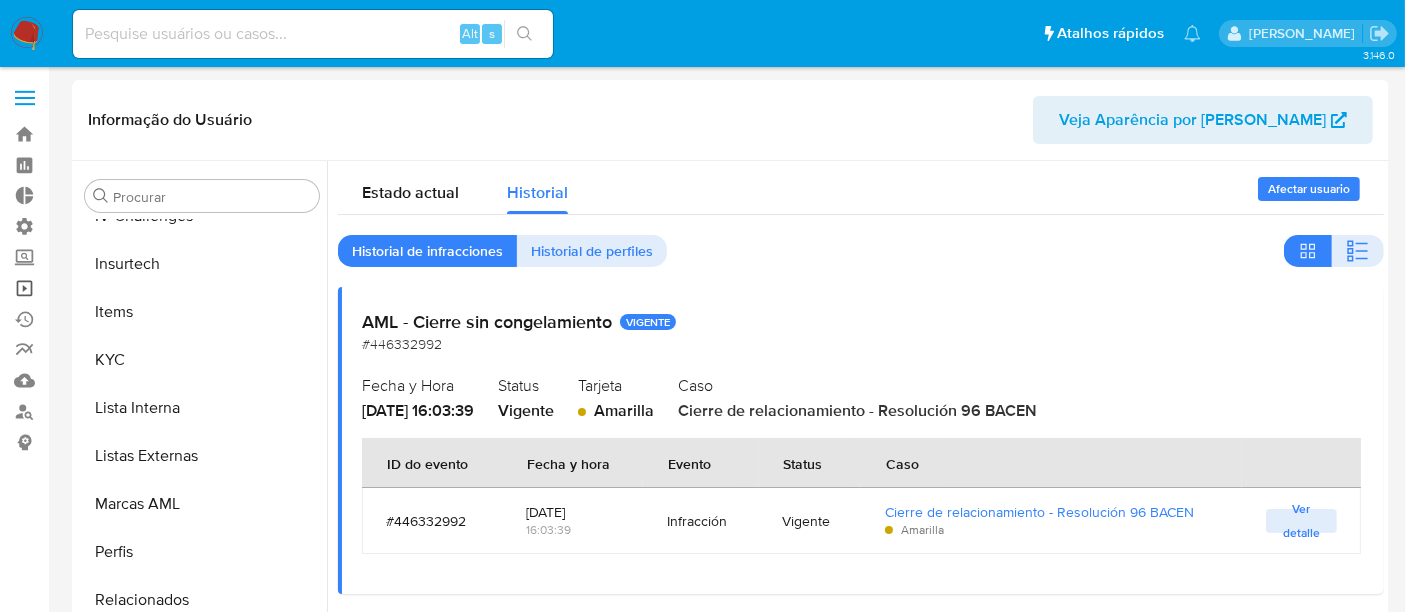 click on "Operações em massa" at bounding box center (119, 288) 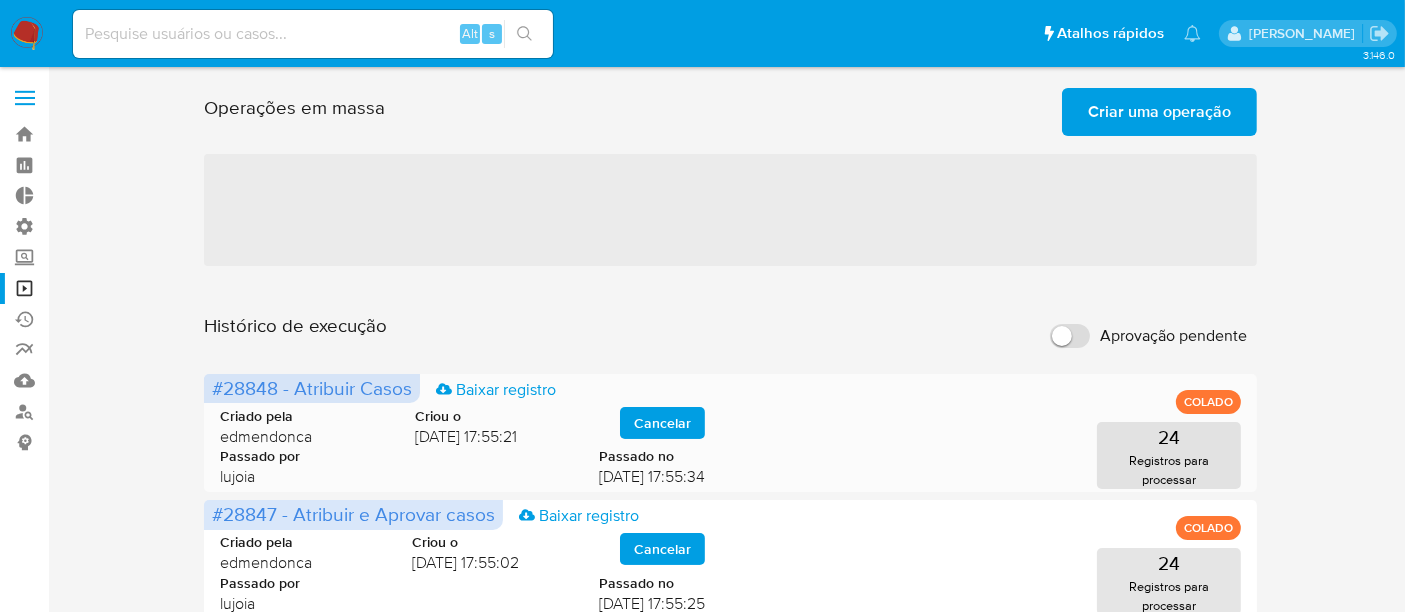 scroll, scrollTop: 111, scrollLeft: 0, axis: vertical 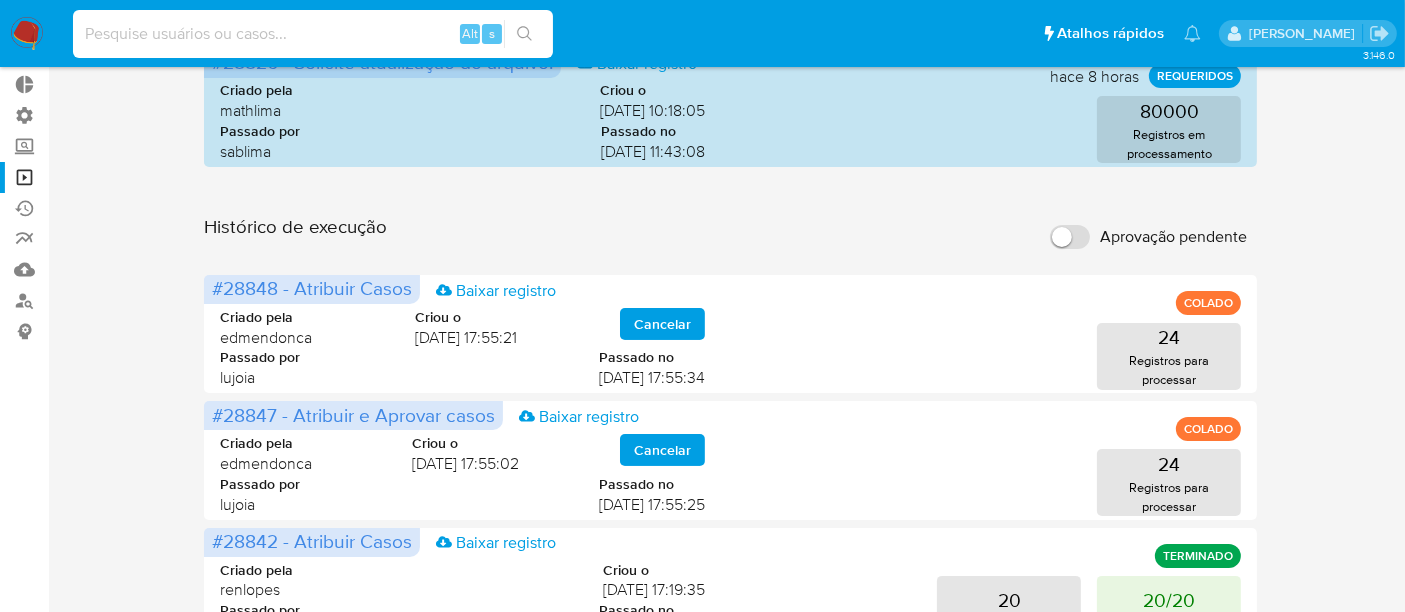 click at bounding box center (313, 34) 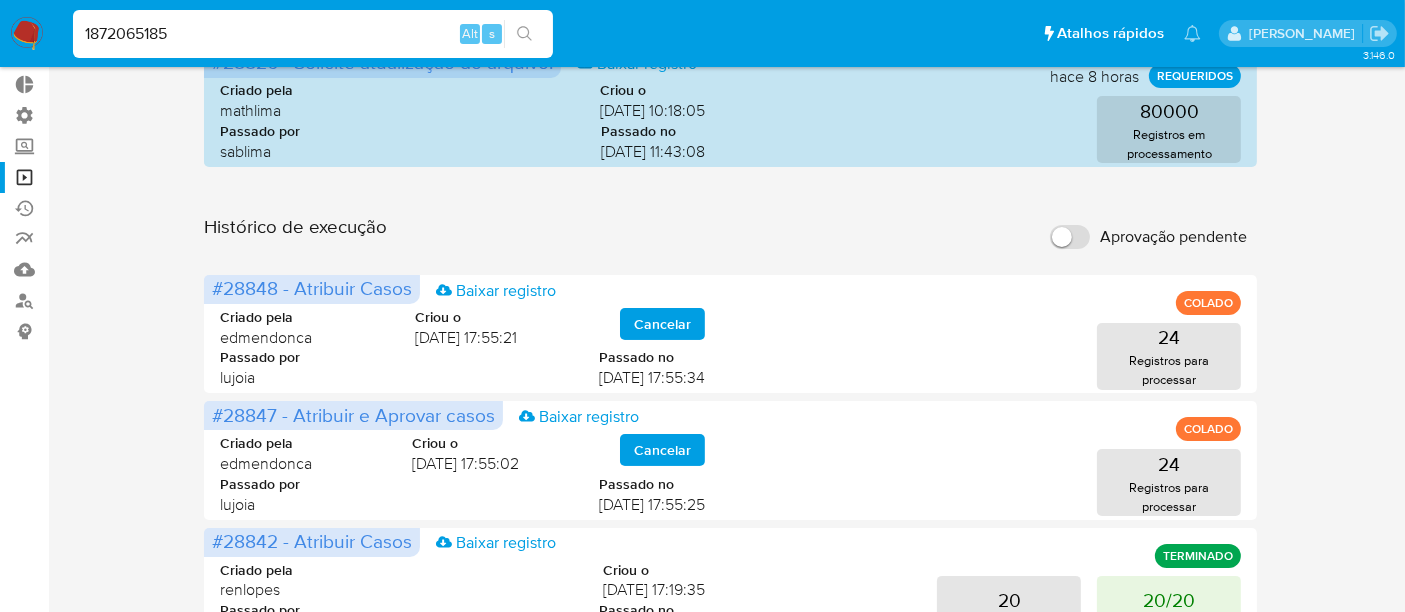 type on "1872065185" 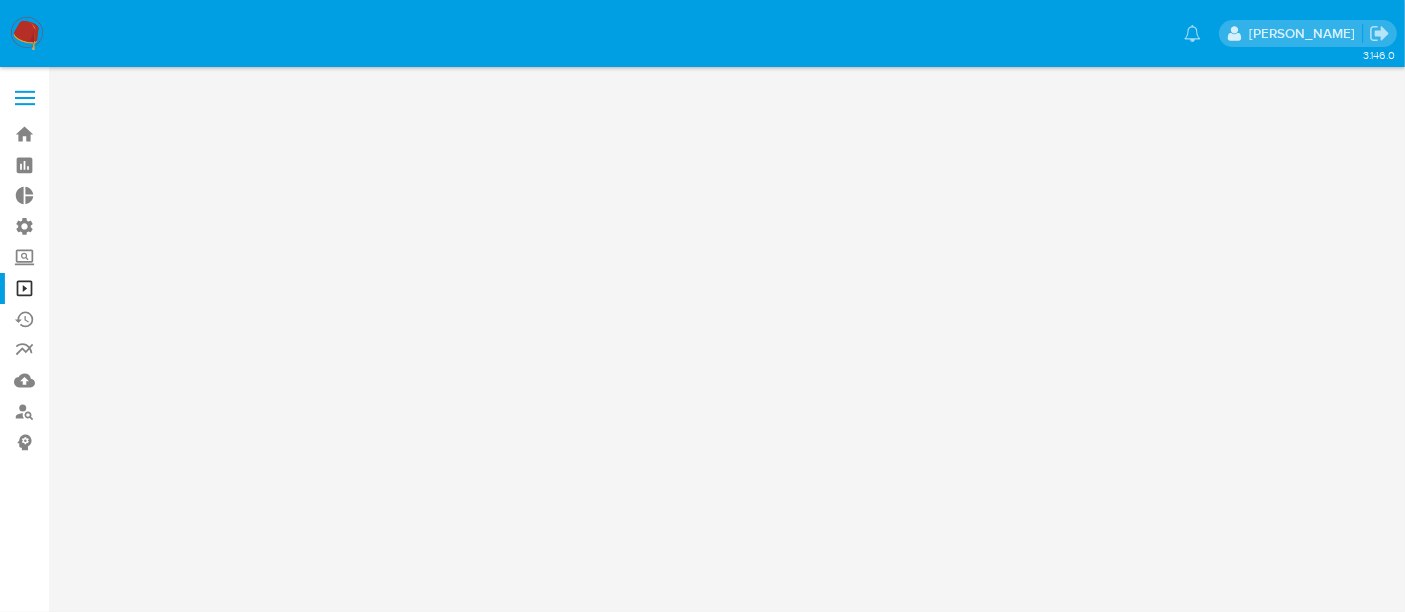 scroll, scrollTop: 0, scrollLeft: 0, axis: both 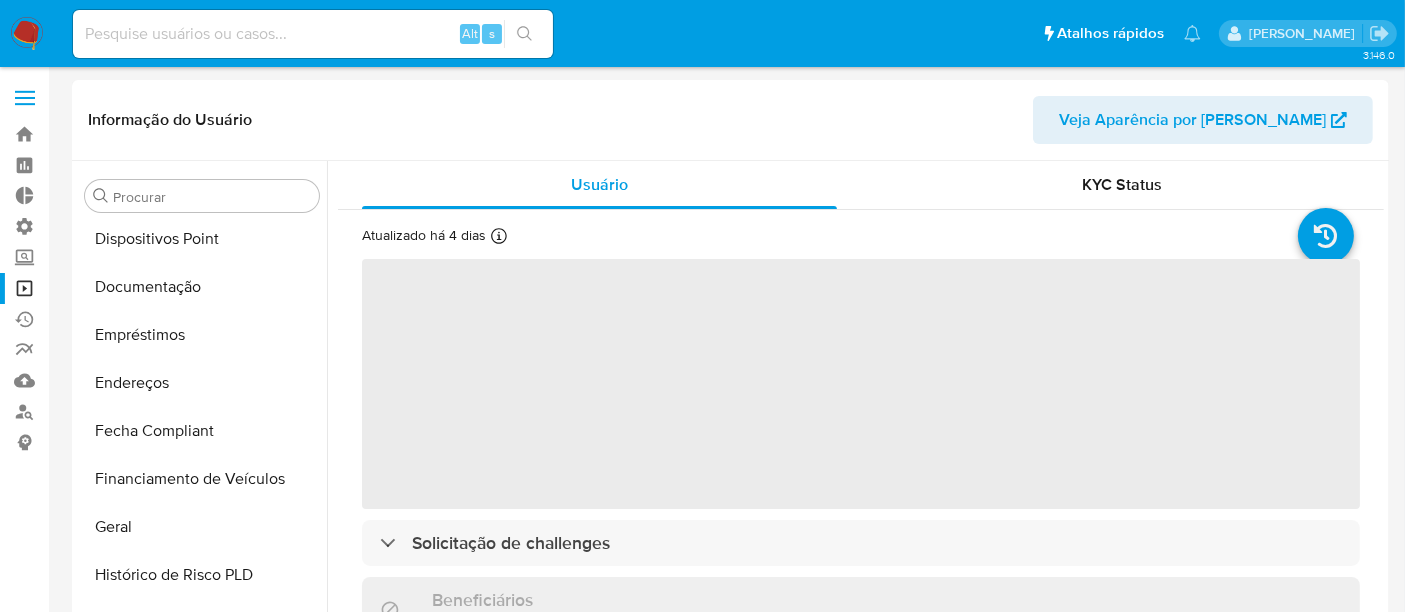 select on "10" 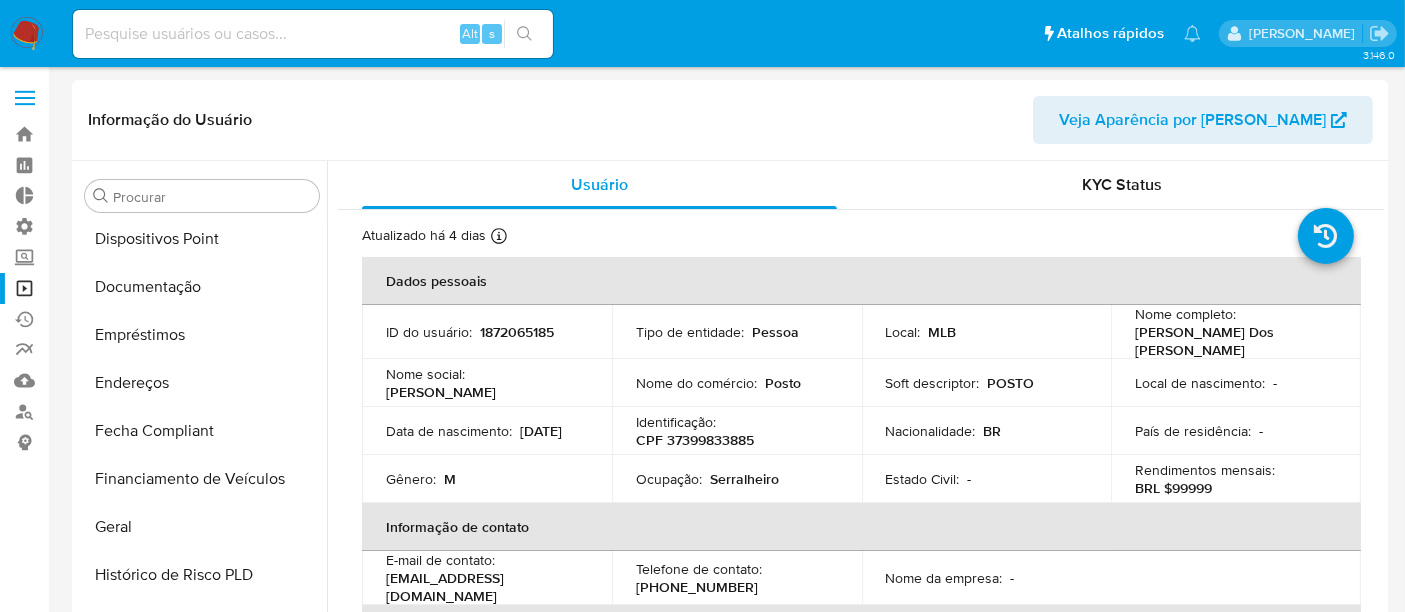 scroll, scrollTop: 844, scrollLeft: 0, axis: vertical 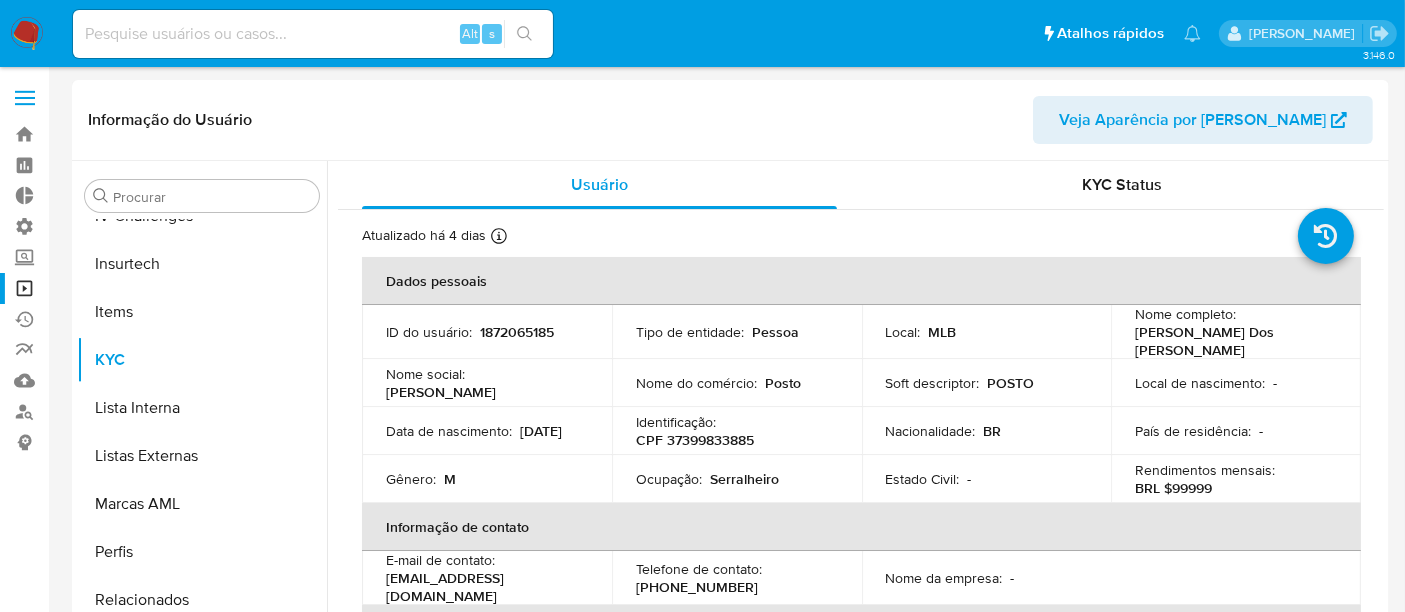 click on "Operações em massa" at bounding box center [119, 288] 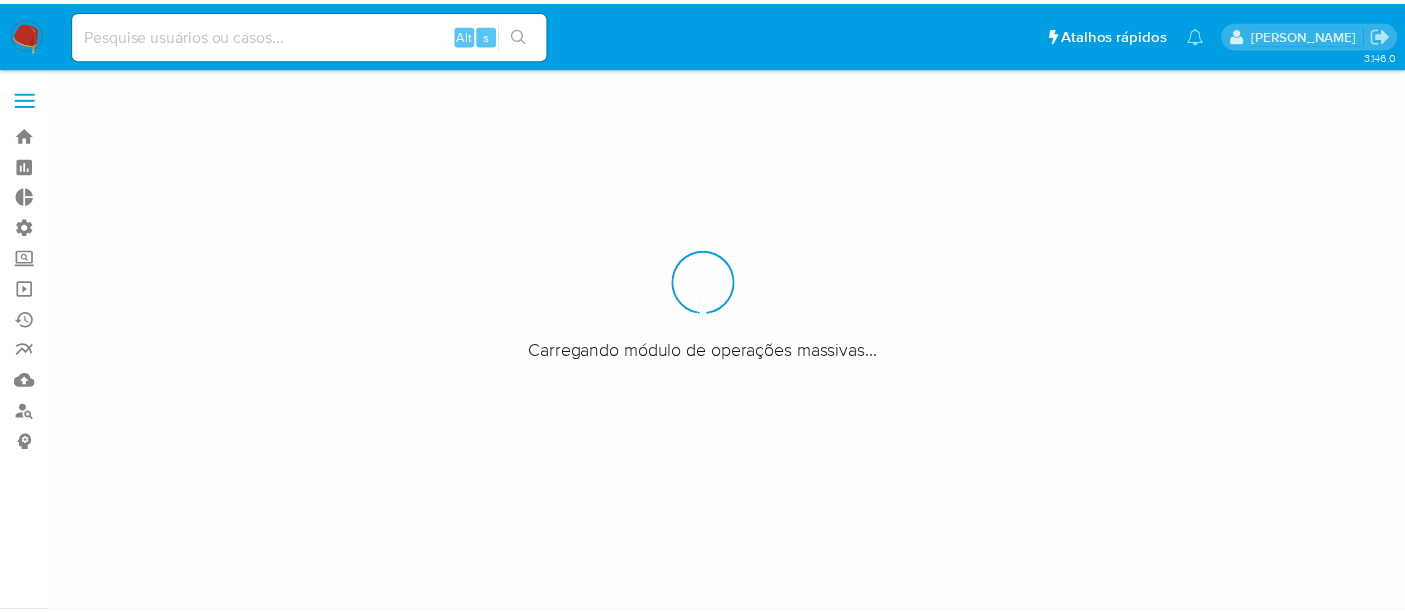 scroll, scrollTop: 0, scrollLeft: 0, axis: both 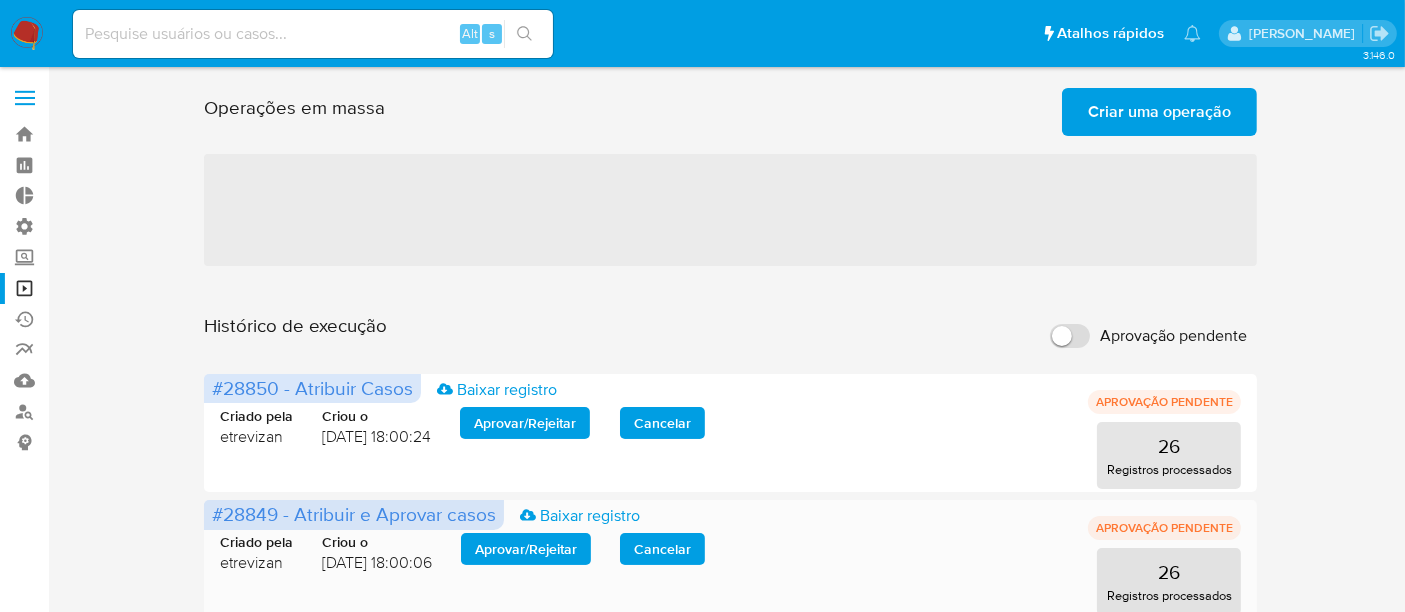 click on "Aprovar  /  Rejeitar" at bounding box center [526, 549] 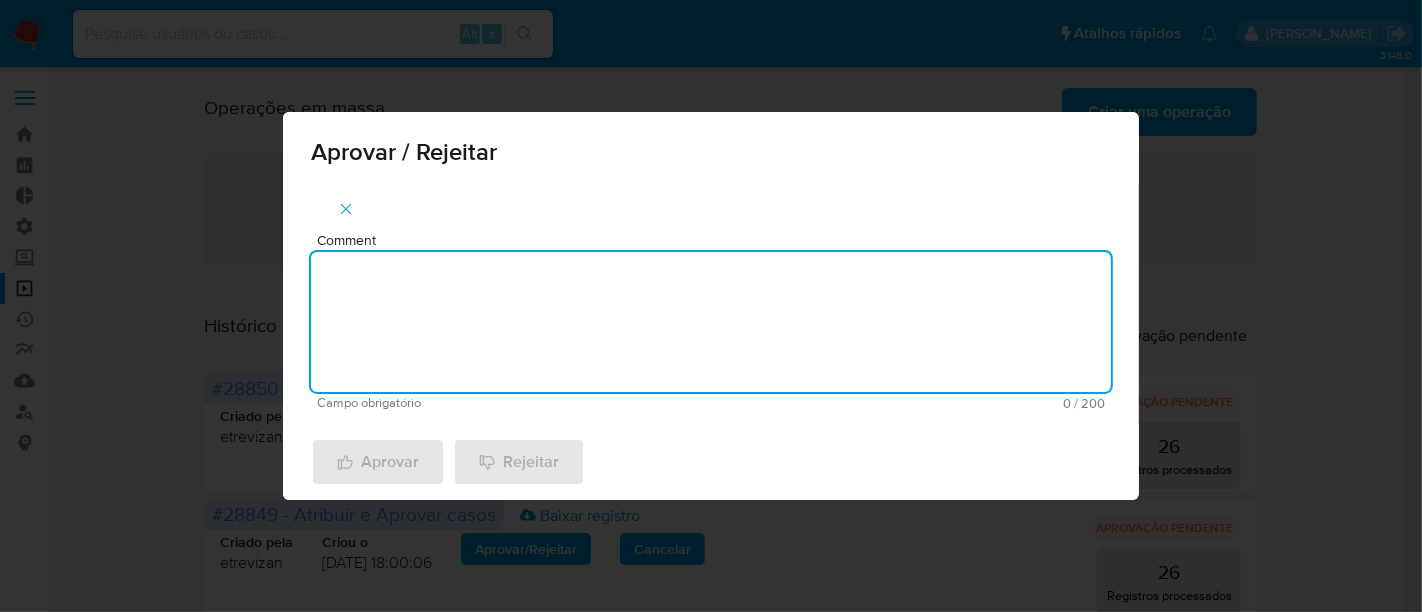 click on "Comment" at bounding box center (711, 322) 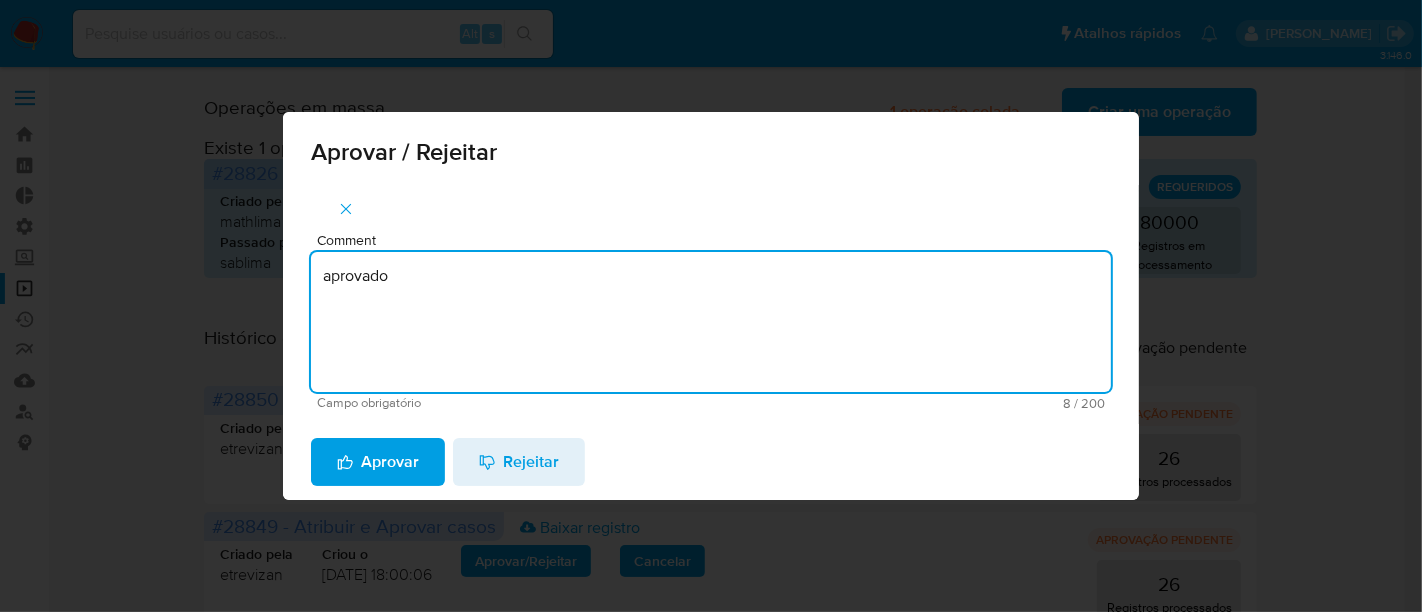 drag, startPoint x: 400, startPoint y: 288, endPoint x: 291, endPoint y: 270, distance: 110.47624 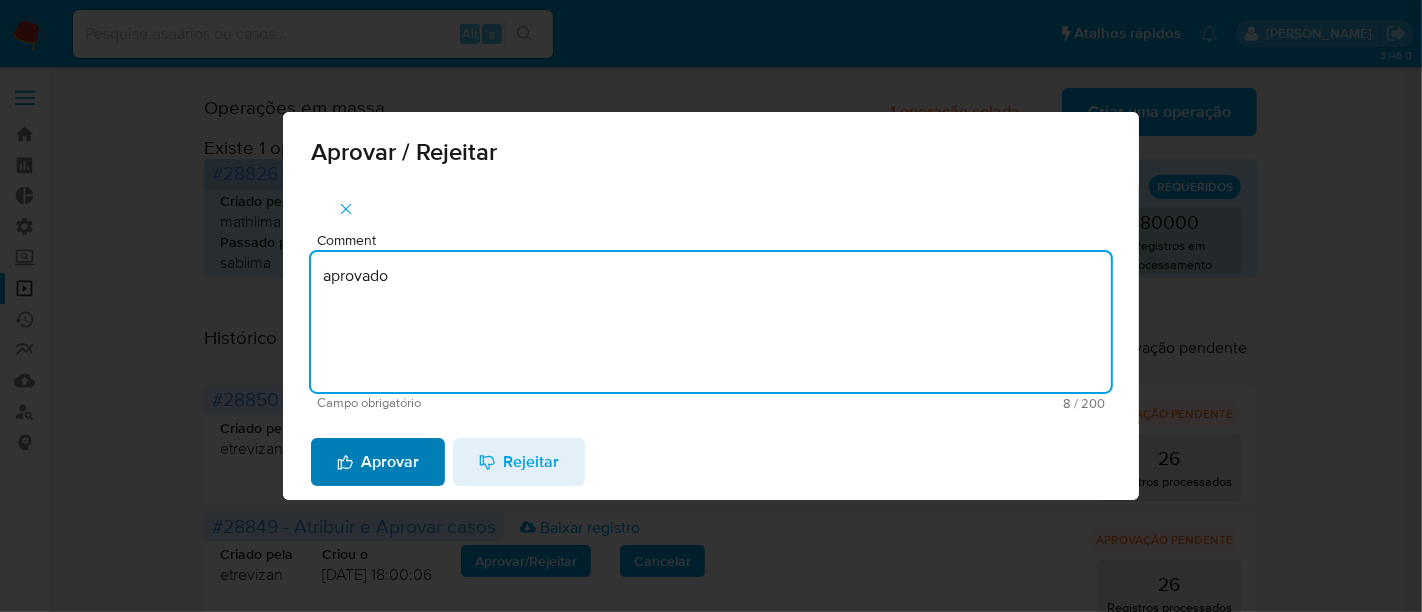 type on "aprovado" 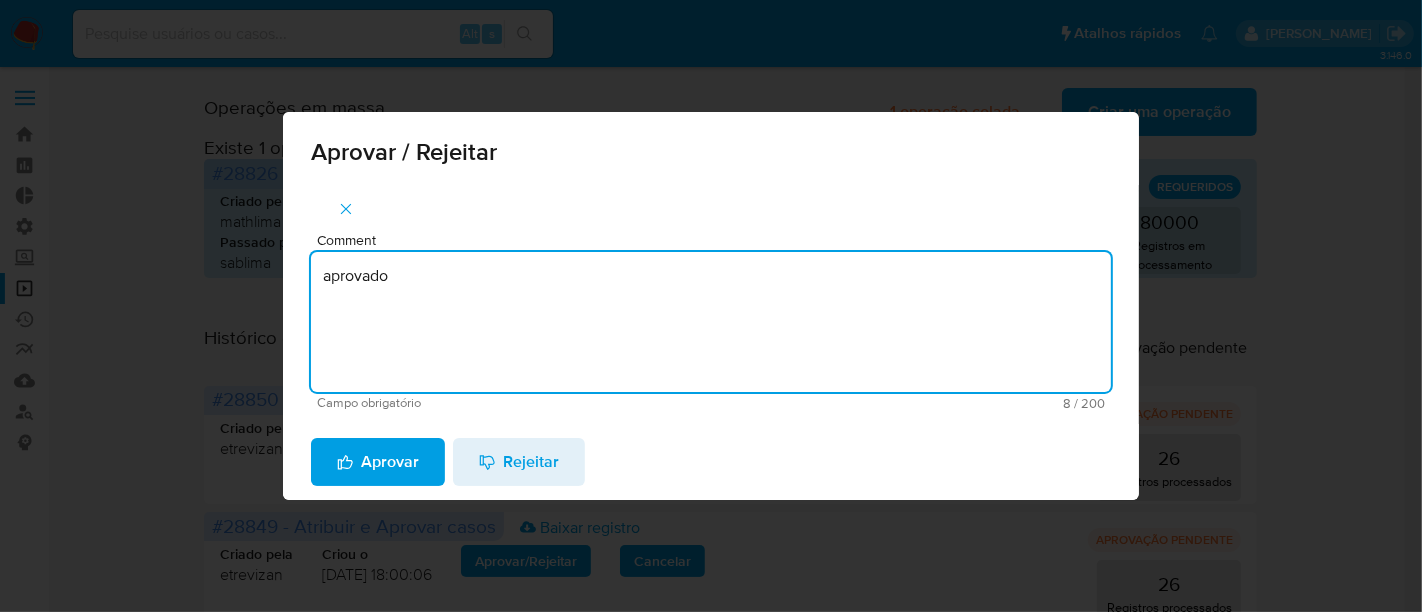click on "Aprovar" at bounding box center (378, 462) 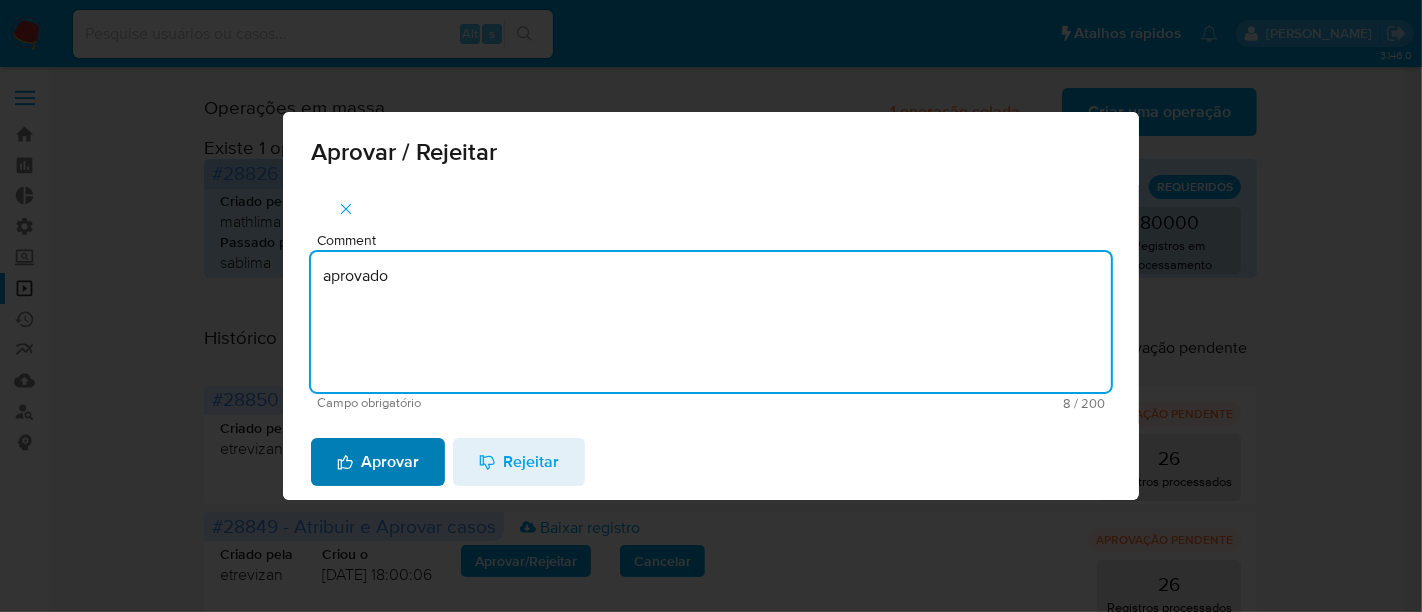 type 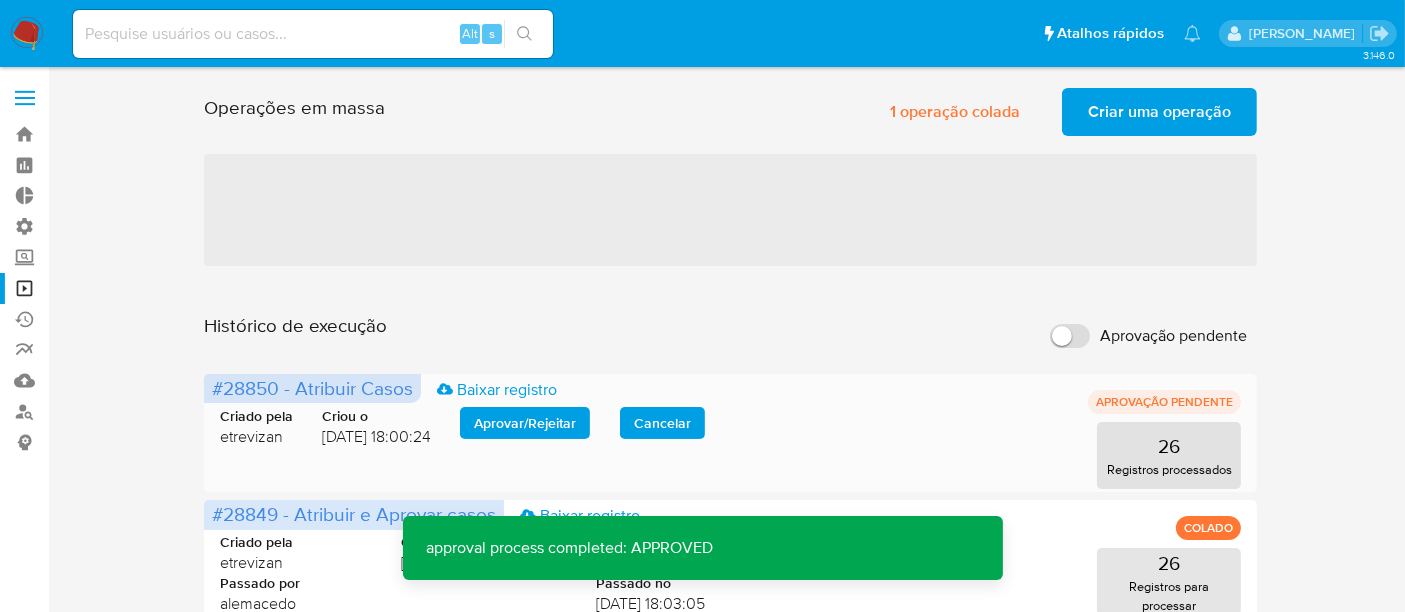 click on "Aprovar  /  Rejeitar" at bounding box center [525, 423] 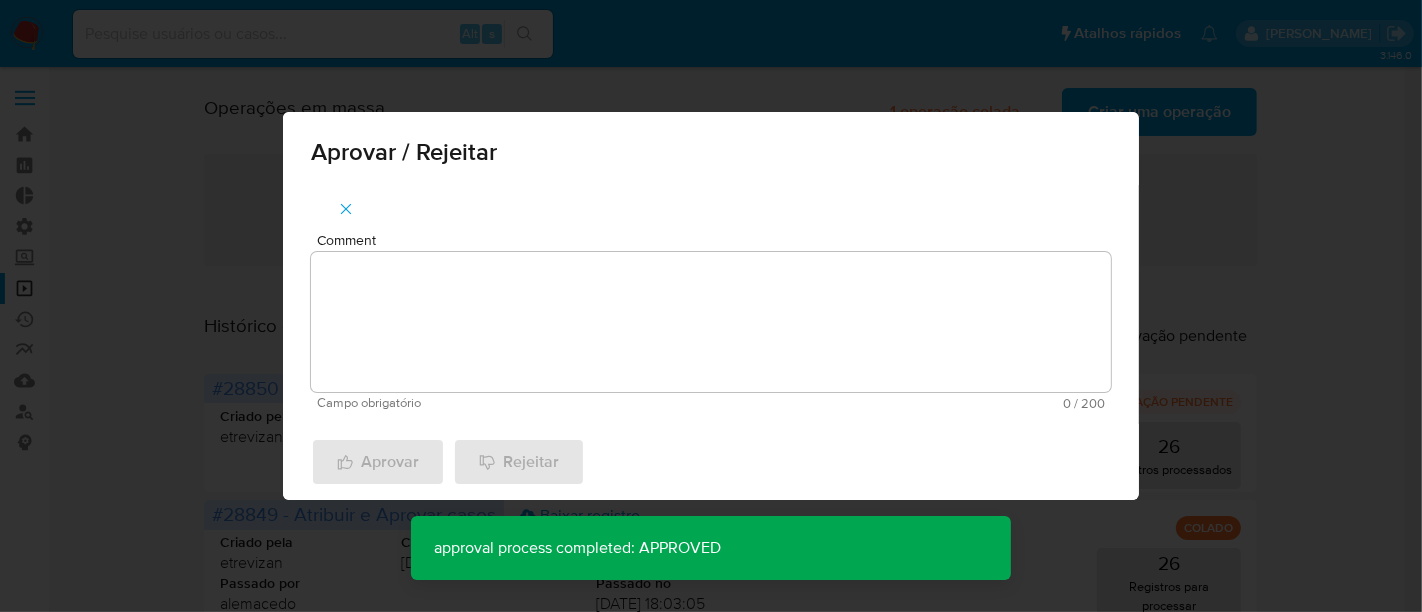 click on "Comment" at bounding box center [711, 322] 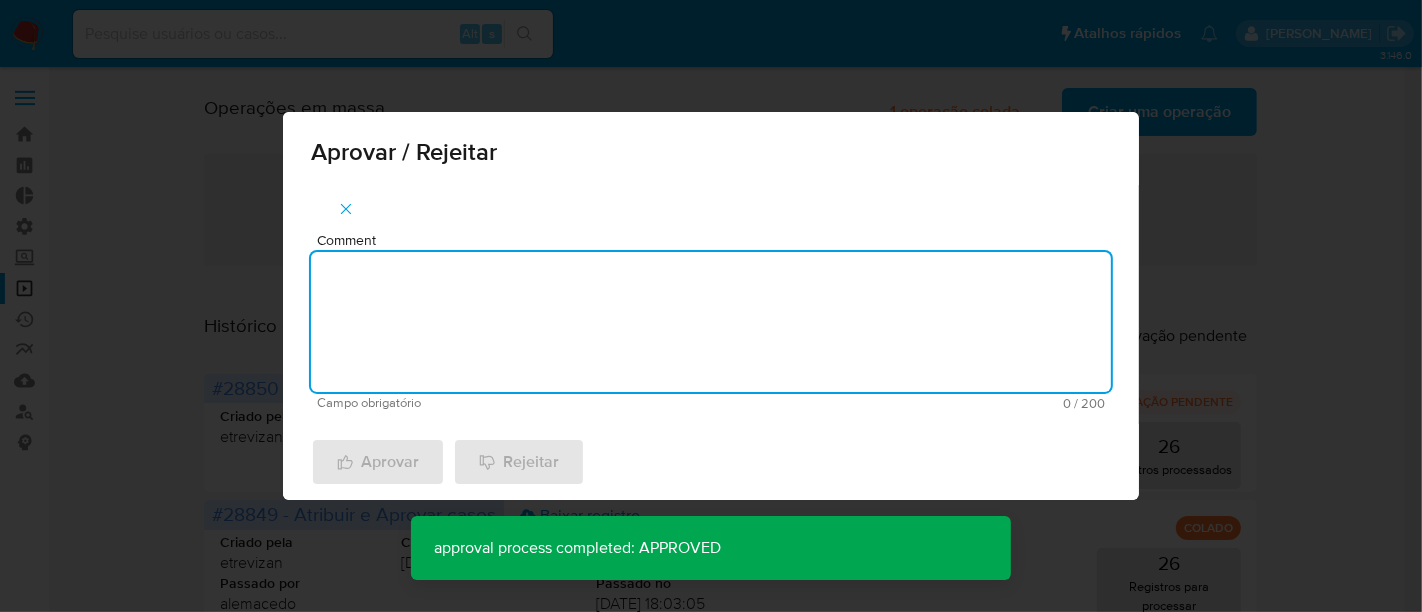 paste on "aprovado" 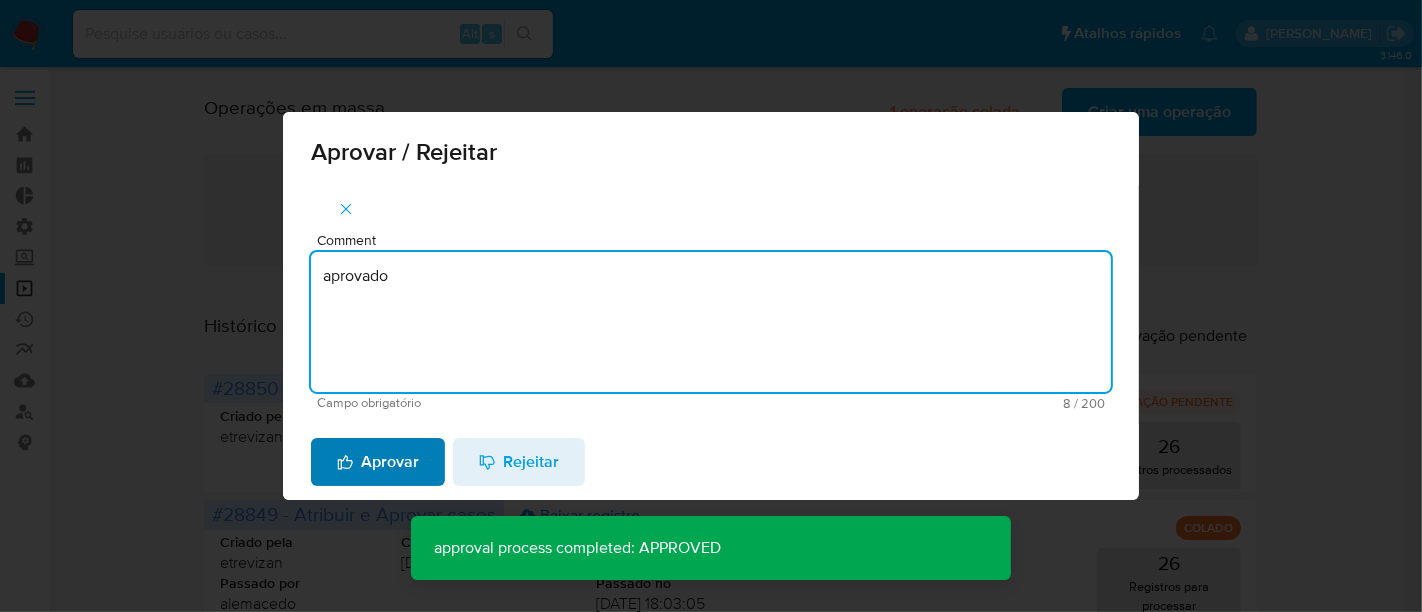 type on "aprovado" 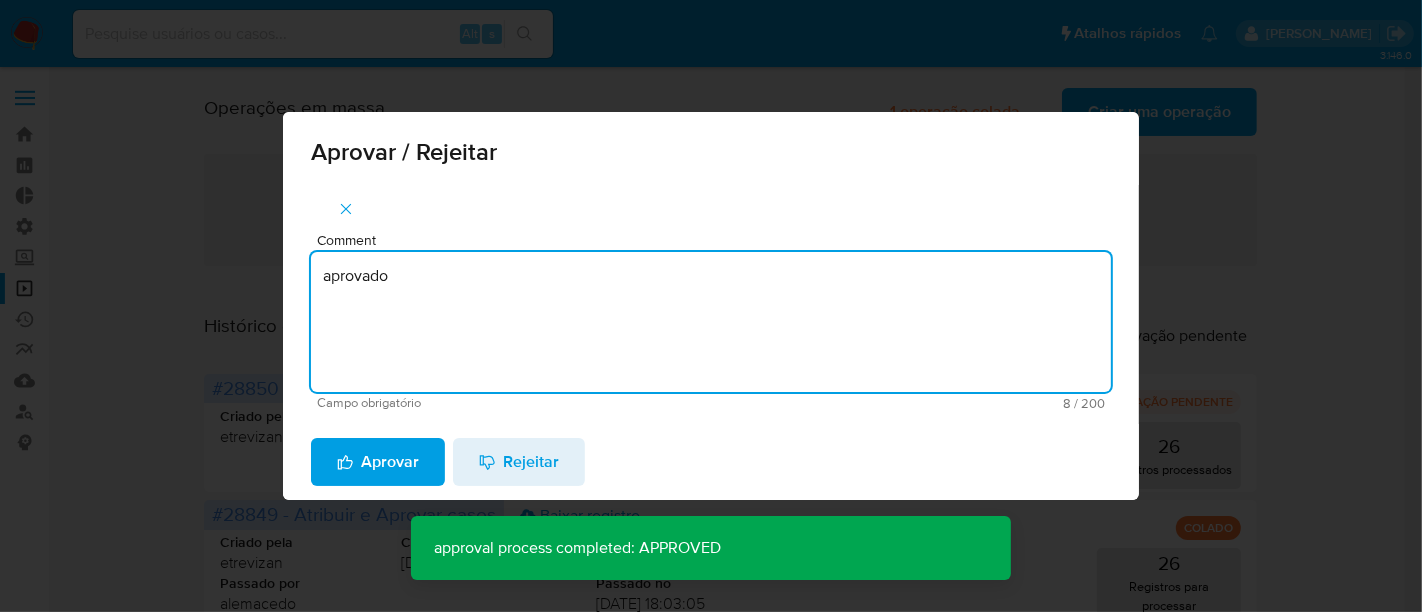 click on "Aprovar" at bounding box center (378, 462) 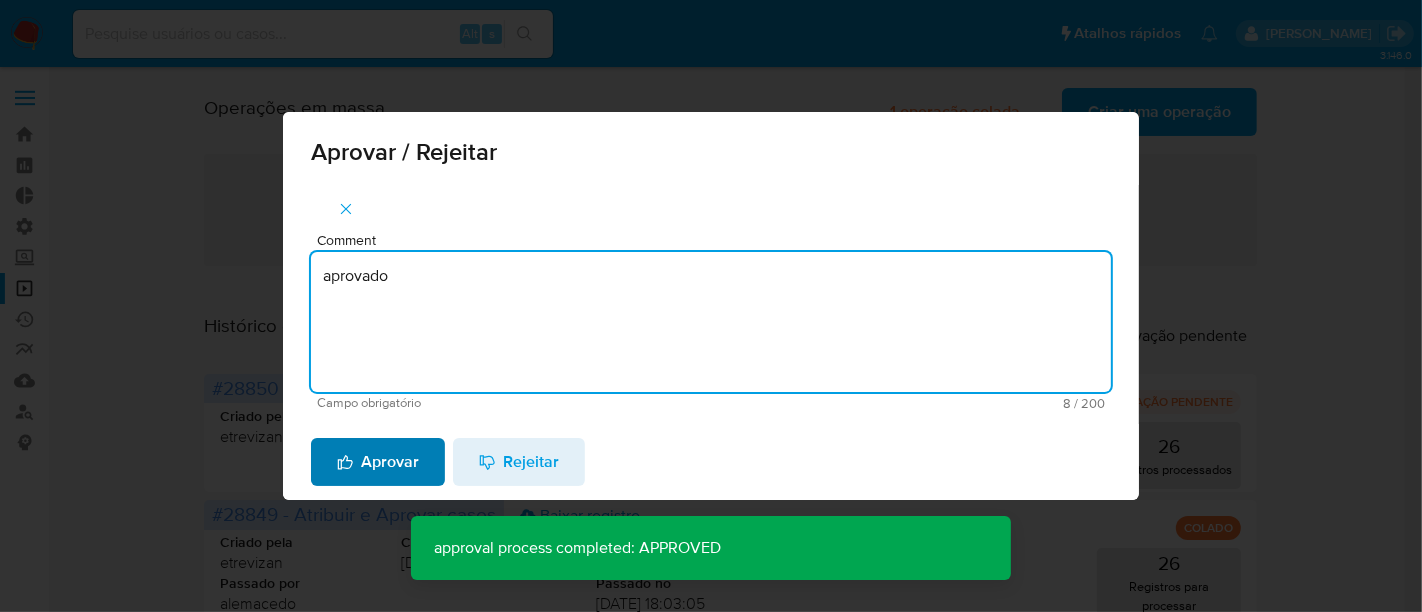 type 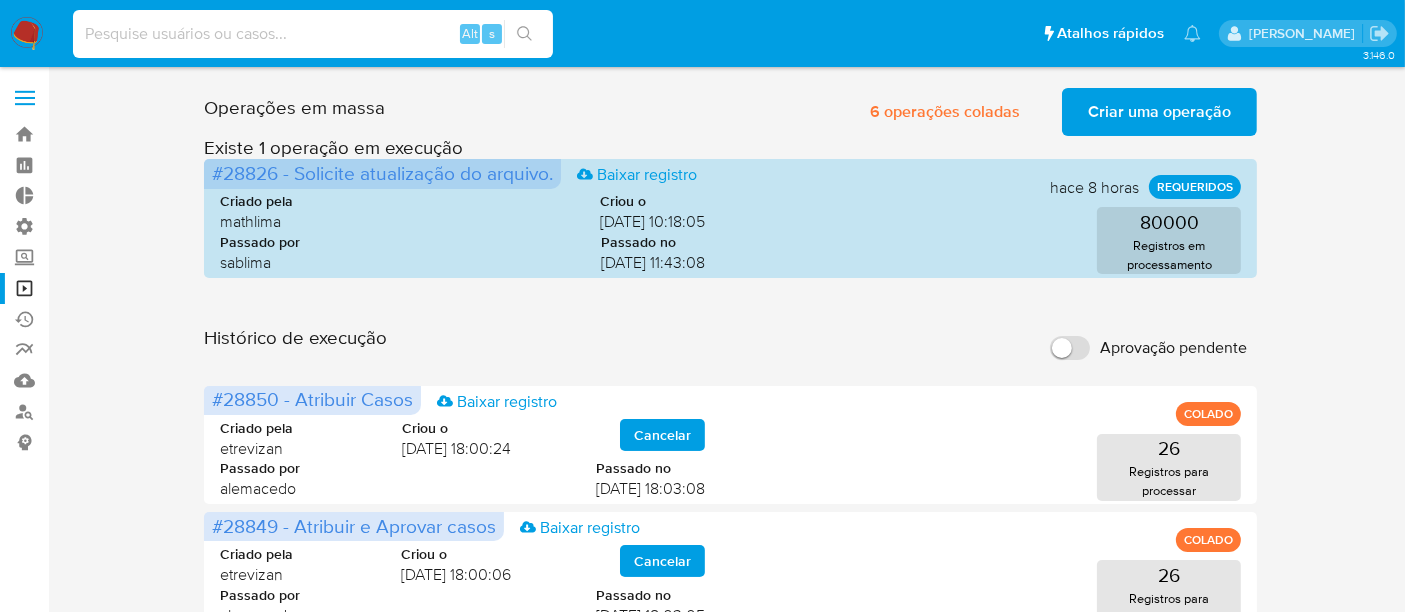 click at bounding box center [313, 34] 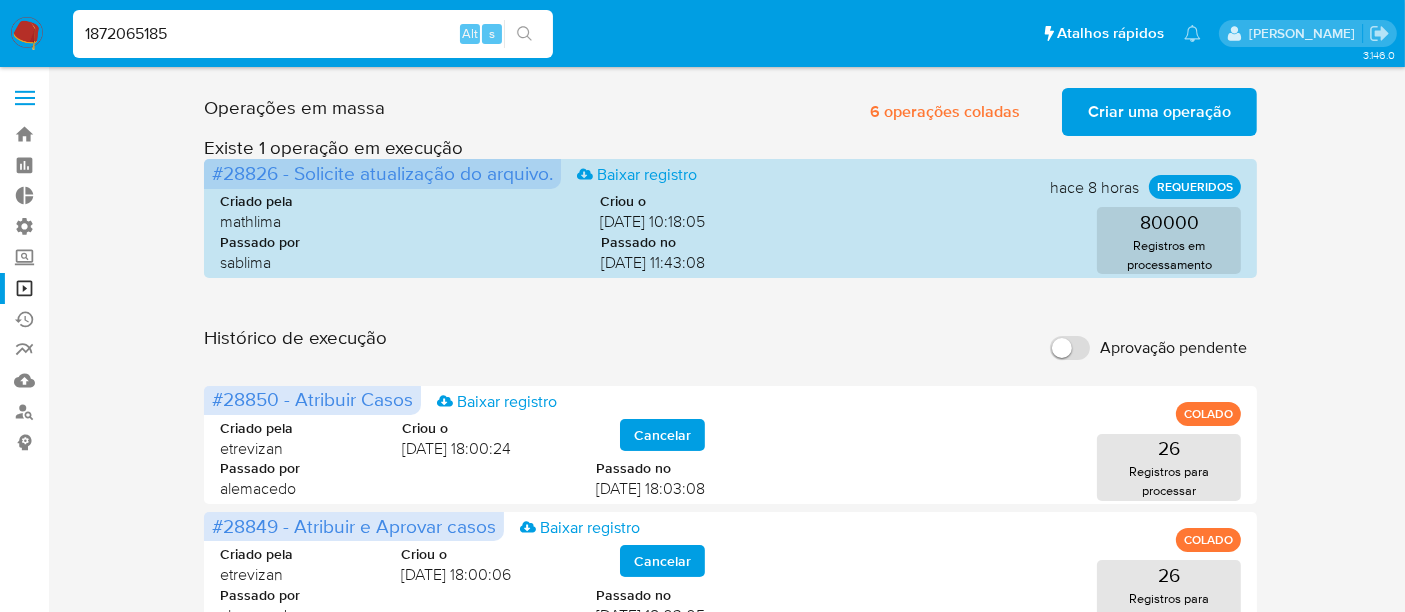 type on "1872065185" 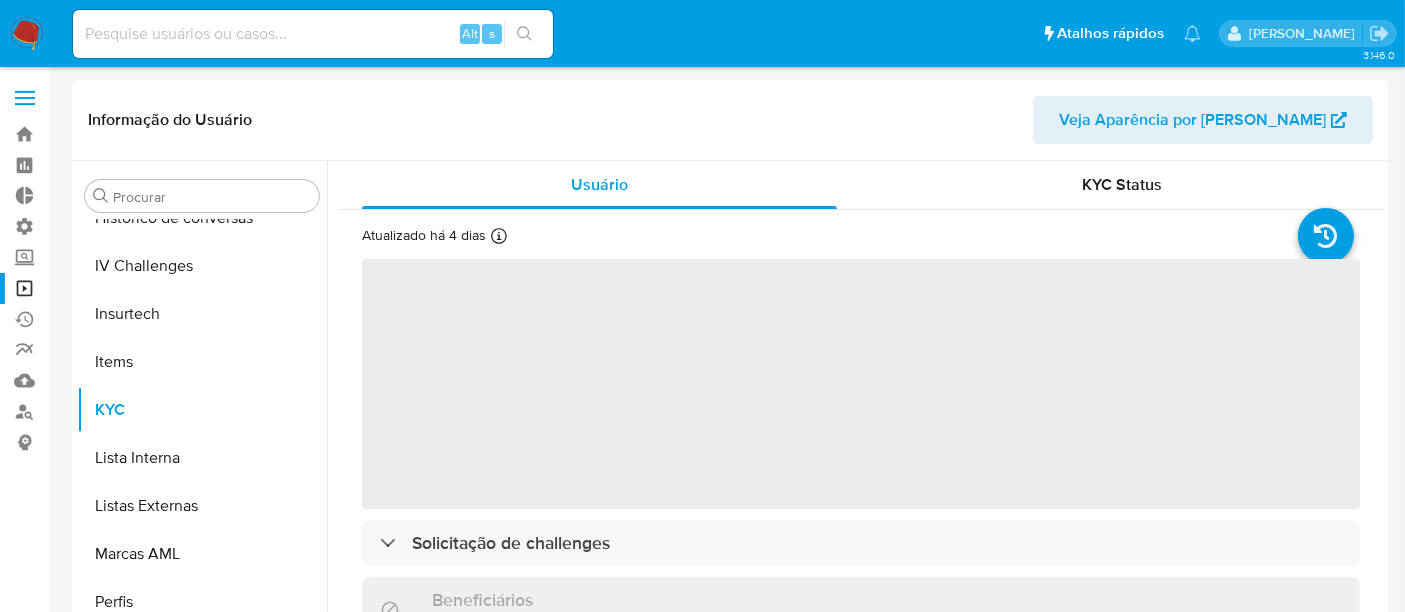 scroll, scrollTop: 844, scrollLeft: 0, axis: vertical 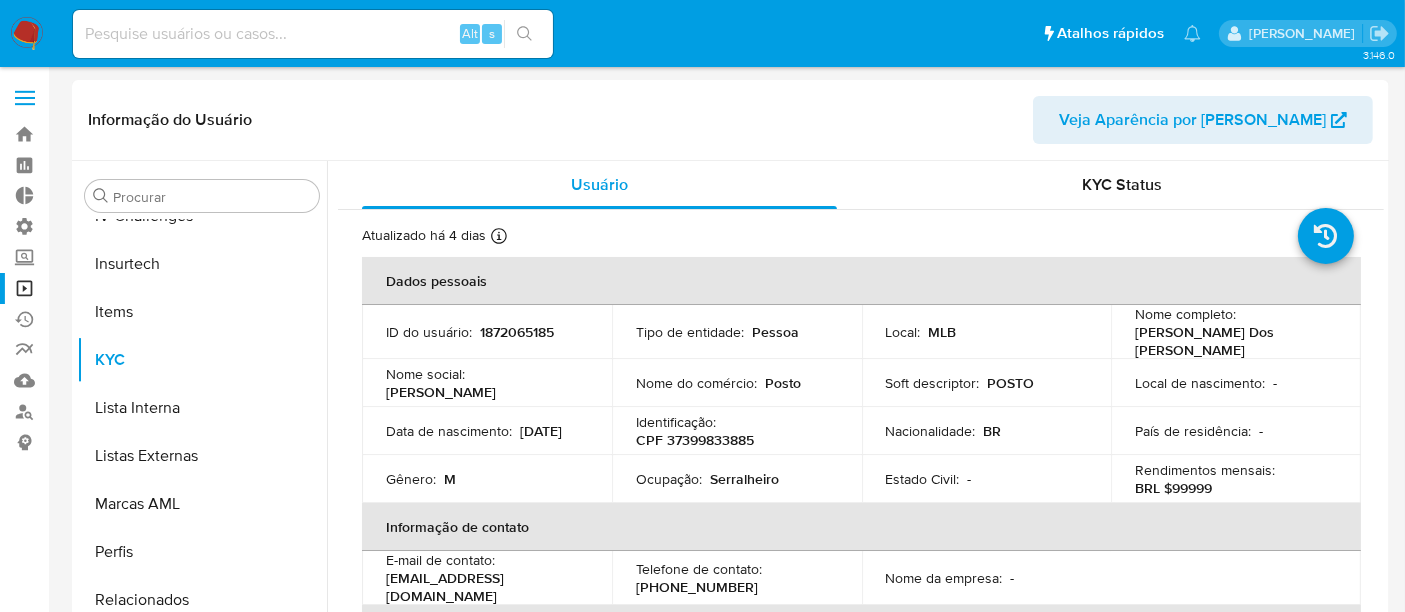 select on "10" 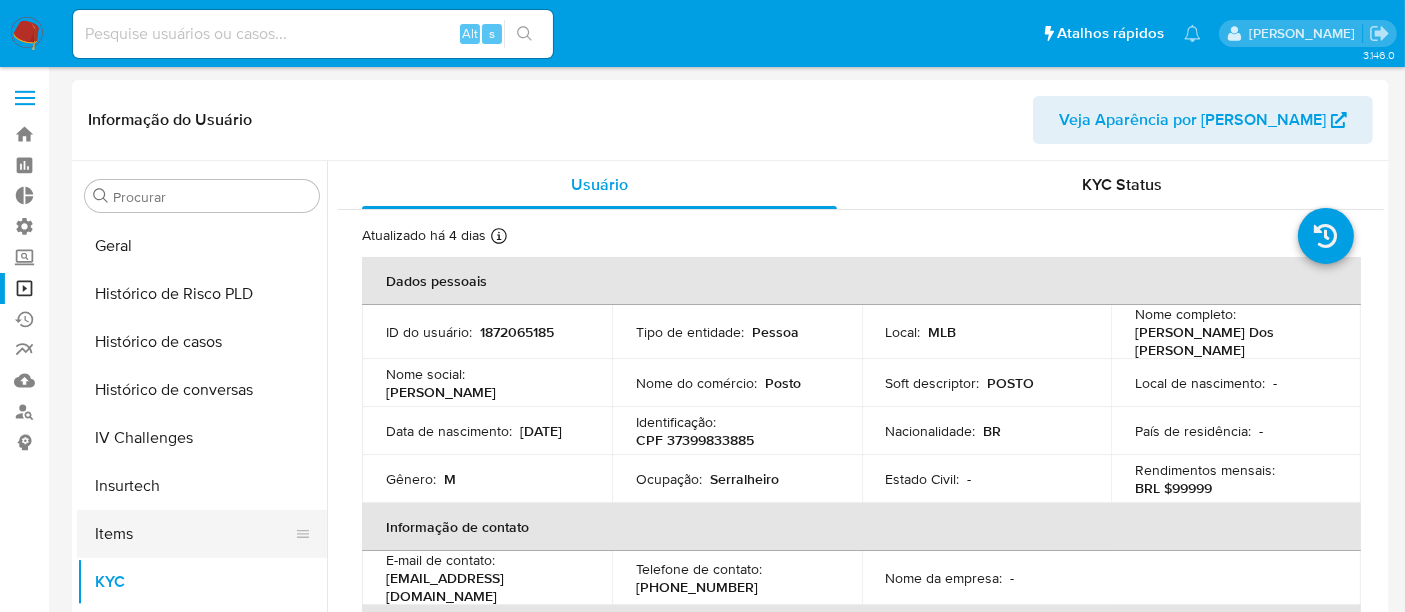 scroll, scrollTop: 511, scrollLeft: 0, axis: vertical 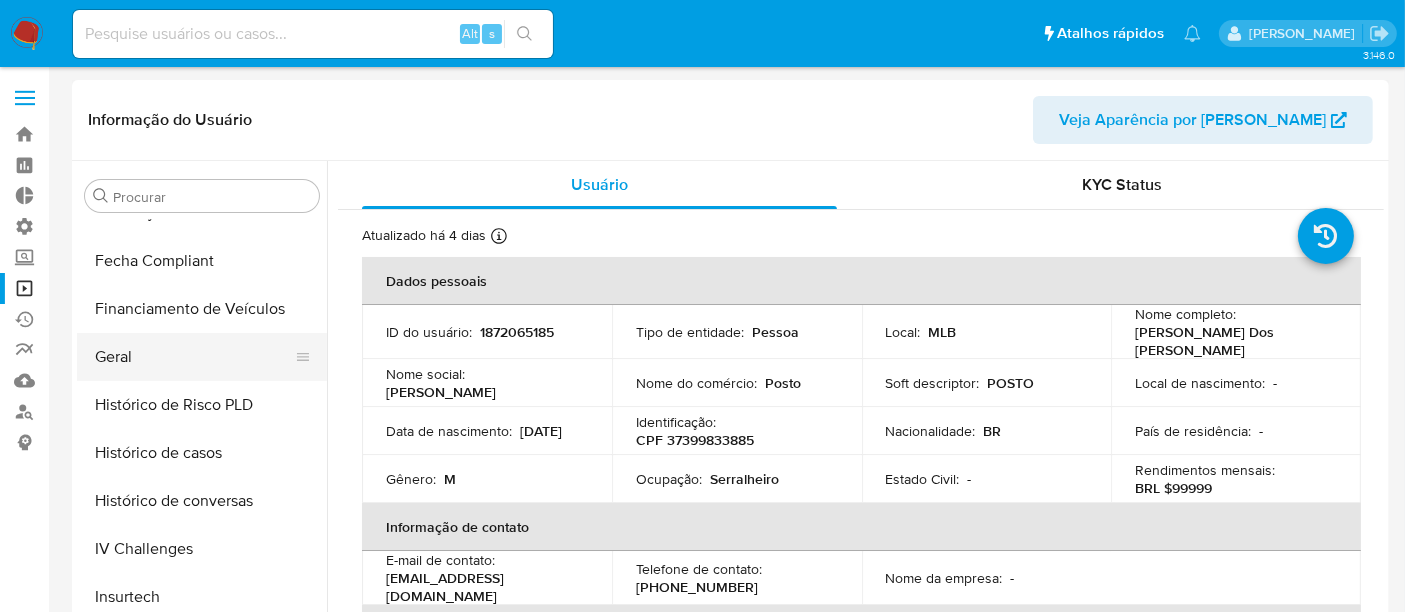 click on "Geral" at bounding box center [194, 357] 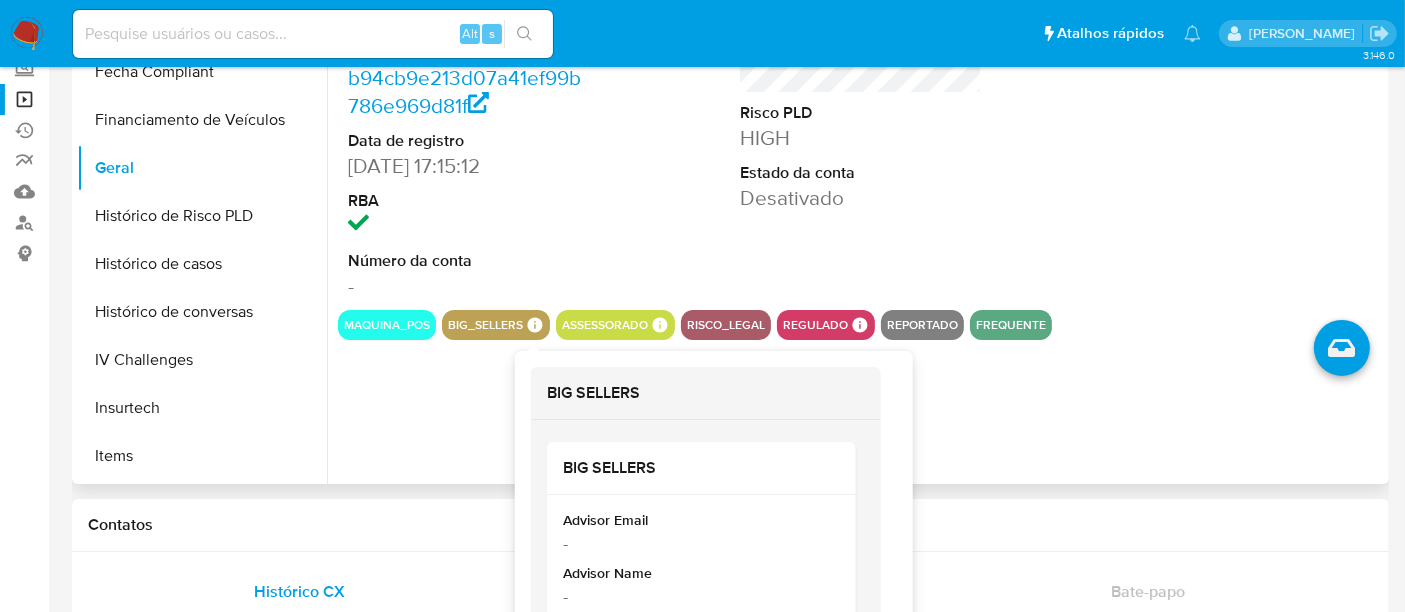 scroll, scrollTop: 222, scrollLeft: 0, axis: vertical 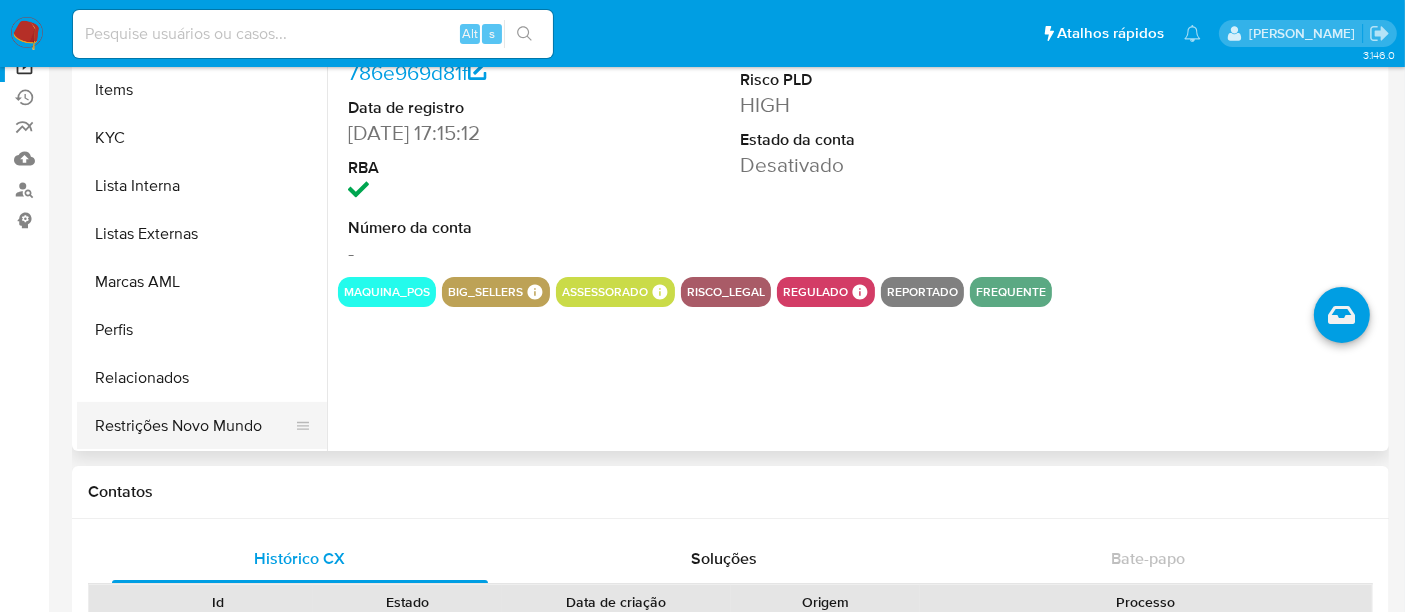 click on "Restrições Novo Mundo" at bounding box center [194, 426] 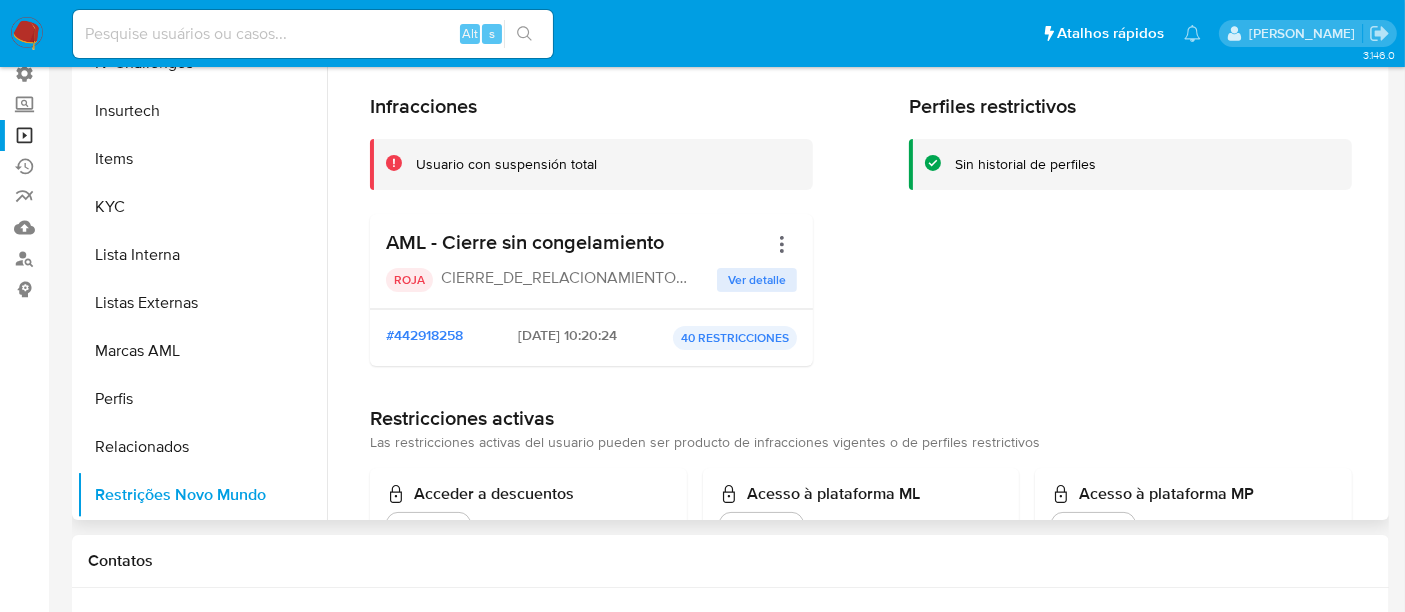 scroll, scrollTop: 0, scrollLeft: 0, axis: both 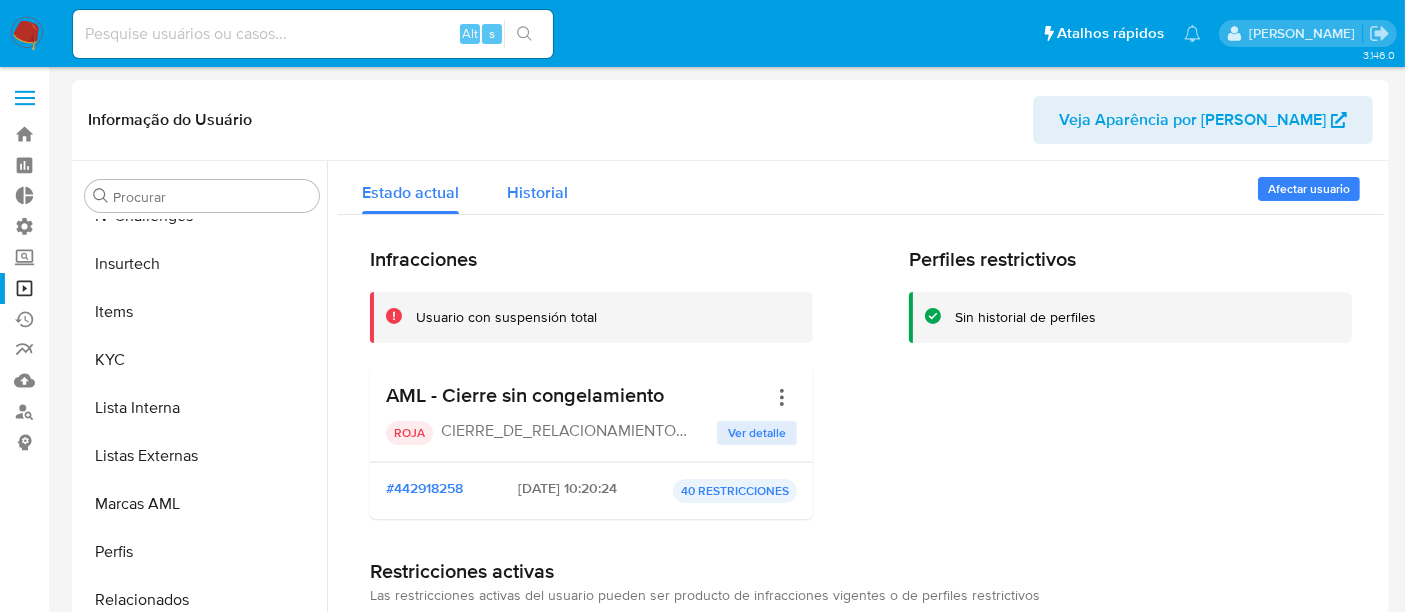 click on "Historial" at bounding box center [537, 192] 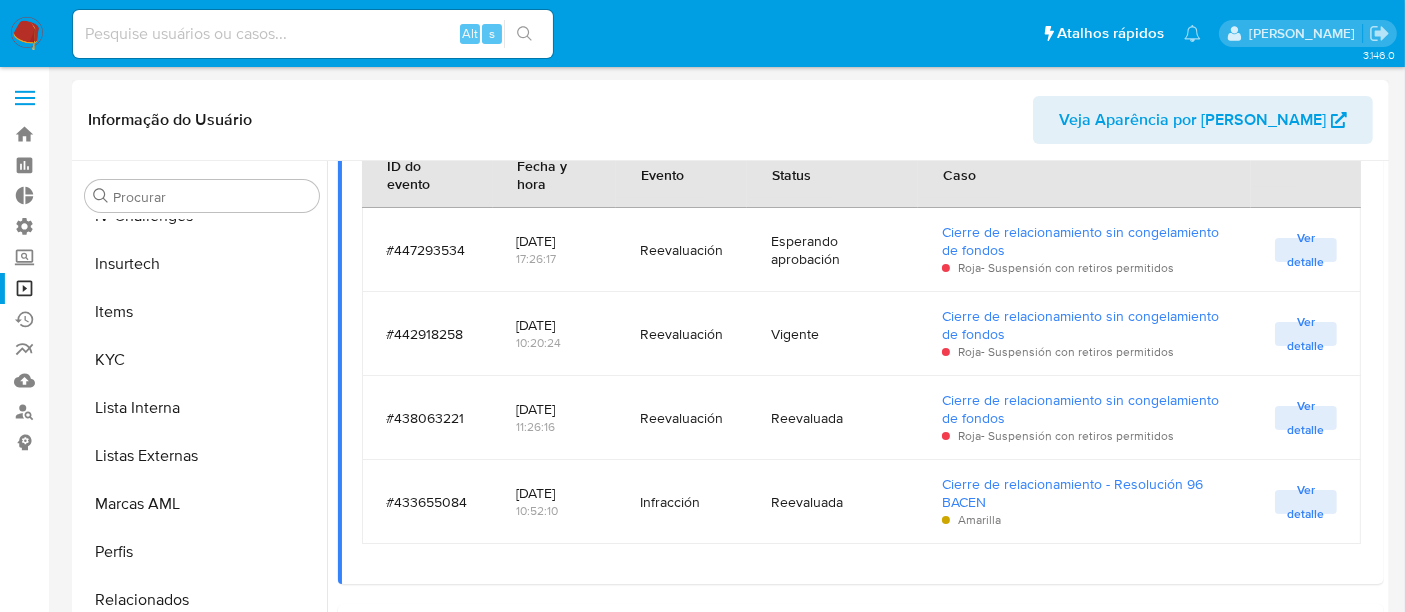 scroll, scrollTop: 333, scrollLeft: 0, axis: vertical 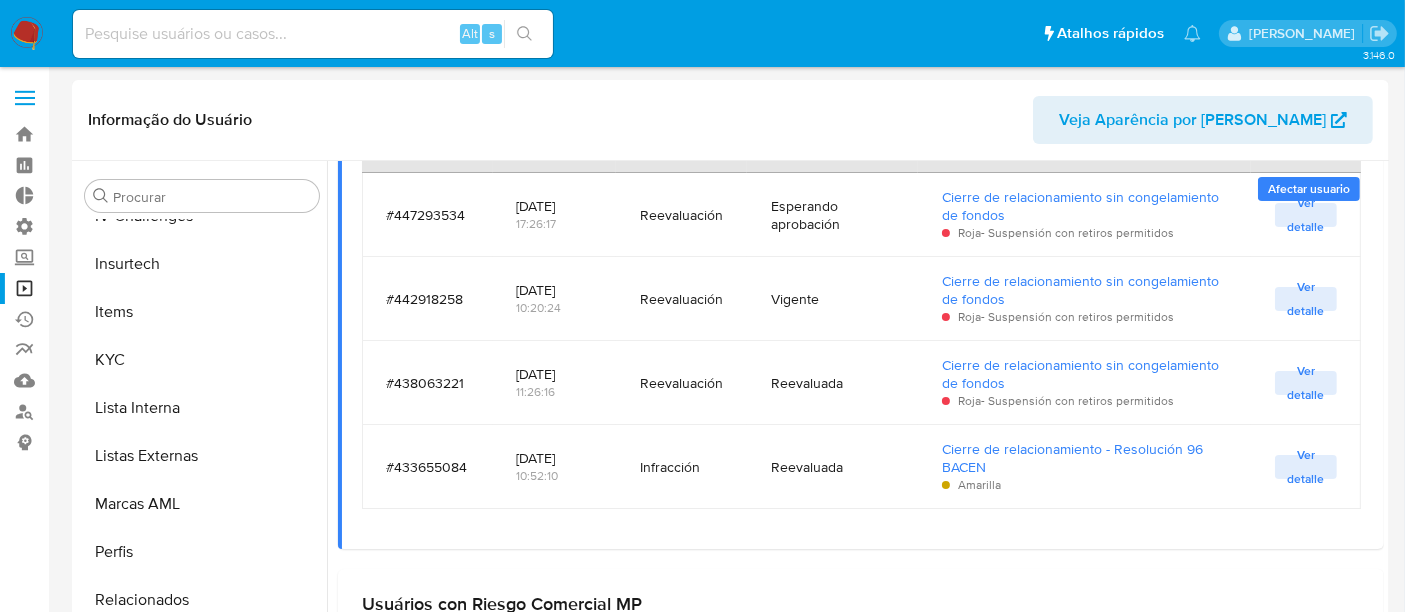 click at bounding box center (313, 34) 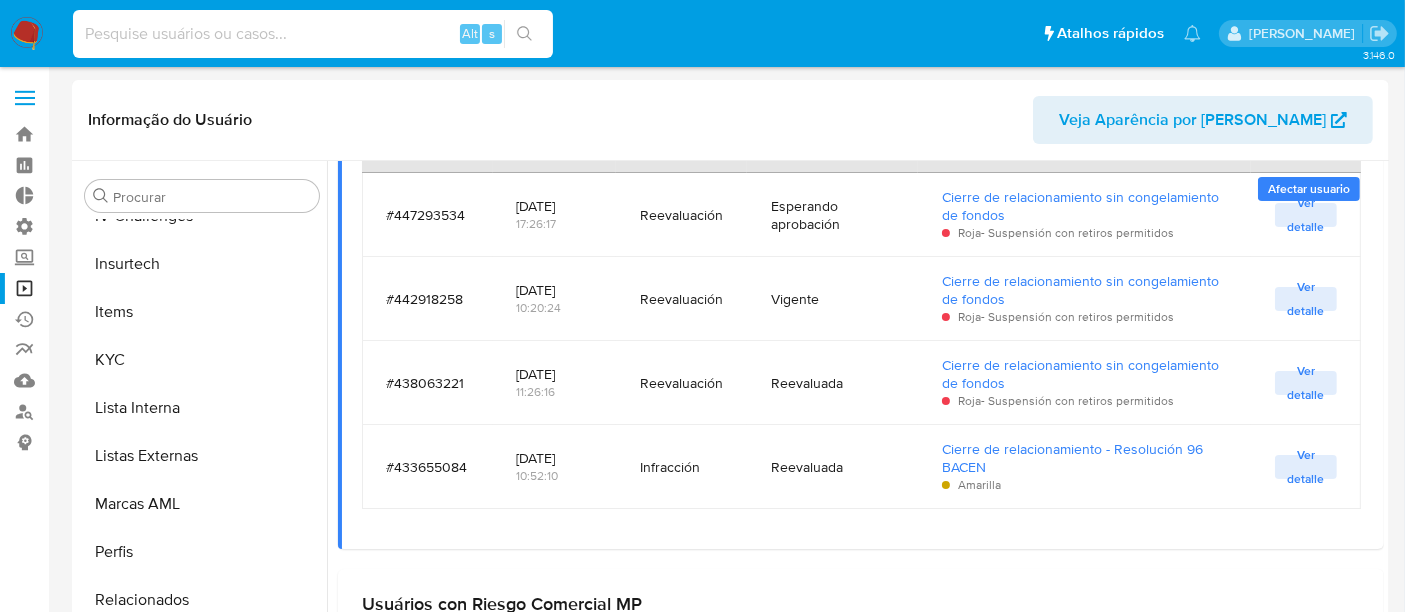 paste on "169423364" 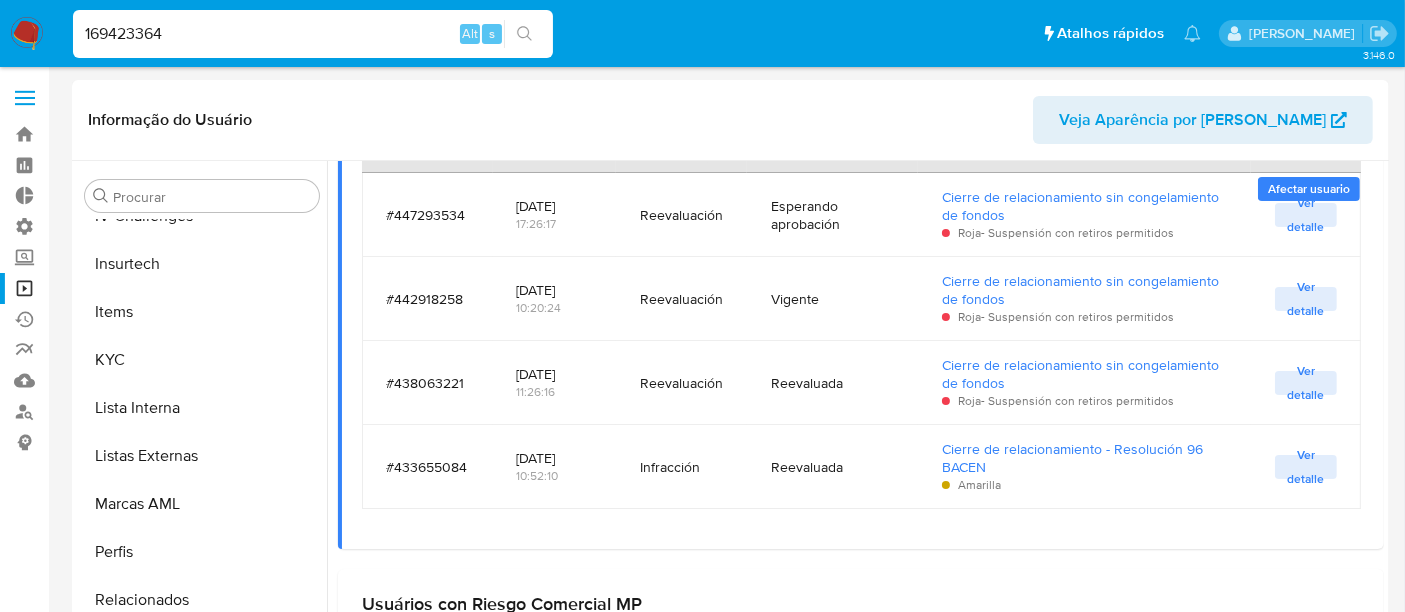 type on "169423364" 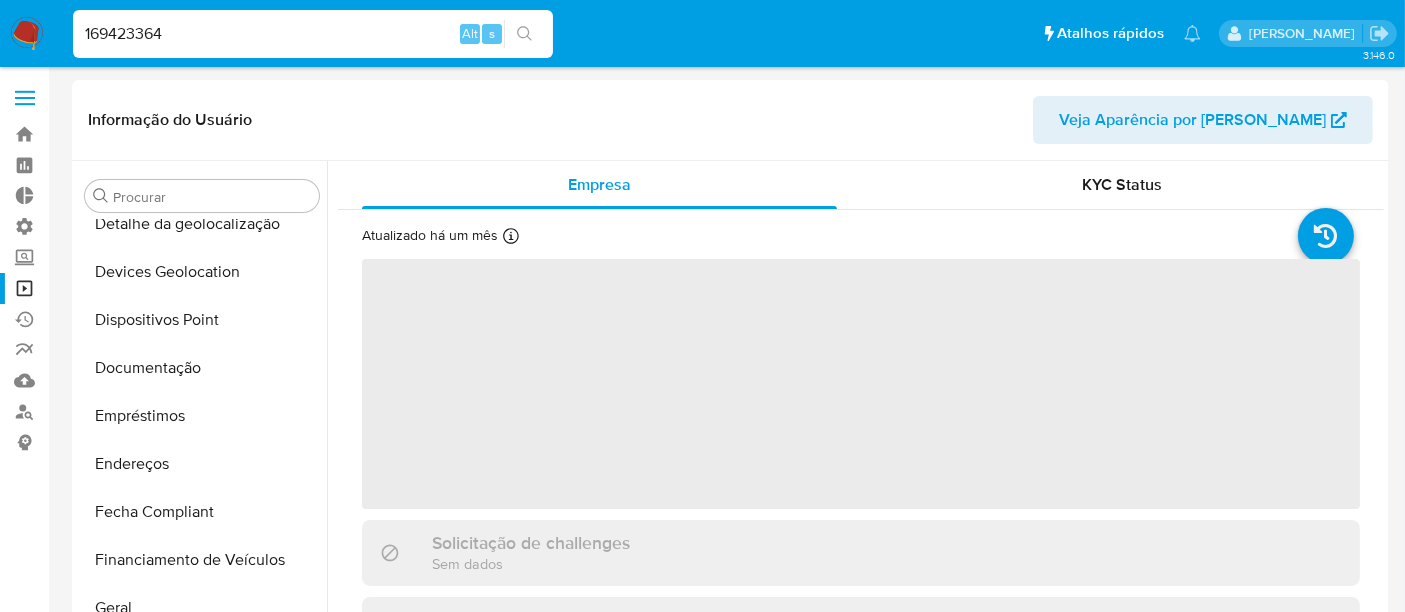 scroll, scrollTop: 774, scrollLeft: 0, axis: vertical 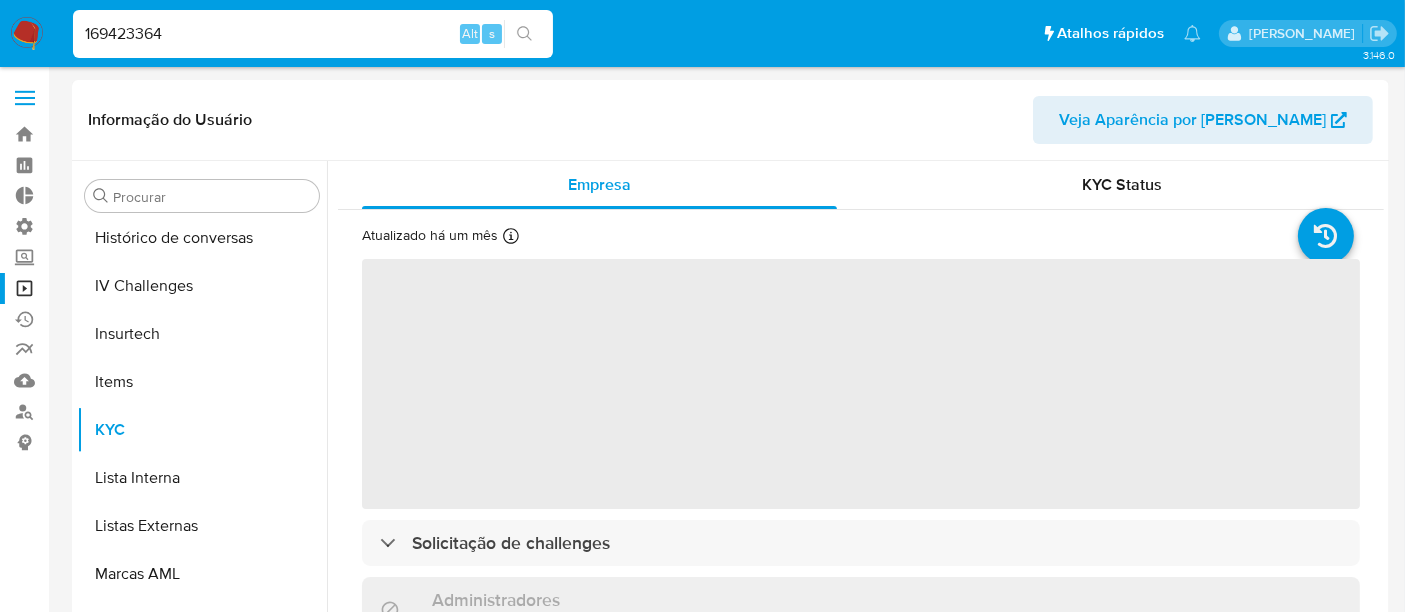 select on "10" 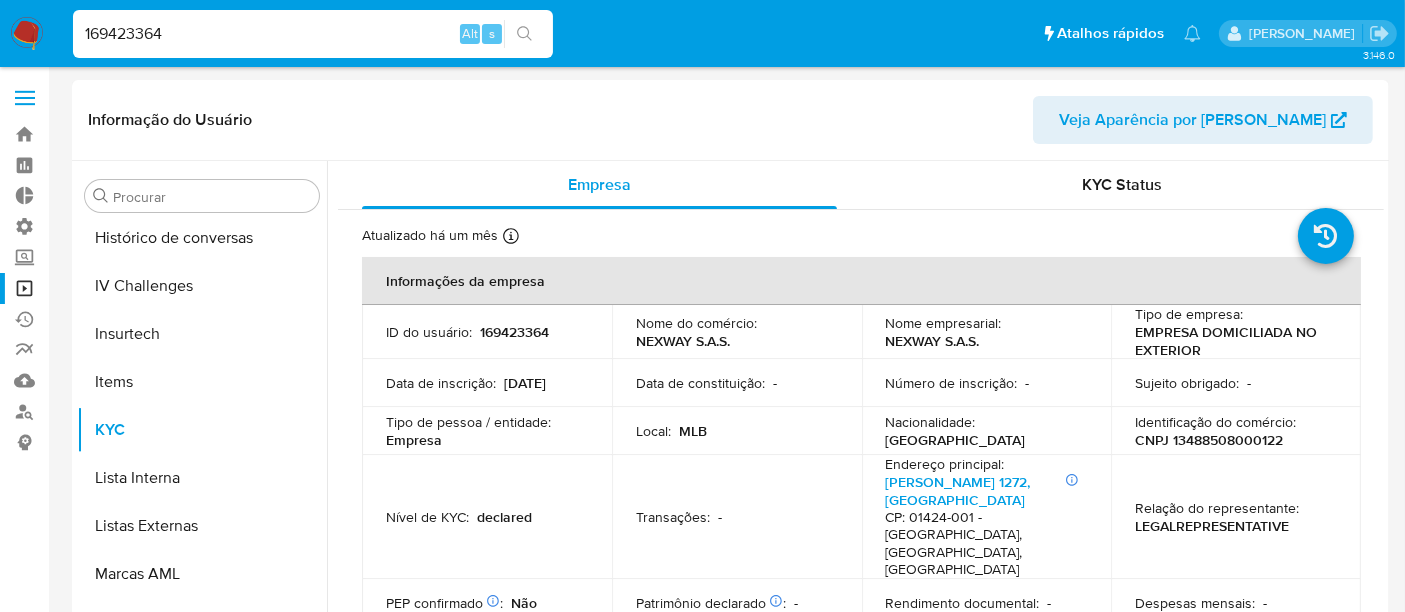 scroll, scrollTop: 844, scrollLeft: 0, axis: vertical 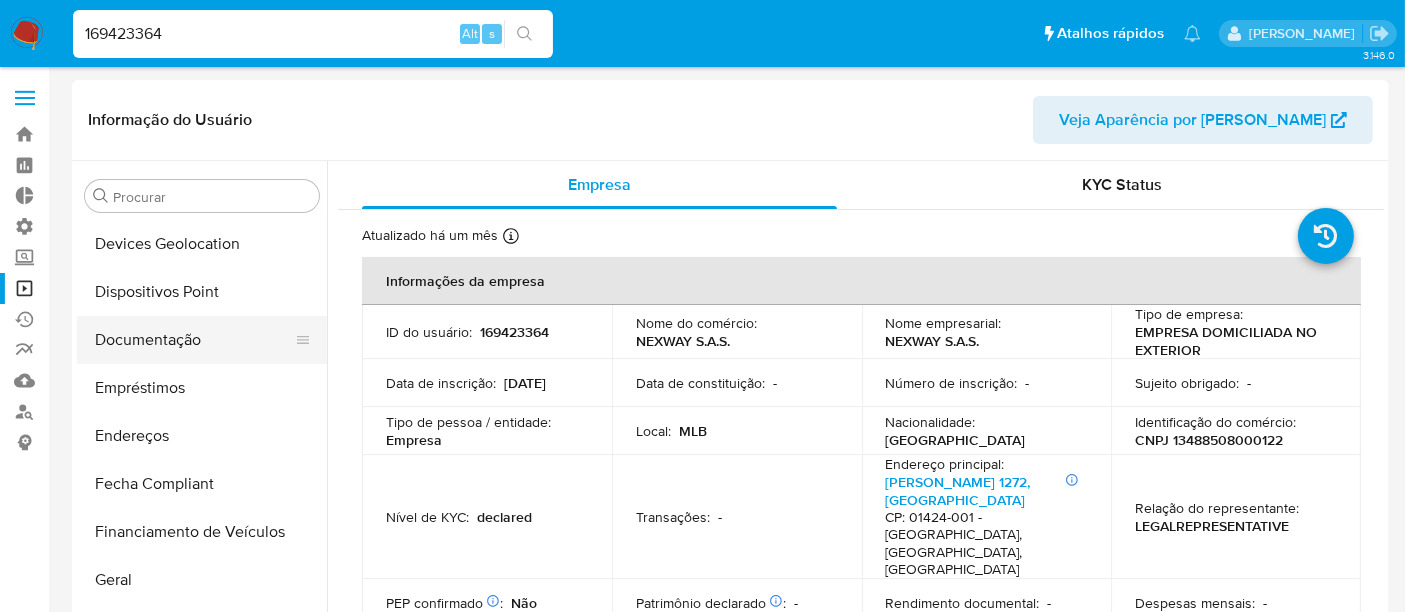 click on "Documentação" at bounding box center [194, 340] 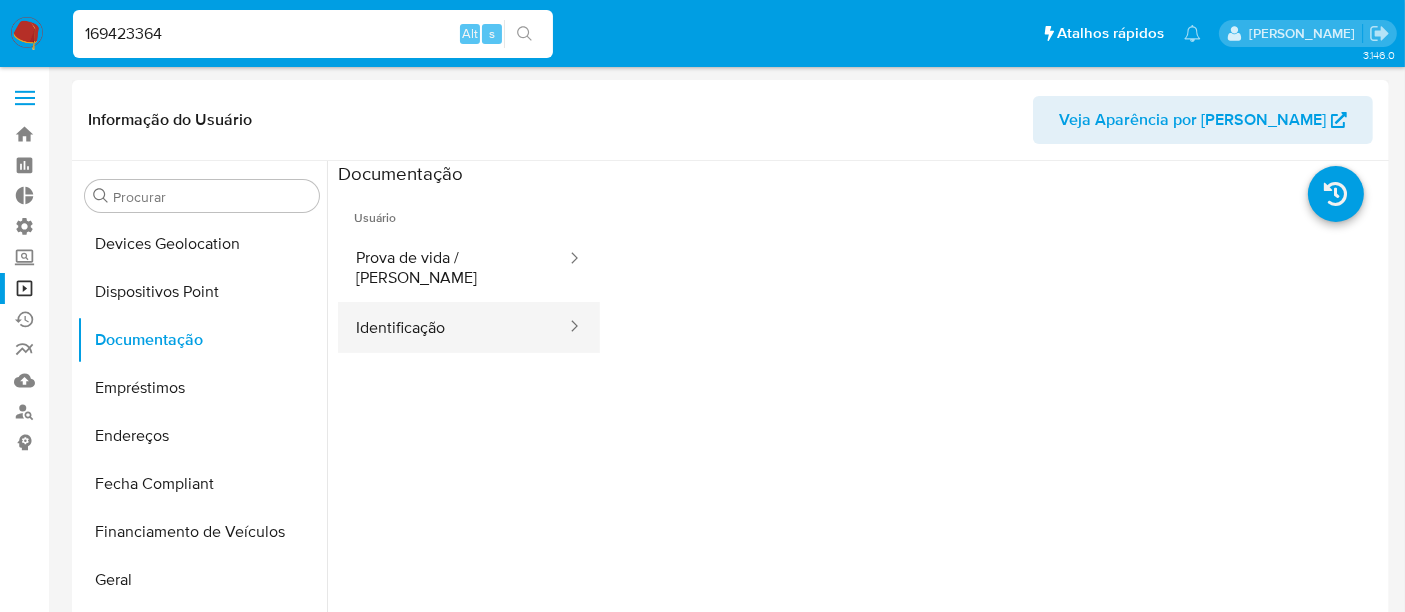 click on "Identificação" at bounding box center (453, 327) 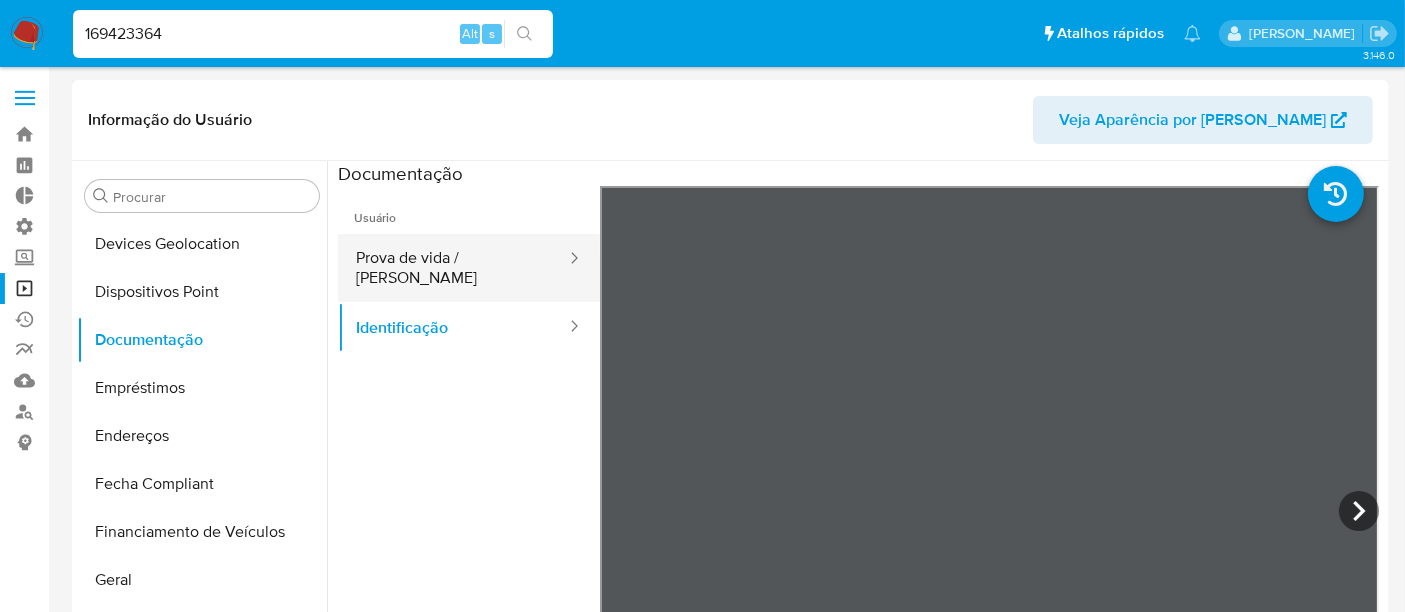 click on "Prova de vida / Selfie" at bounding box center (453, 268) 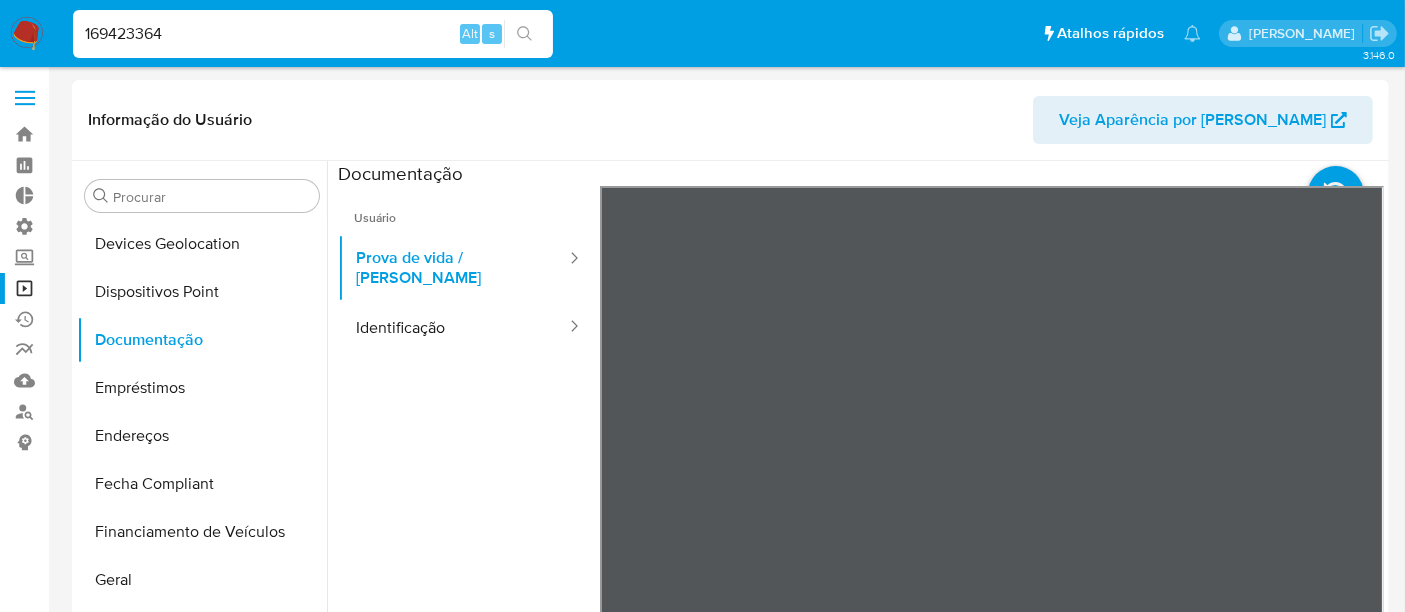 type 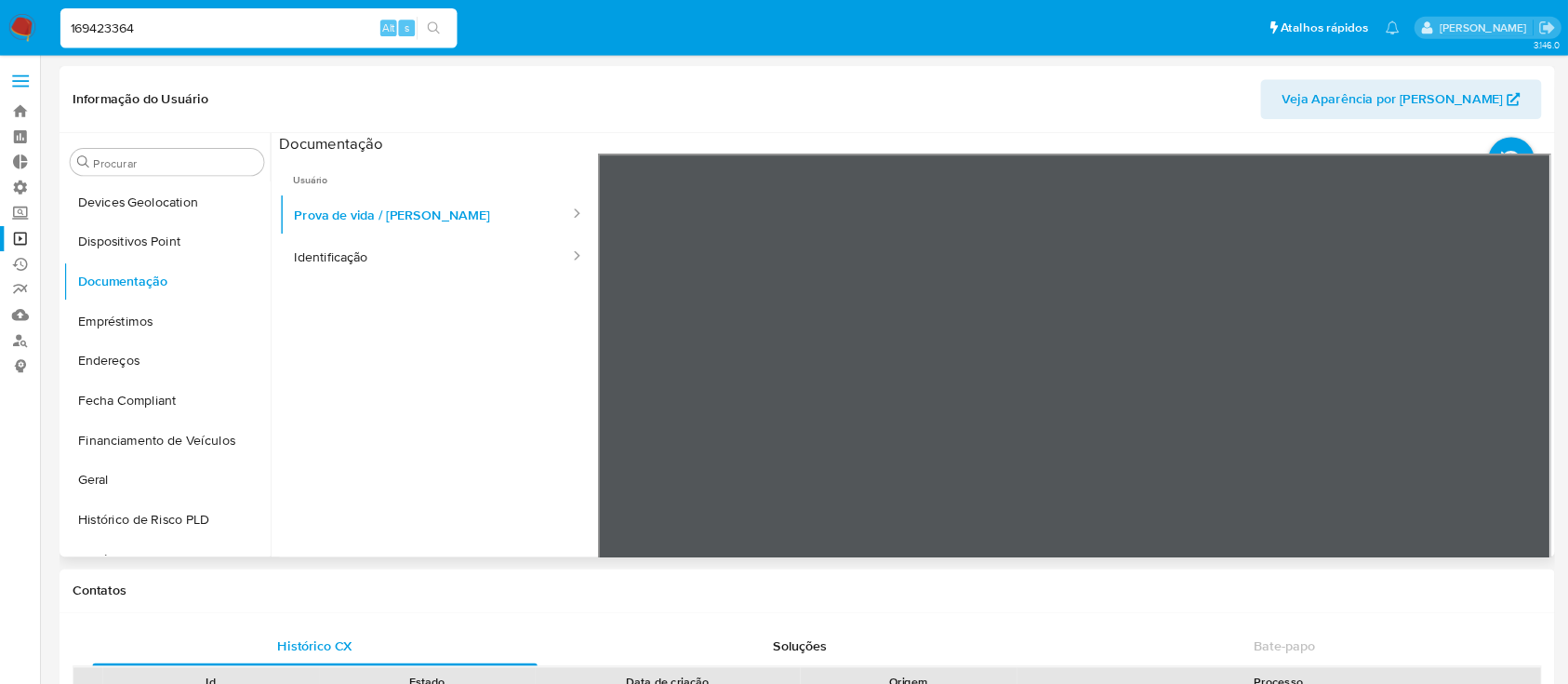 scroll, scrollTop: 269, scrollLeft: 0, axis: vertical 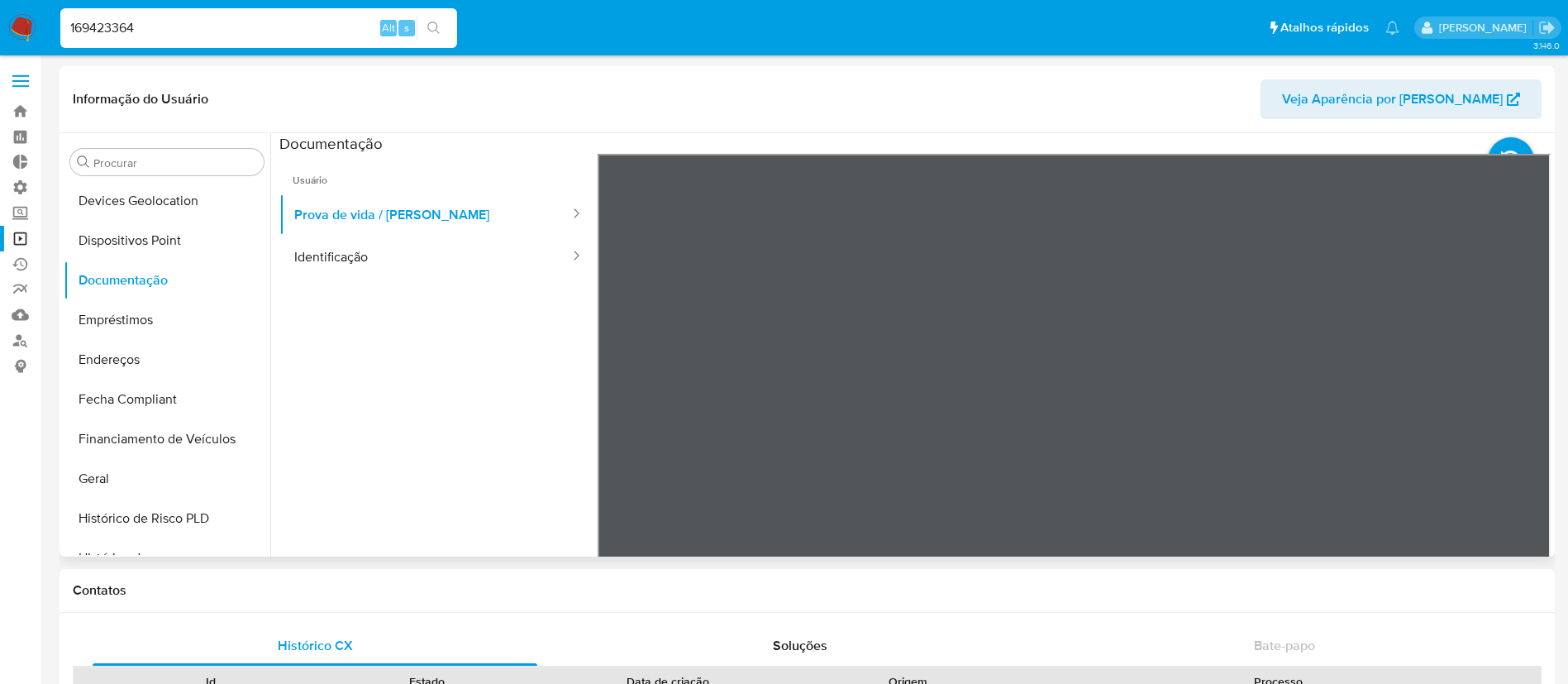 click at bounding box center (915, 408) 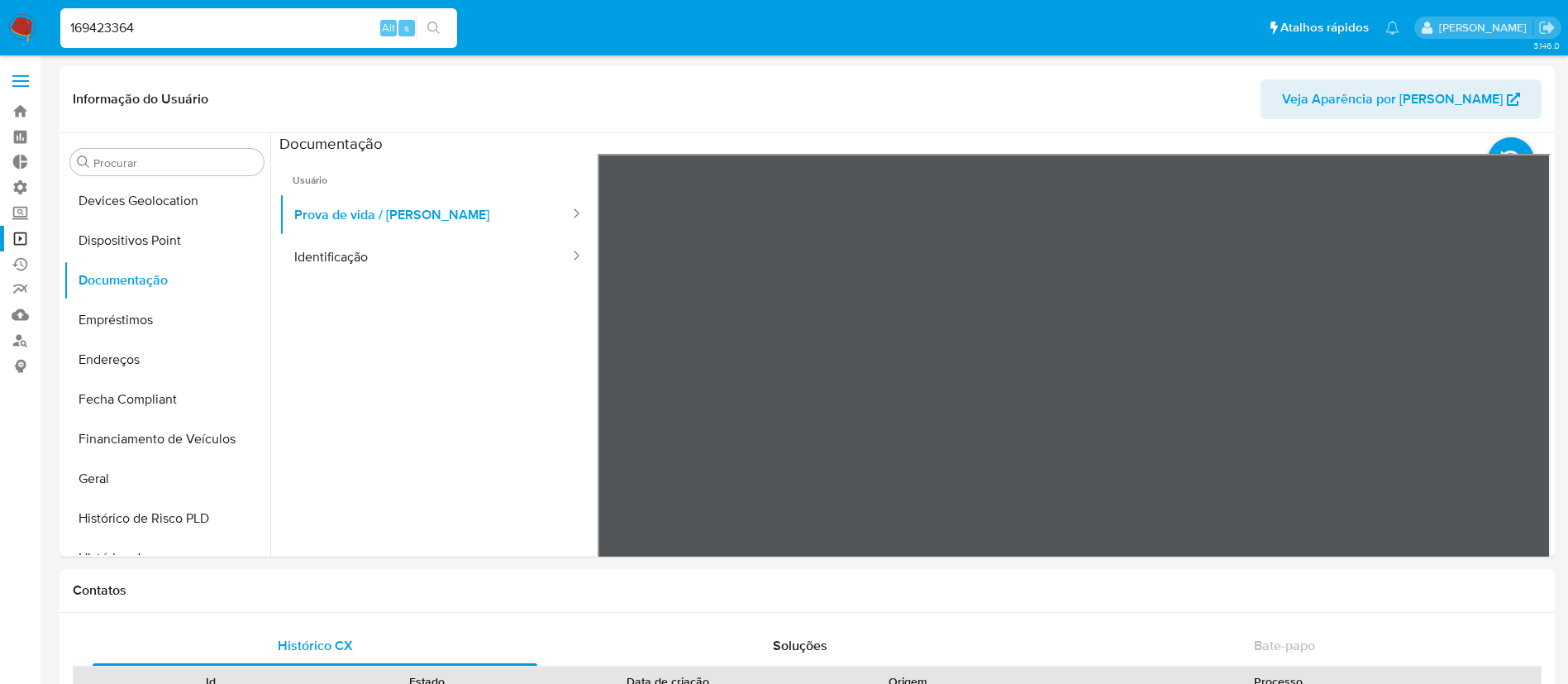 click on "Pausado Ver notificaciones 169423364 Alt s Atalhos rápidos   Presiona las siguientes teclas para acceder a algunas de las funciones Pesquisar caso ou usuário Alt s Voltar para casa Alt h Adicionar um anexo Alt a Alexandra Macedo Da Silva Bandeja Painel Painel Externo Administração Regras Usuários Equipes Configuração do caso Screening Screening por Frequência Pesquisa em Listas Watchlist Ferramentas Operações em massa Ejecuções automáticas relatórios Mulan Localizador de pessoas Consolidado 3.146.0 Informação do Usuário Veja Aparência por Pessoa Procurar Adiantamentos de Dinheiro Anexos Cartões Contas Bancárias Dados Modificados Detalhe da geolocalização Devices Geolocation Dispositivos Point Documentação Empréstimos Endereços Fecha Compliant Financiamento de Veículos Geral Histórico de Risco PLD Histórico de casos Histórico de conversas IV Challenges Insurtech Items KYC Lista Interna Listas Externas Marcas AML Perfis Relacionados Restrições Novo Mundo Contatos Histórico CX Id" at bounding box center (784, 1214) 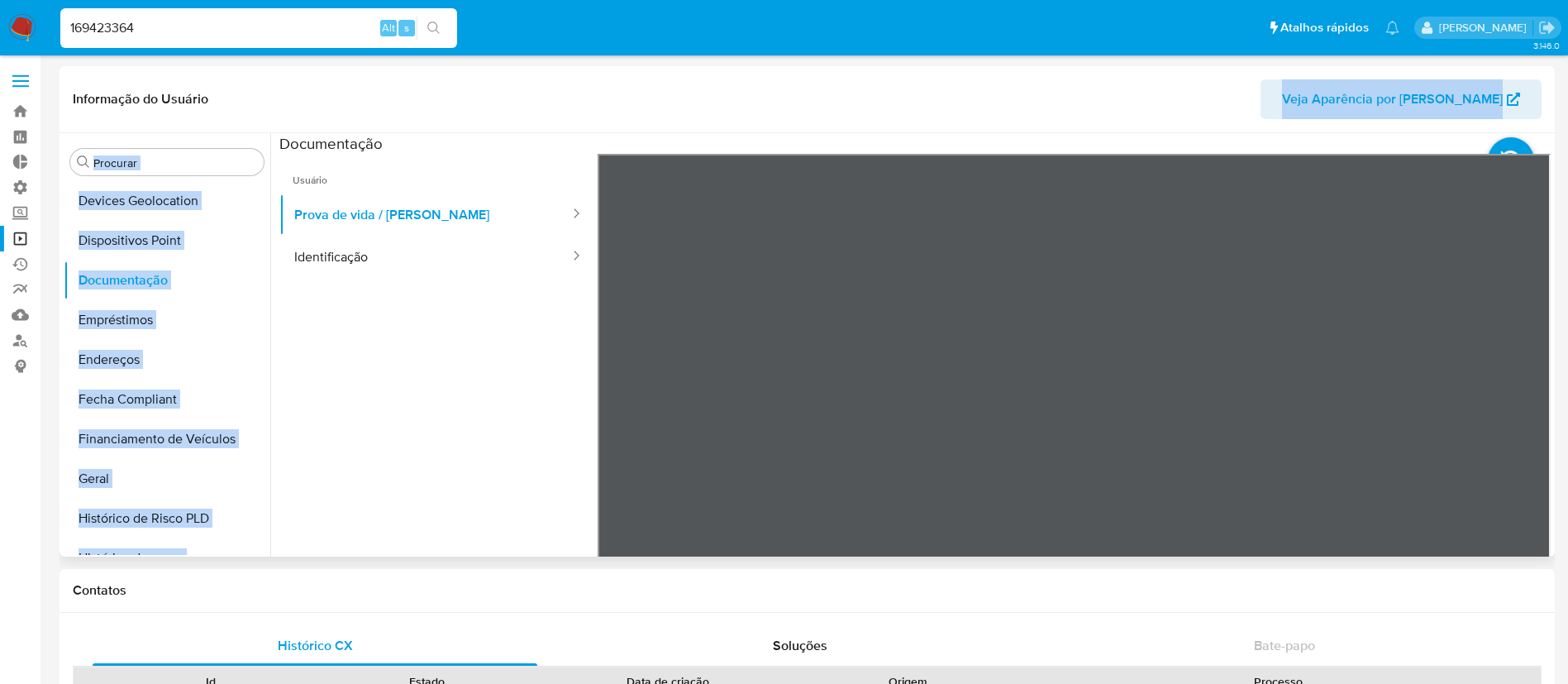 click on "Informação do Usuário Veja Aparência por Pessoa Procurar Adiantamentos de Dinheiro Anexos Cartões Contas Bancárias Dados Modificados Detalhe da geolocalização Devices Geolocation Dispositivos Point Documentação Empréstimos Endereços Fecha Compliant Financiamento de Veículos Geral Histórico de Risco PLD Histórico de casos Histórico de conversas IV Challenges Insurtech Items KYC Lista Interna Listas Externas Marcas AML Perfis Relacionados Restrições Novo Mundo" at bounding box center [807, 311] 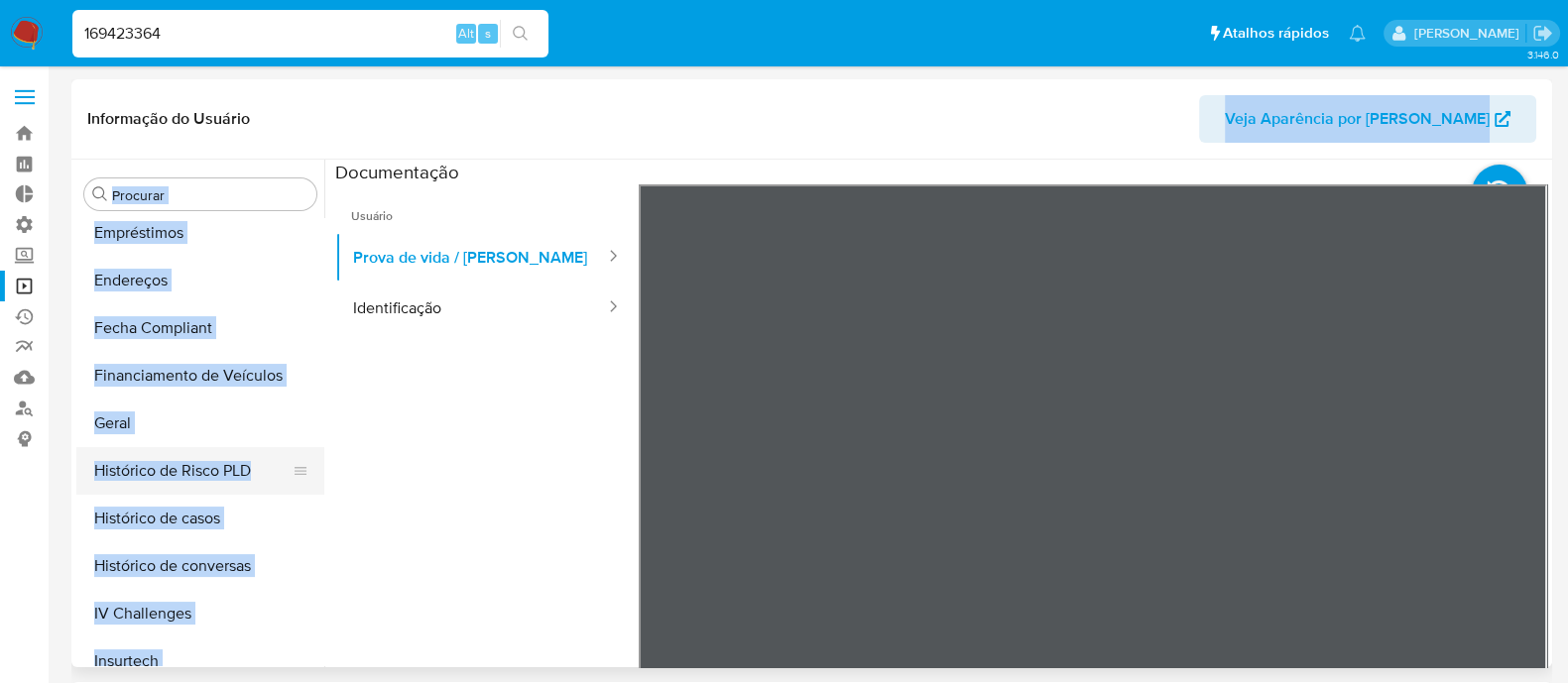scroll, scrollTop: 495, scrollLeft: 0, axis: vertical 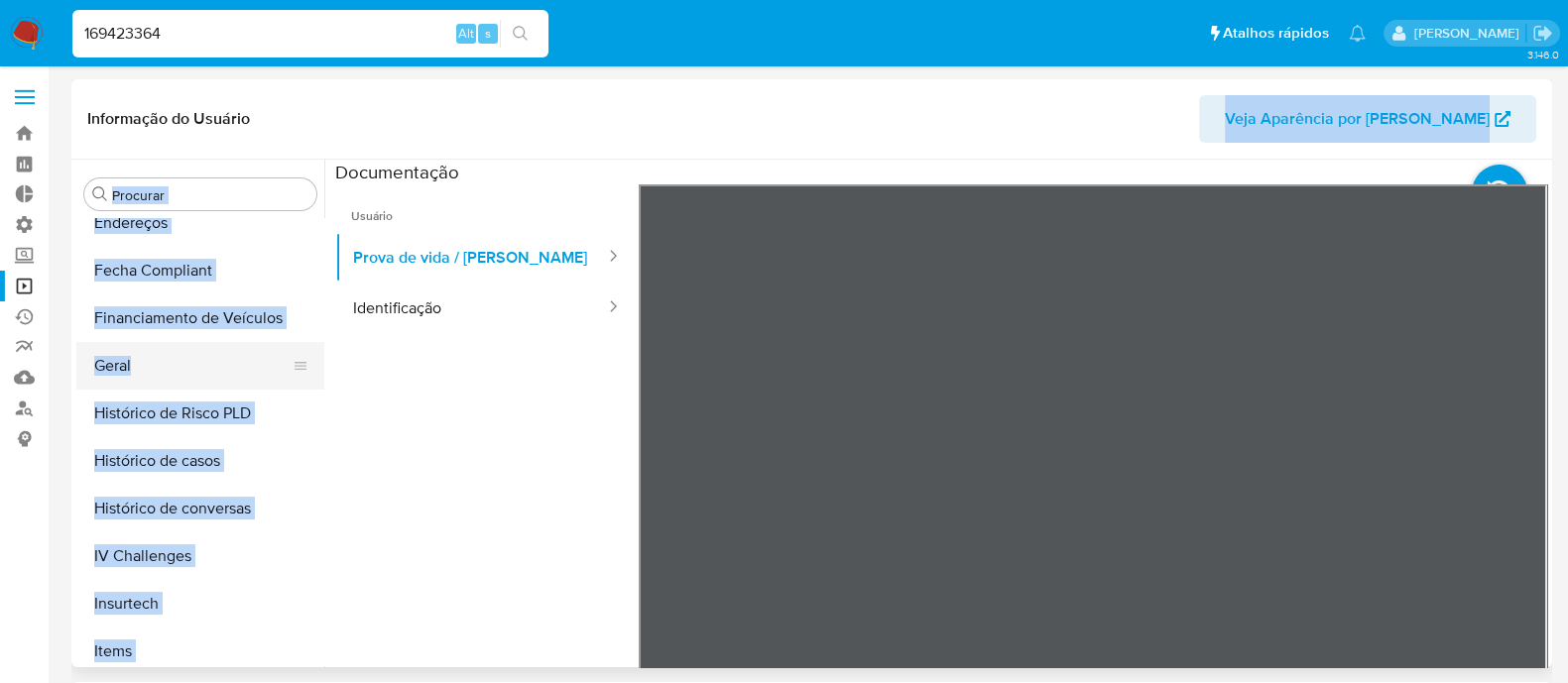 click on "Geral" at bounding box center (192, 366) 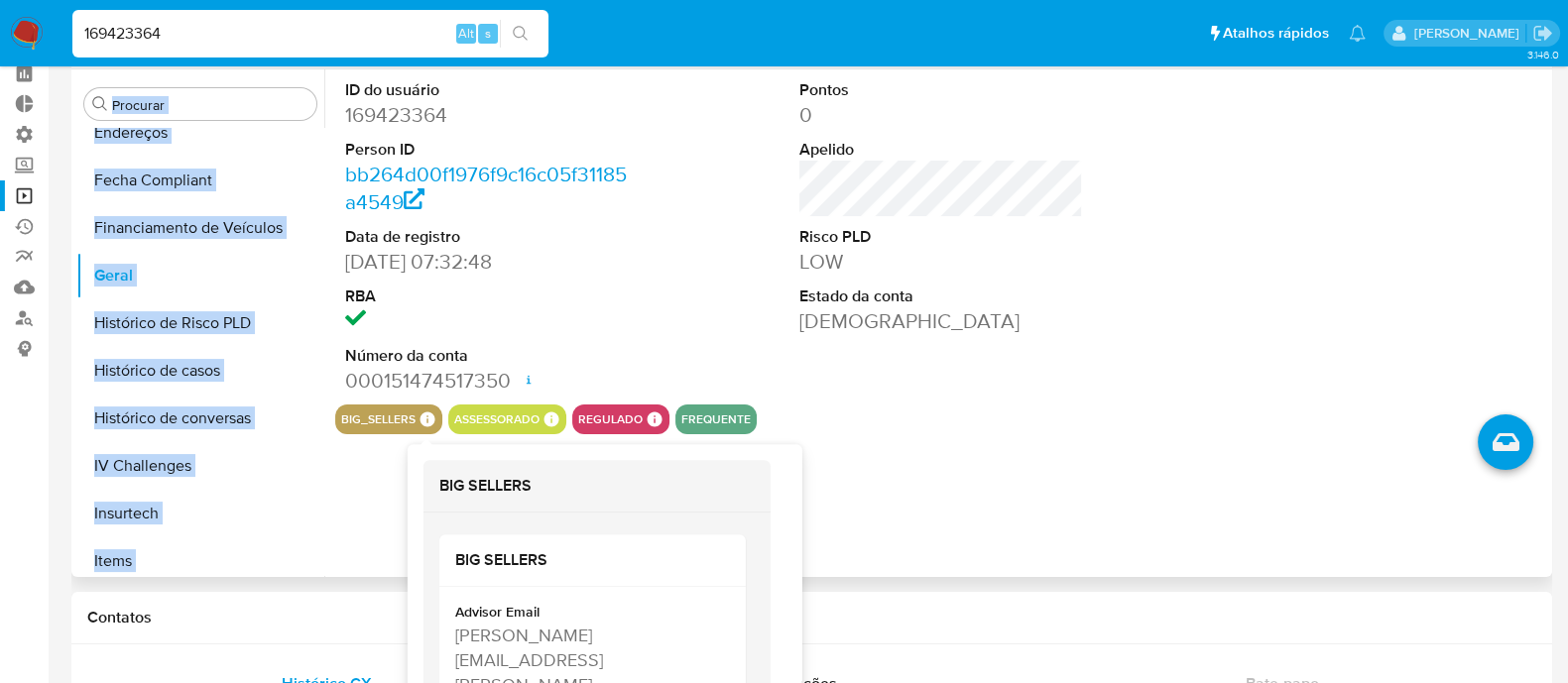 scroll, scrollTop: 123, scrollLeft: 0, axis: vertical 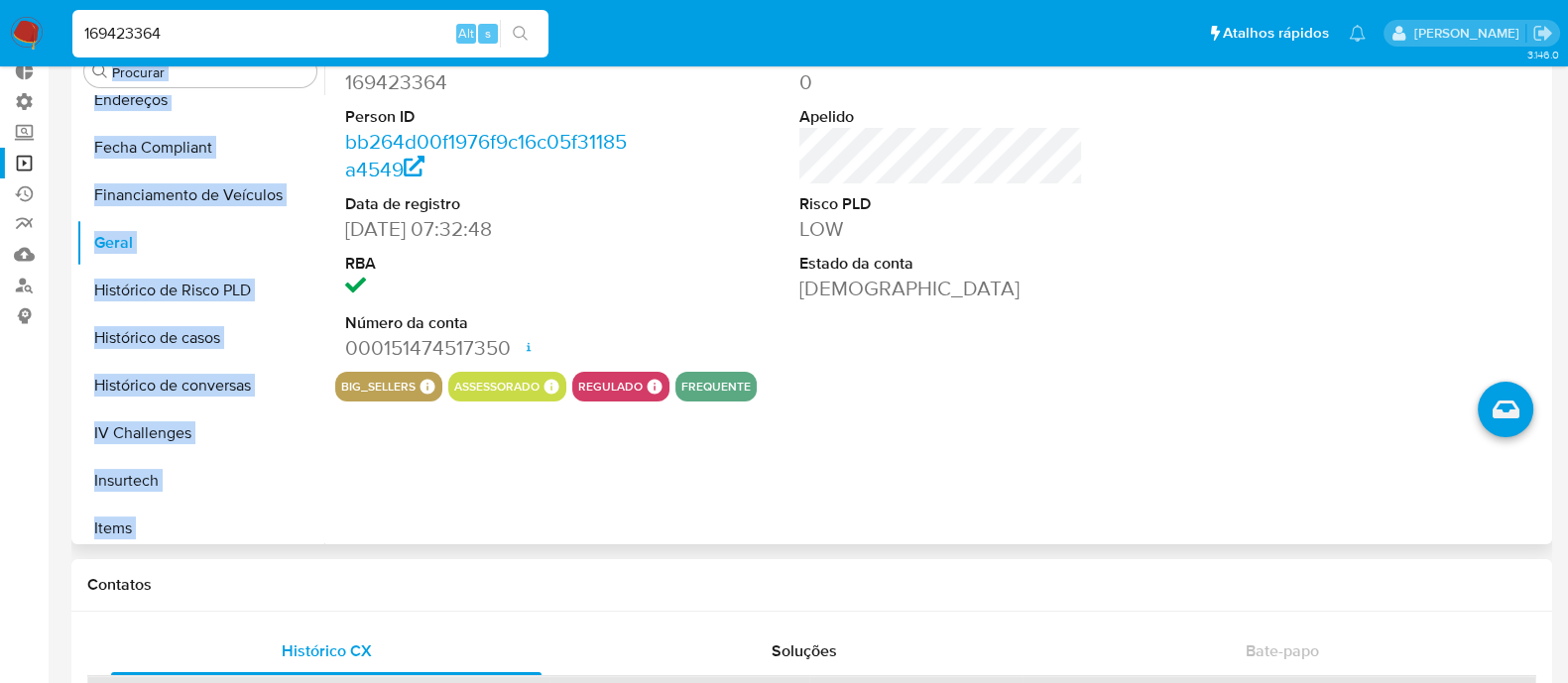 type 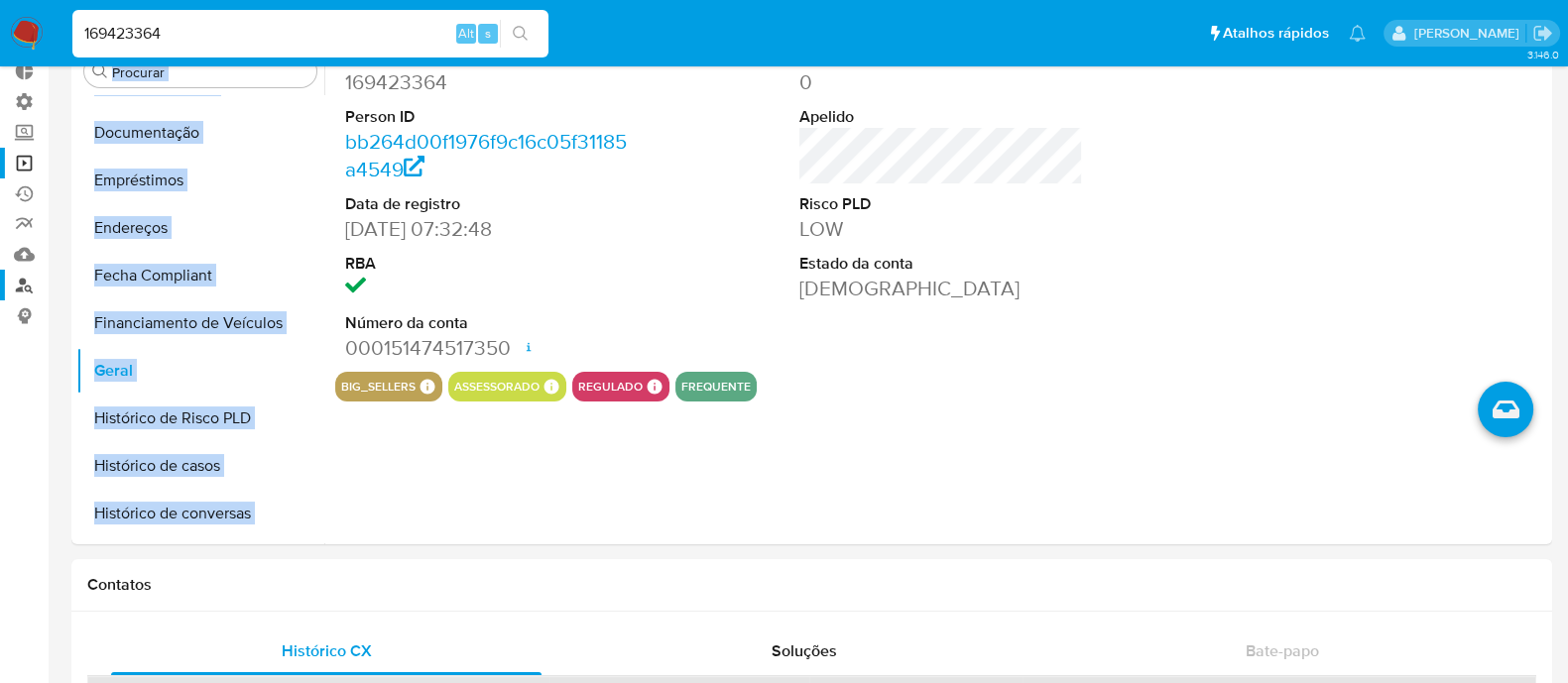 scroll, scrollTop: 247, scrollLeft: 0, axis: vertical 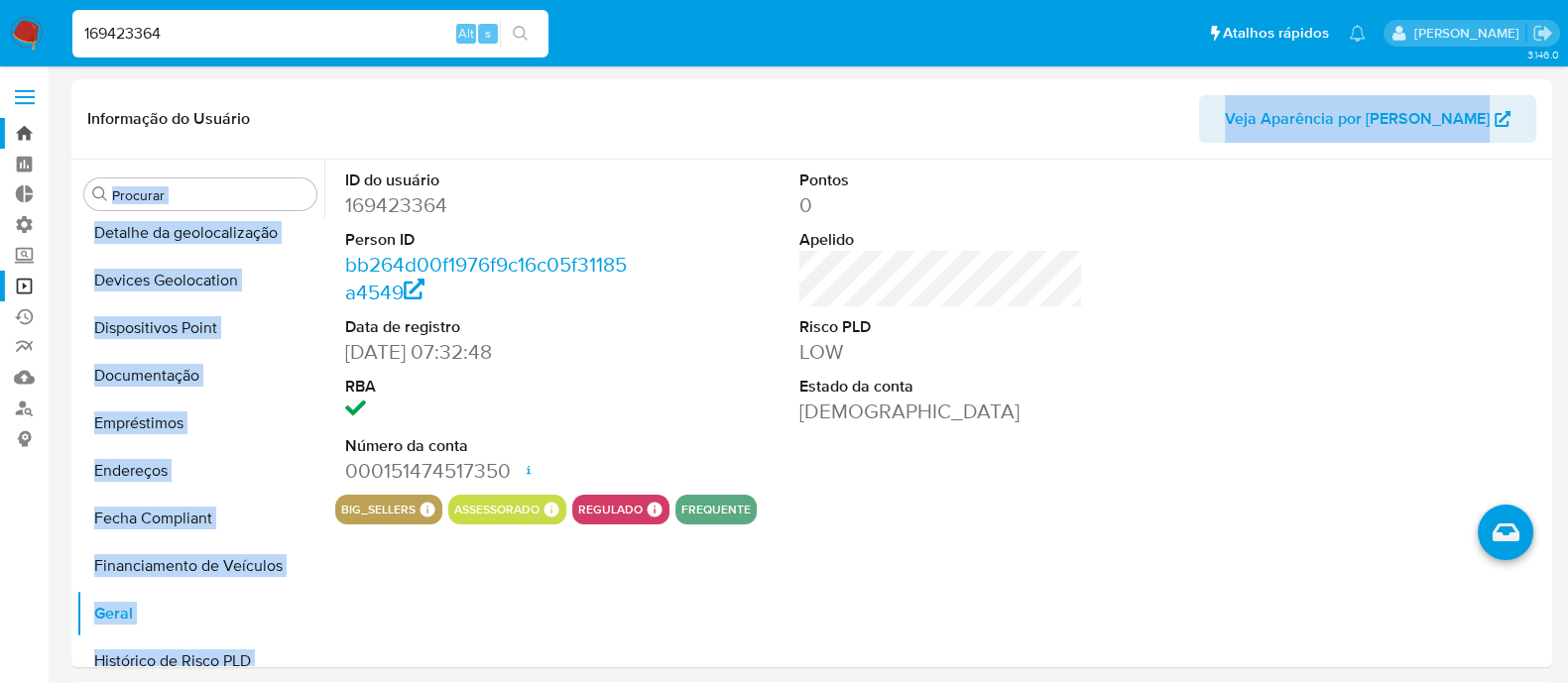 click on "Bandeja" at bounding box center [118, 133] 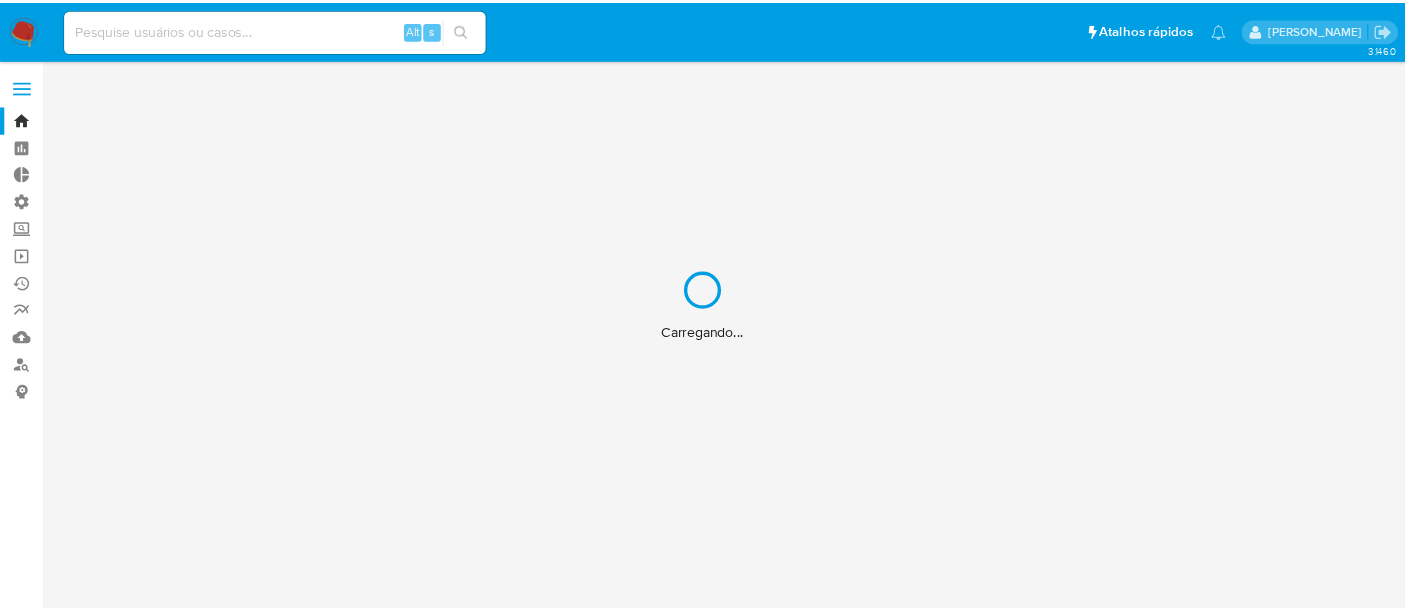 scroll, scrollTop: 0, scrollLeft: 0, axis: both 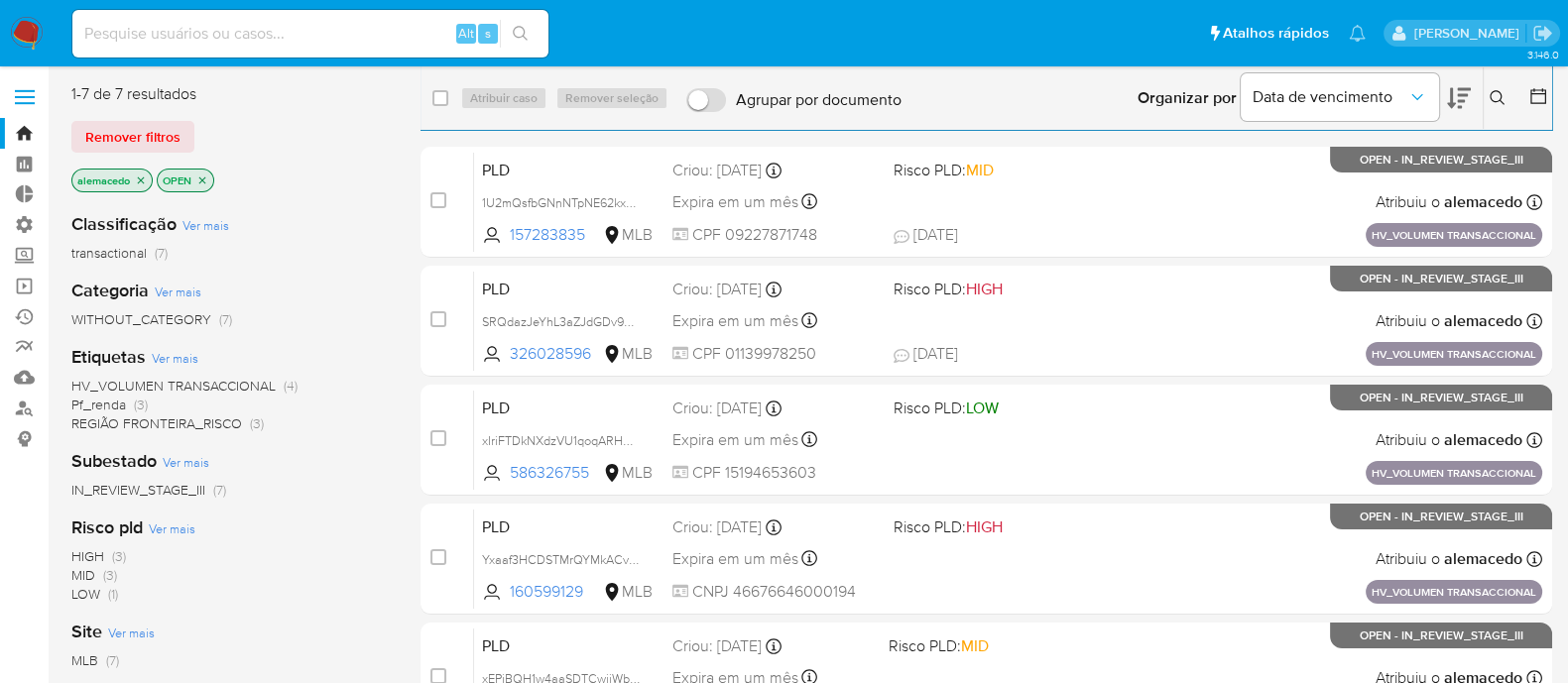 click 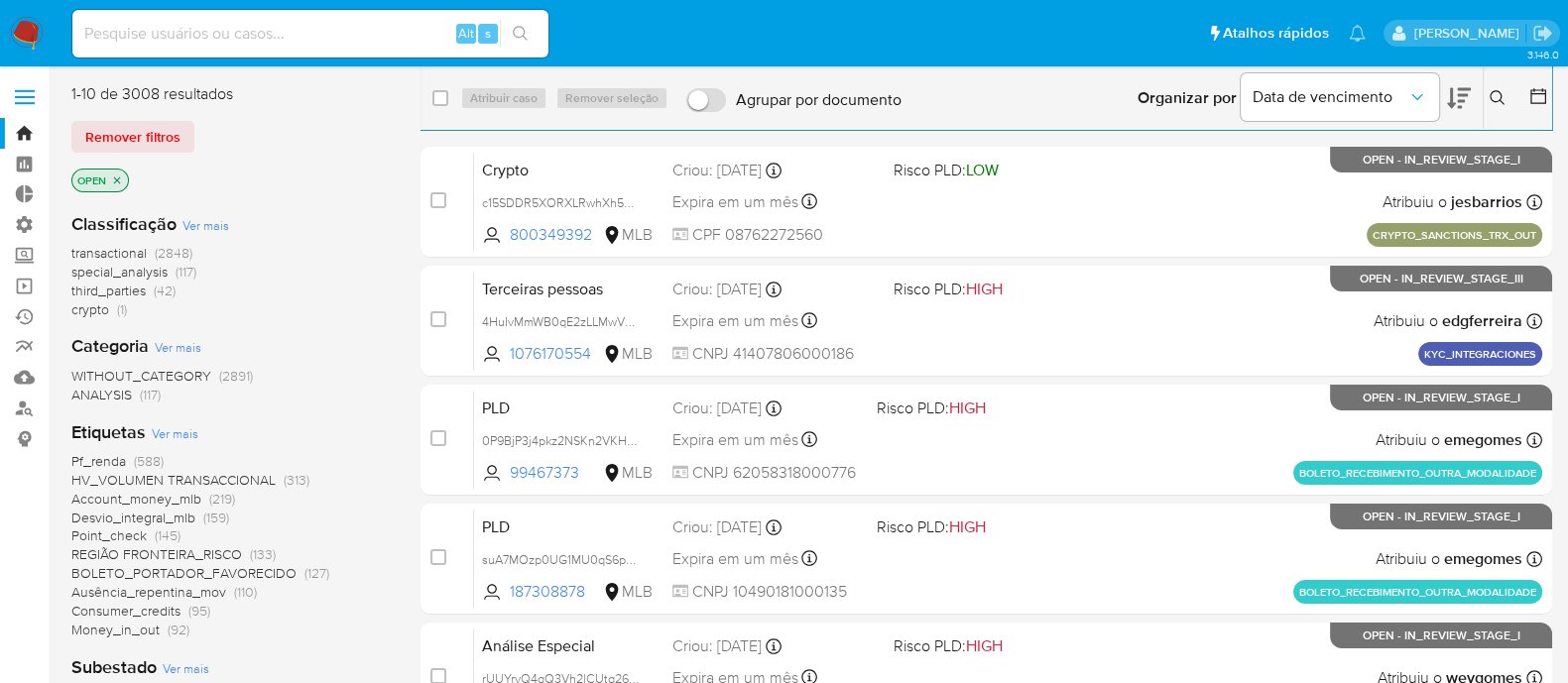 click 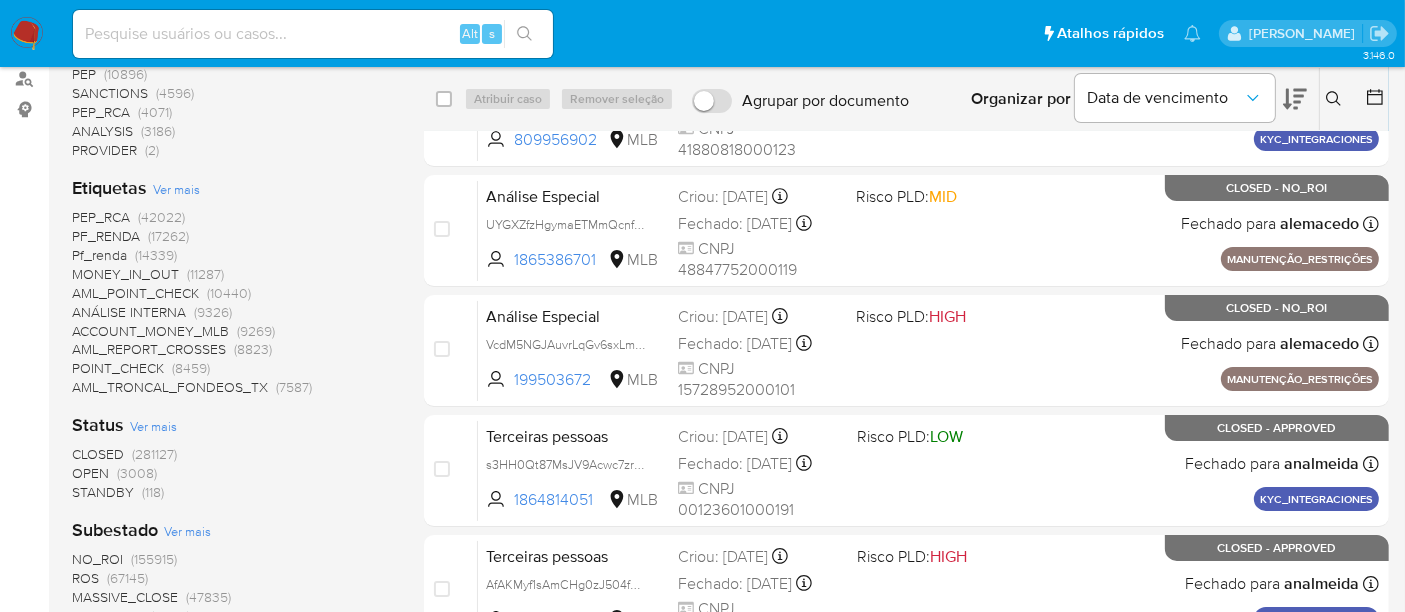 scroll, scrollTop: 444, scrollLeft: 0, axis: vertical 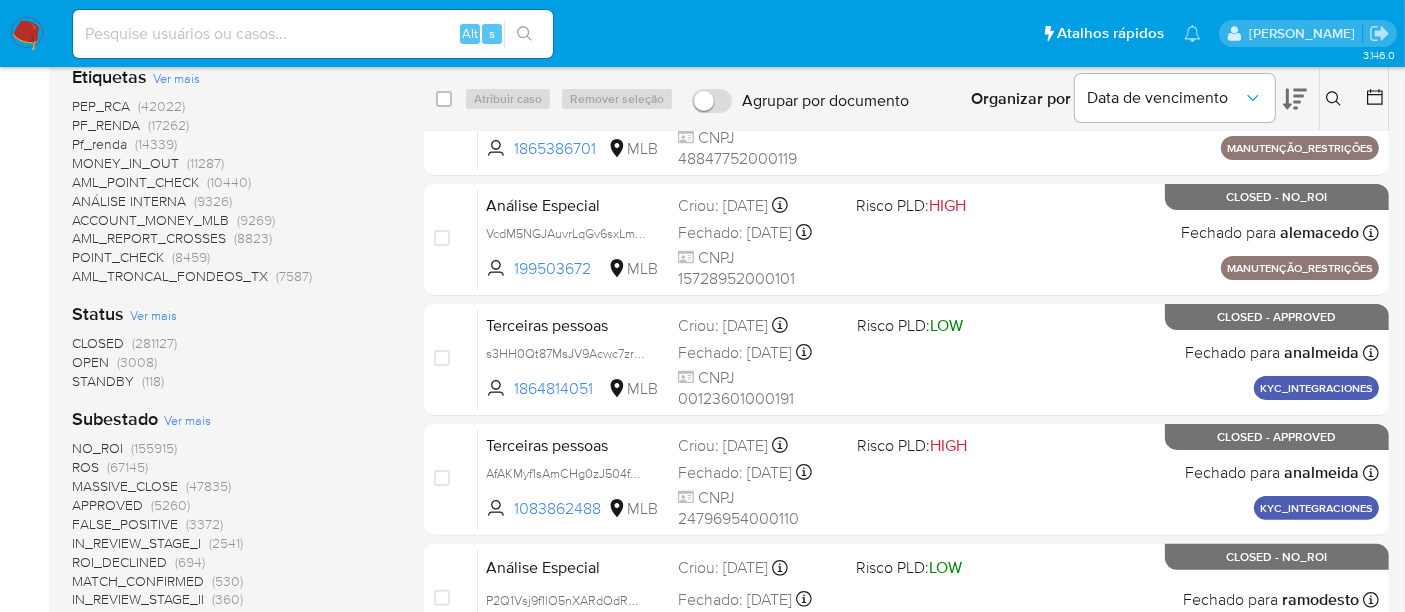 click on "STANDBY" at bounding box center [103, 381] 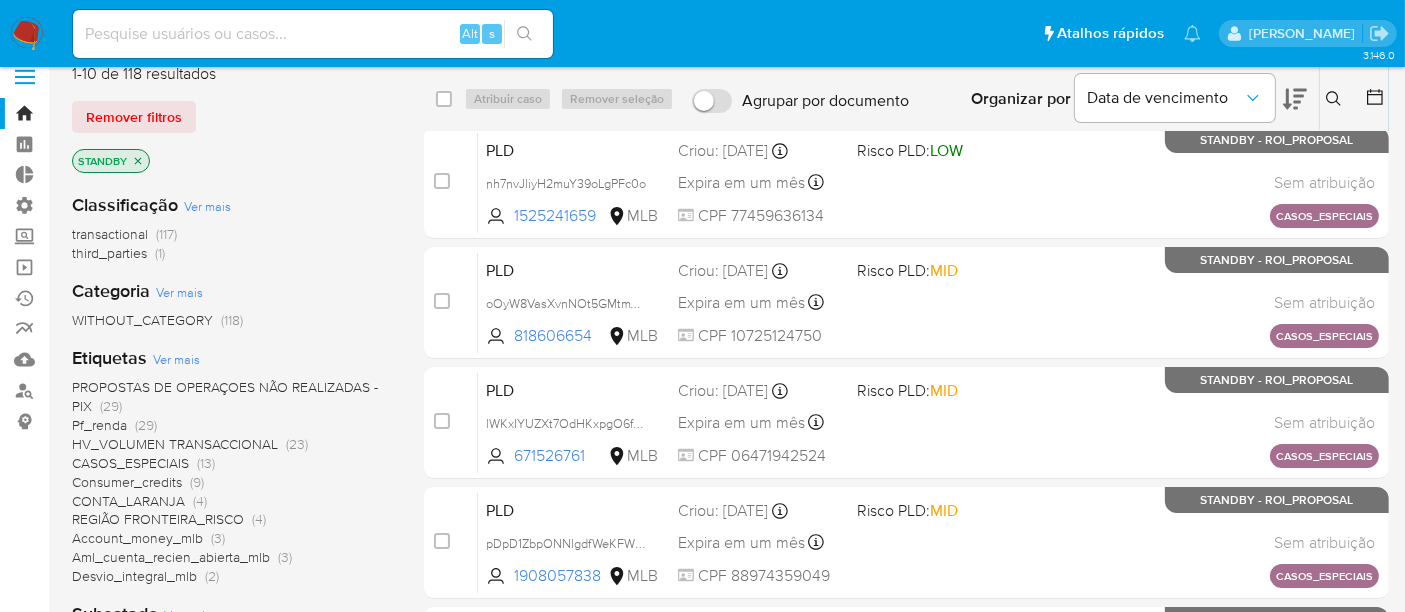 scroll, scrollTop: 0, scrollLeft: 0, axis: both 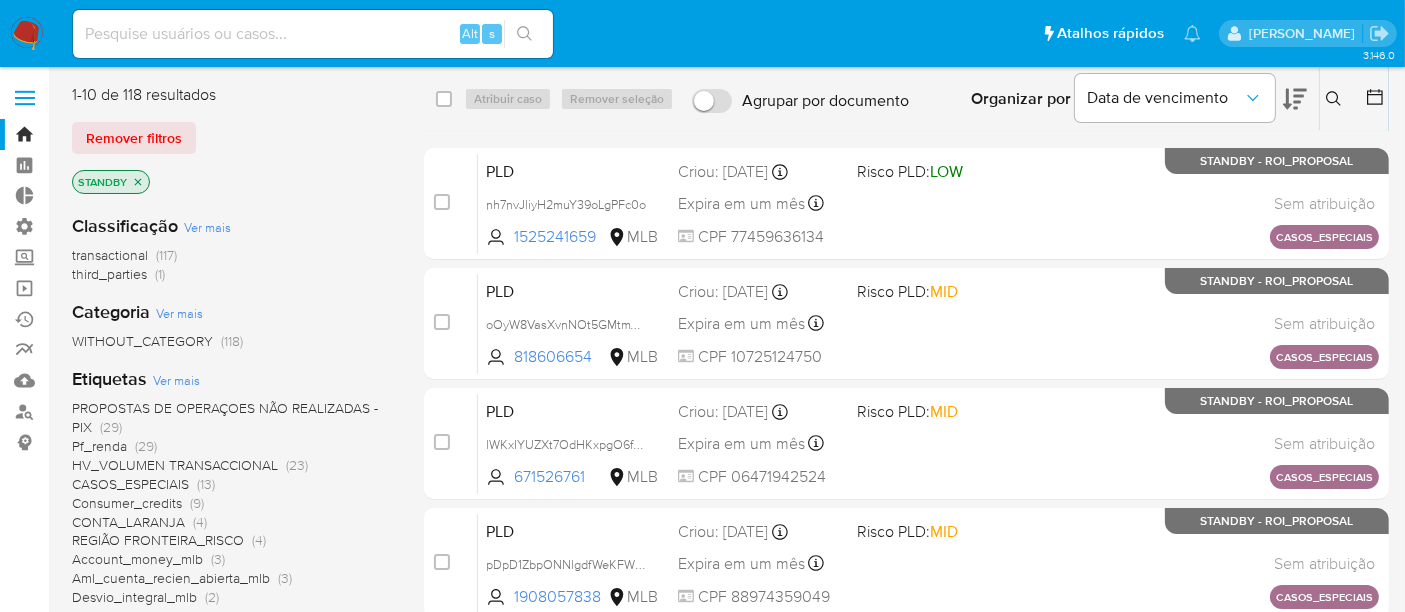 click 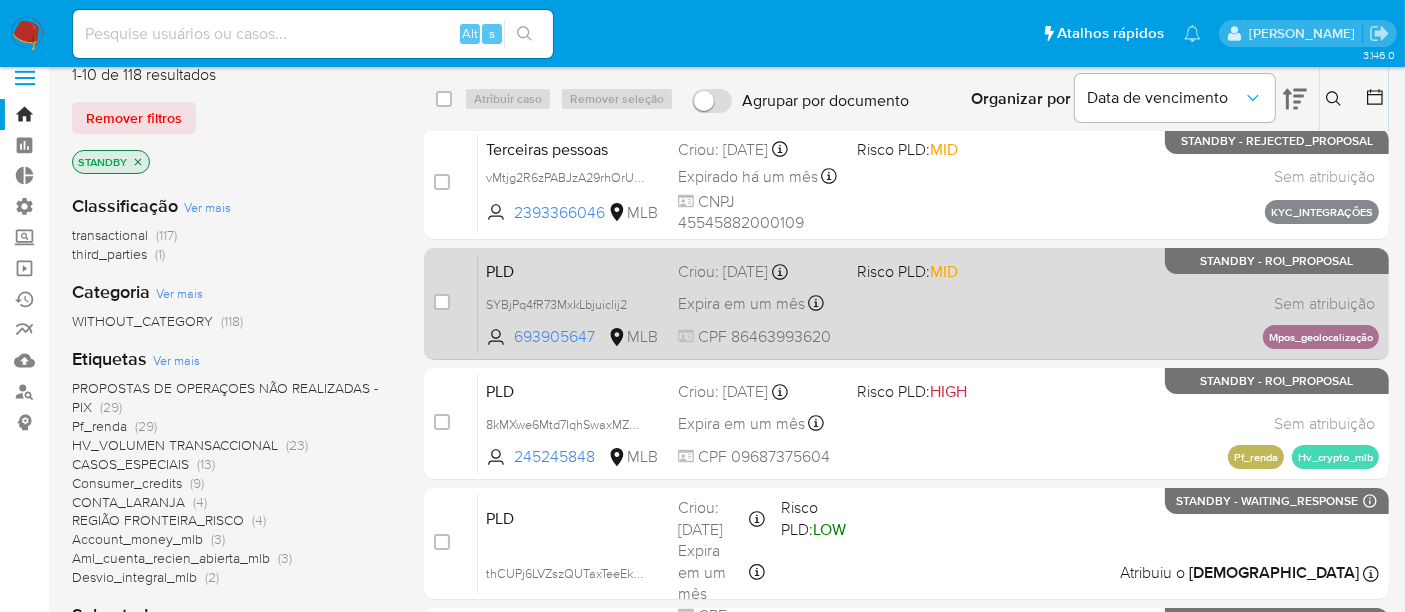 scroll, scrollTop: 0, scrollLeft: 0, axis: both 